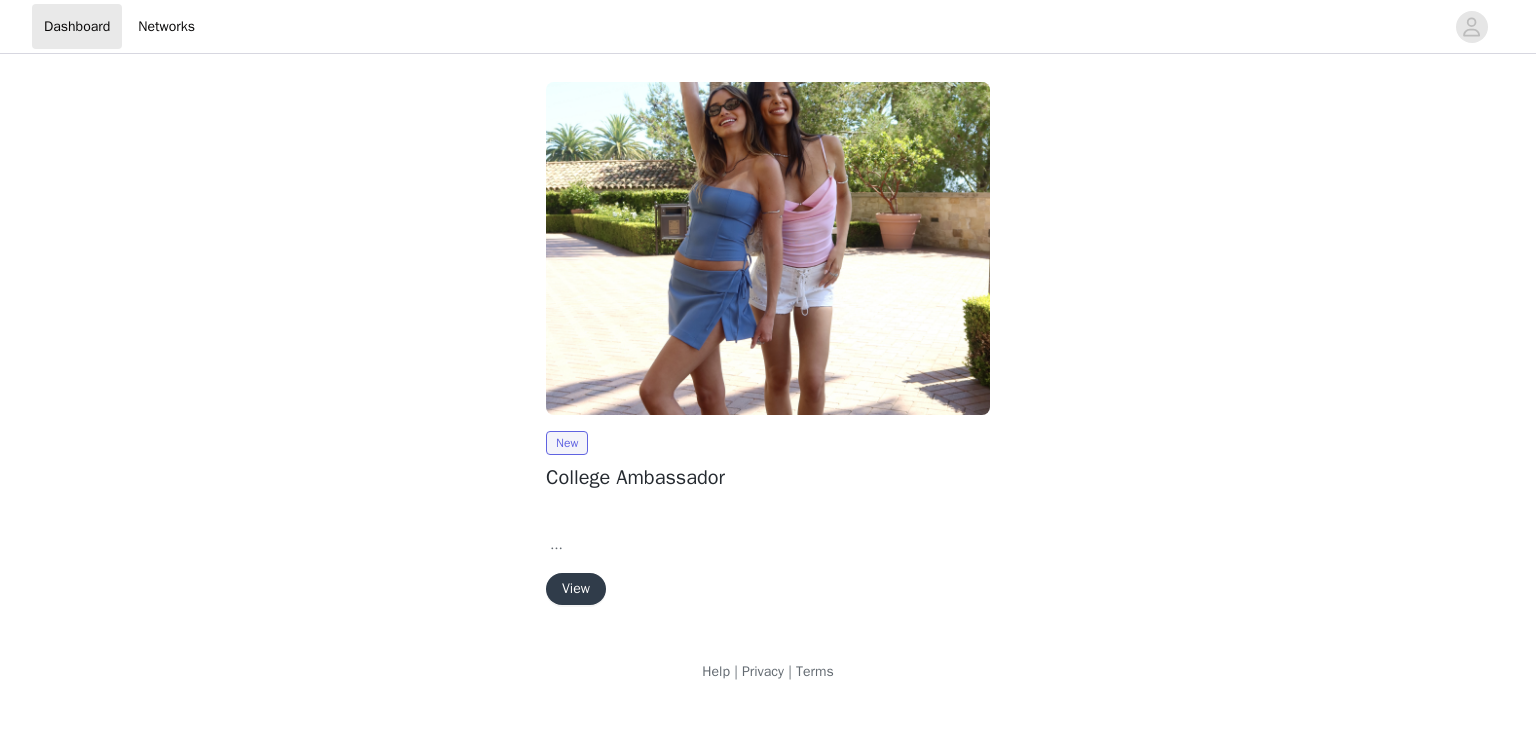 scroll, scrollTop: 0, scrollLeft: 0, axis: both 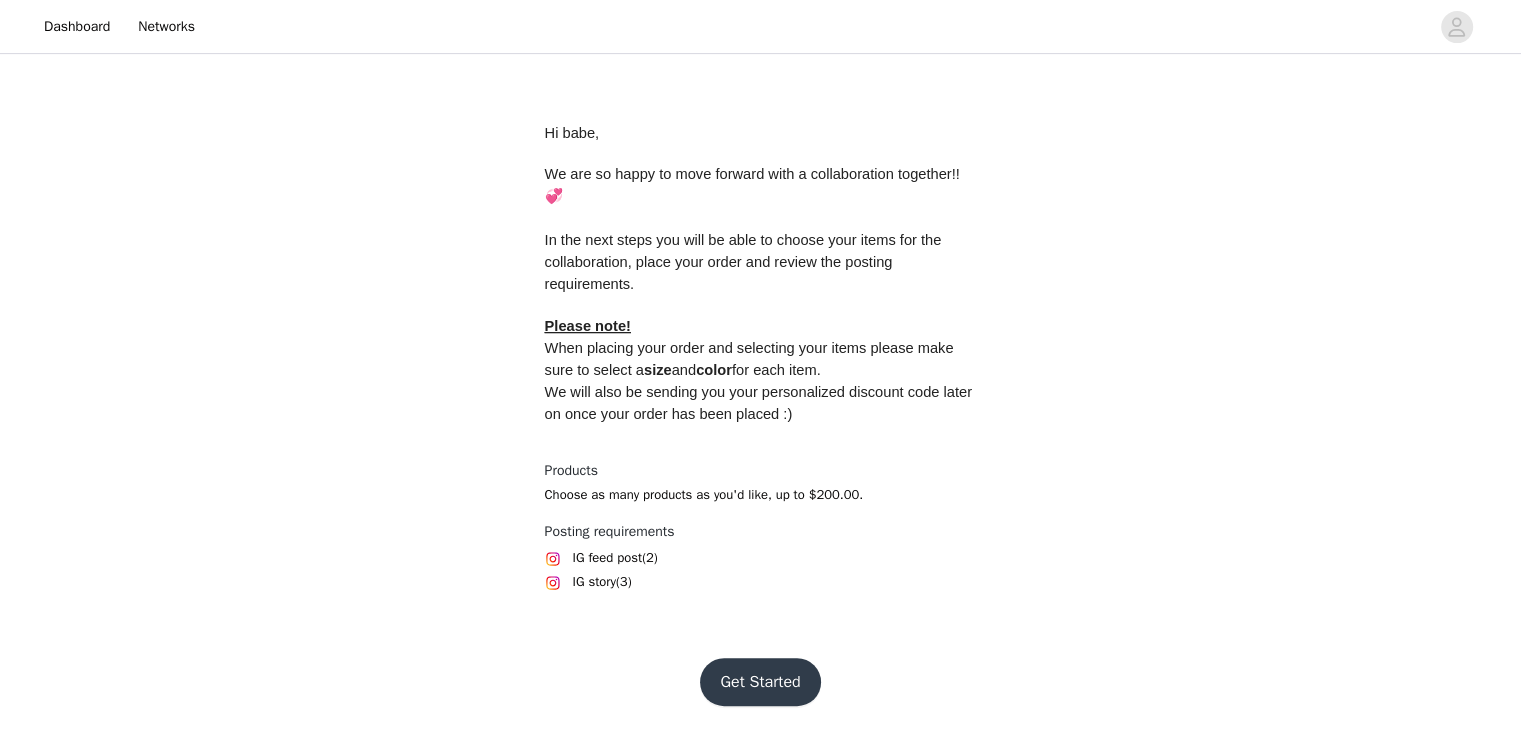 click on "Get Started" at bounding box center (760, 682) 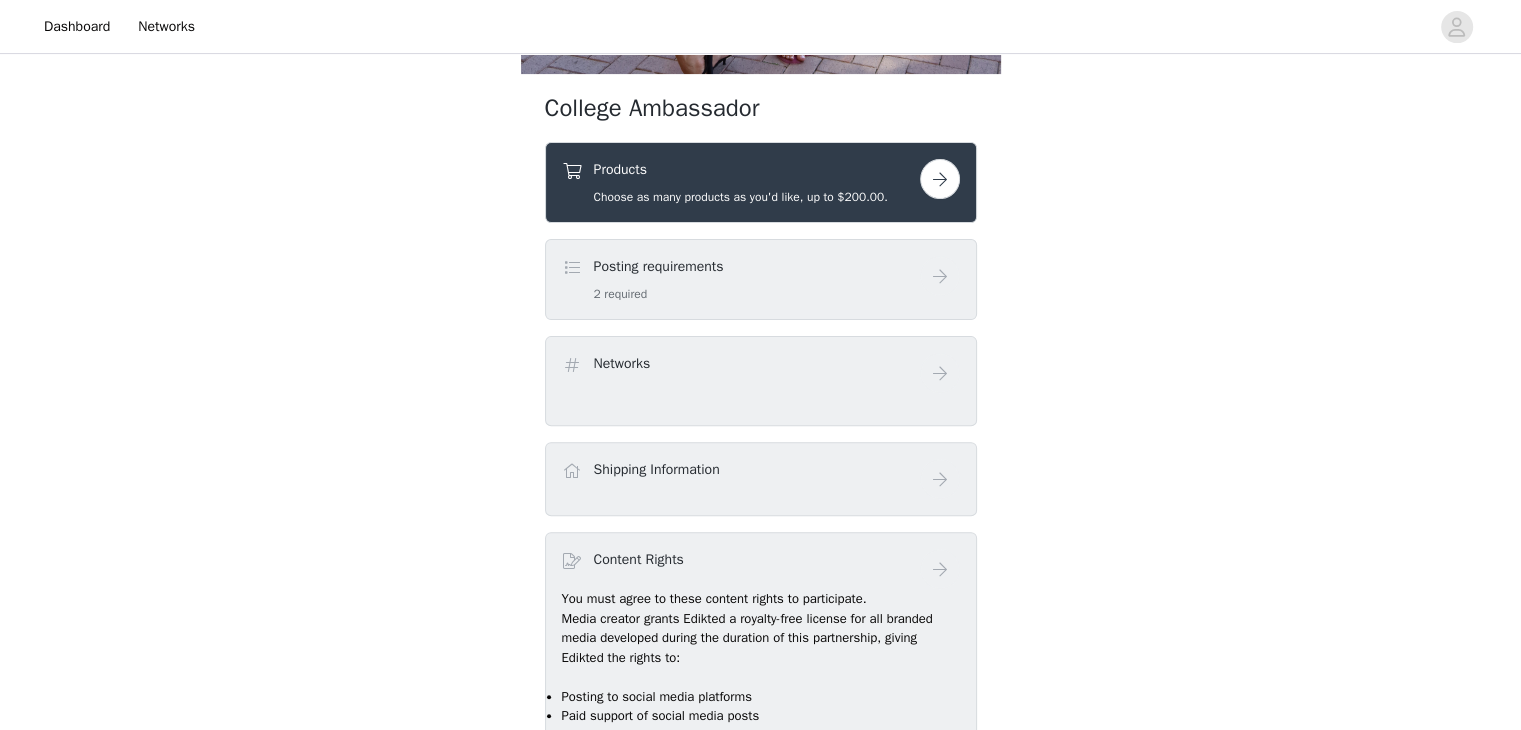 scroll, scrollTop: 584, scrollLeft: 0, axis: vertical 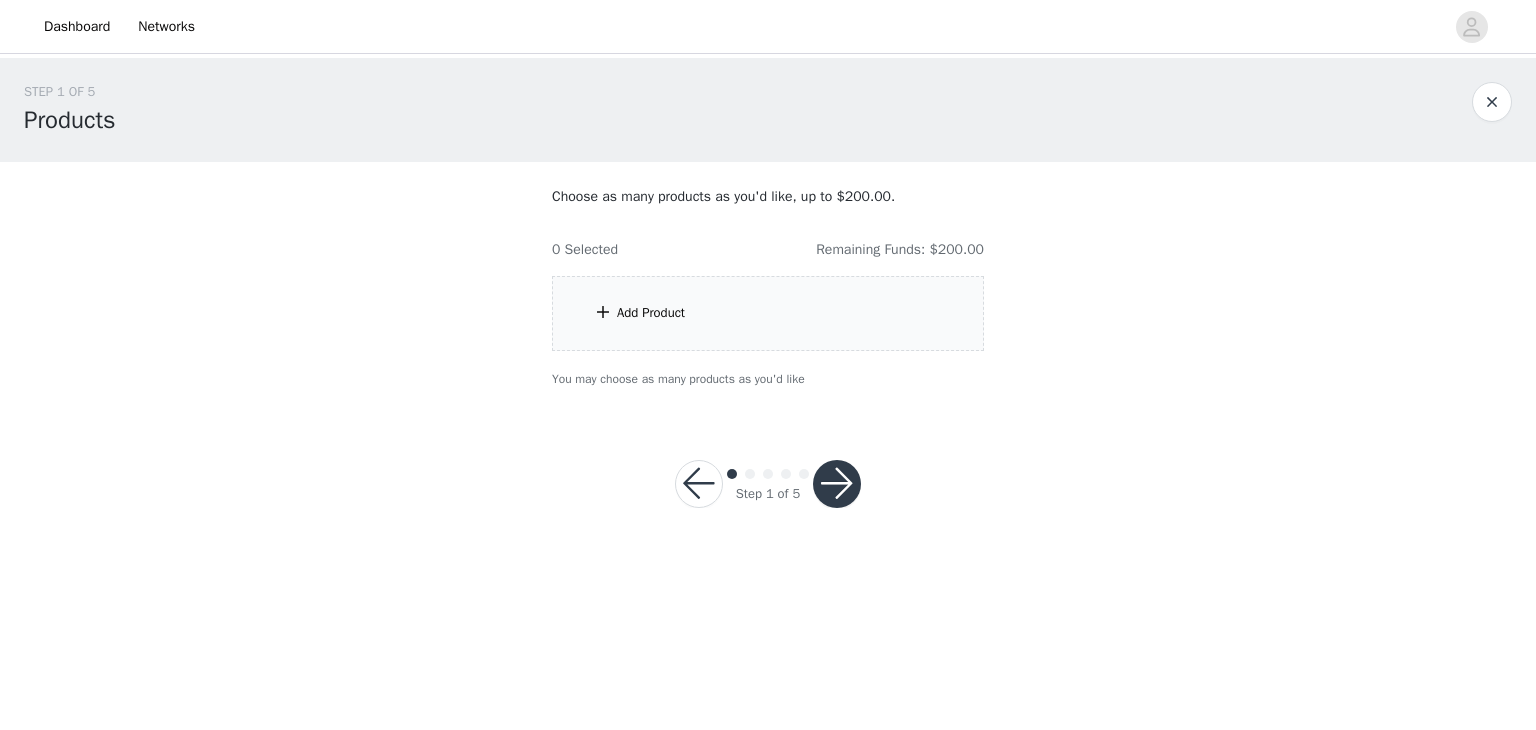 click on "Add Product" at bounding box center [768, 313] 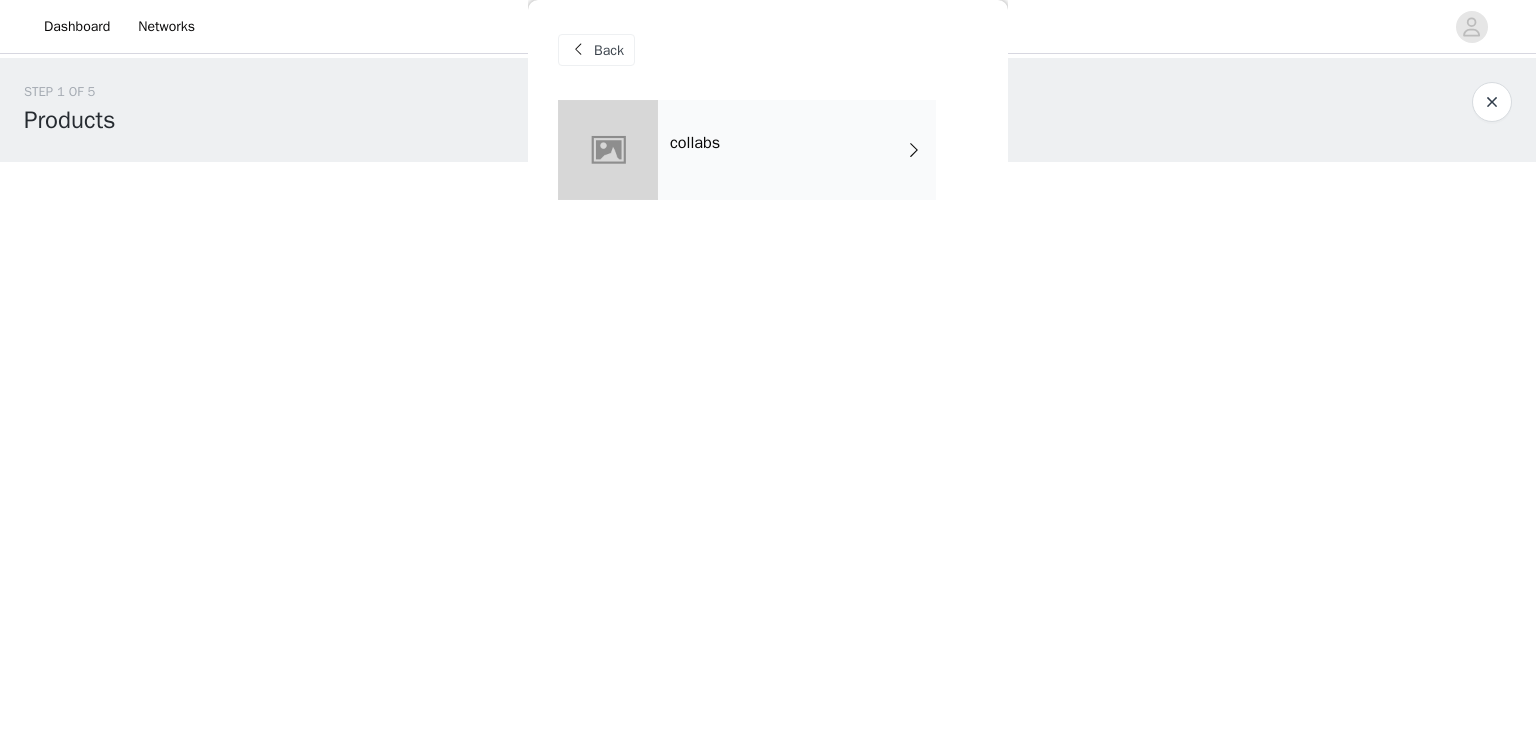 click on "collabs" at bounding box center (797, 150) 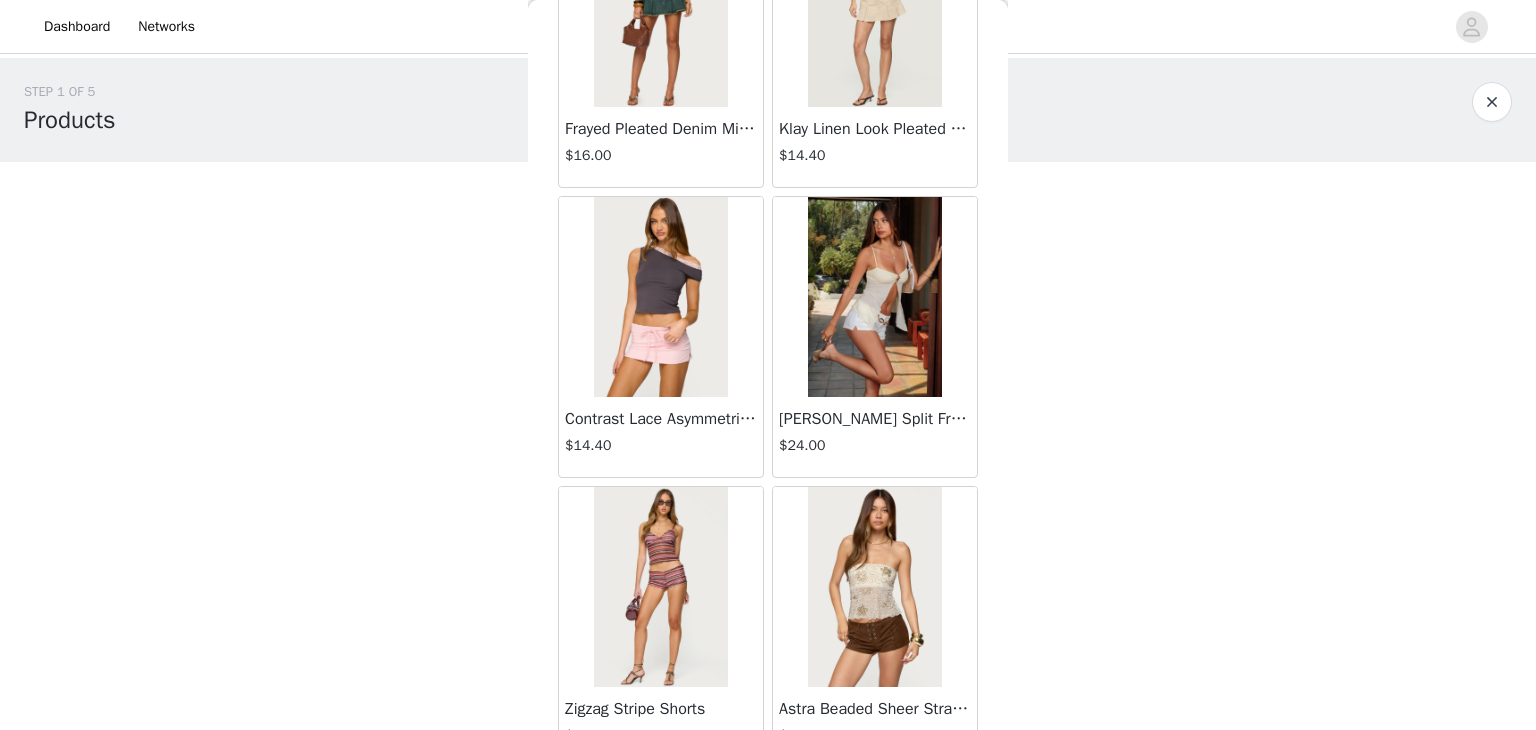 scroll, scrollTop: 2326, scrollLeft: 0, axis: vertical 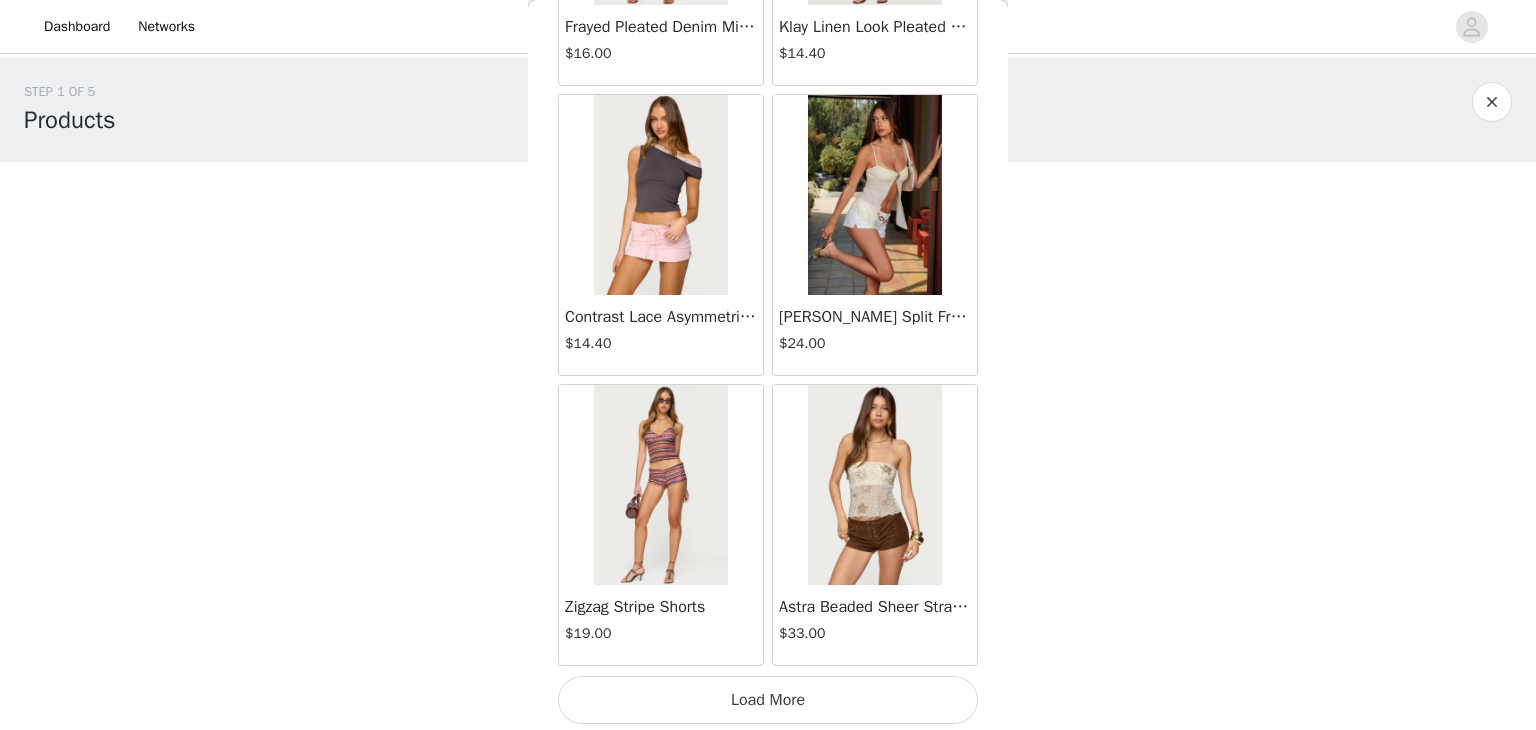 click on "Load More" at bounding box center (768, 700) 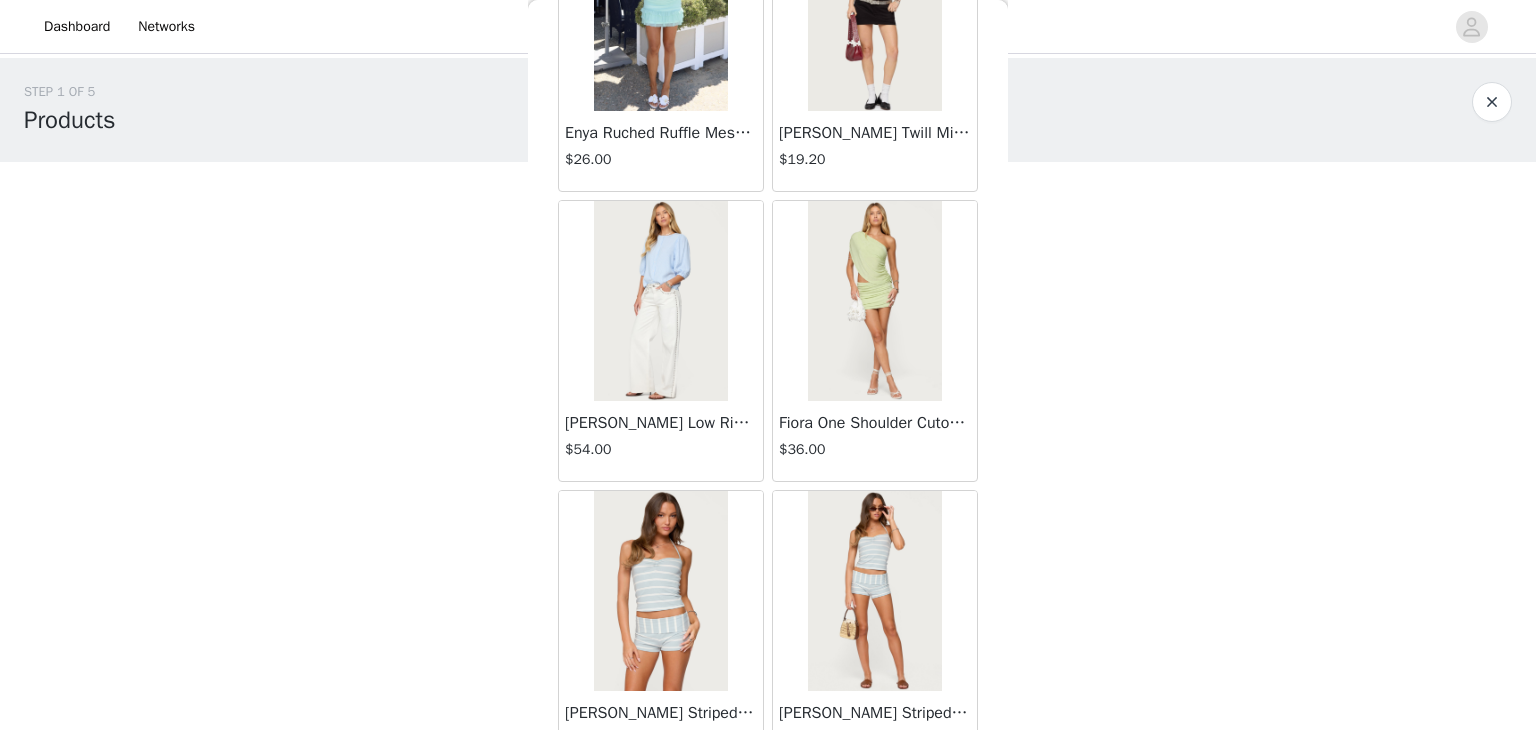 scroll, scrollTop: 5222, scrollLeft: 0, axis: vertical 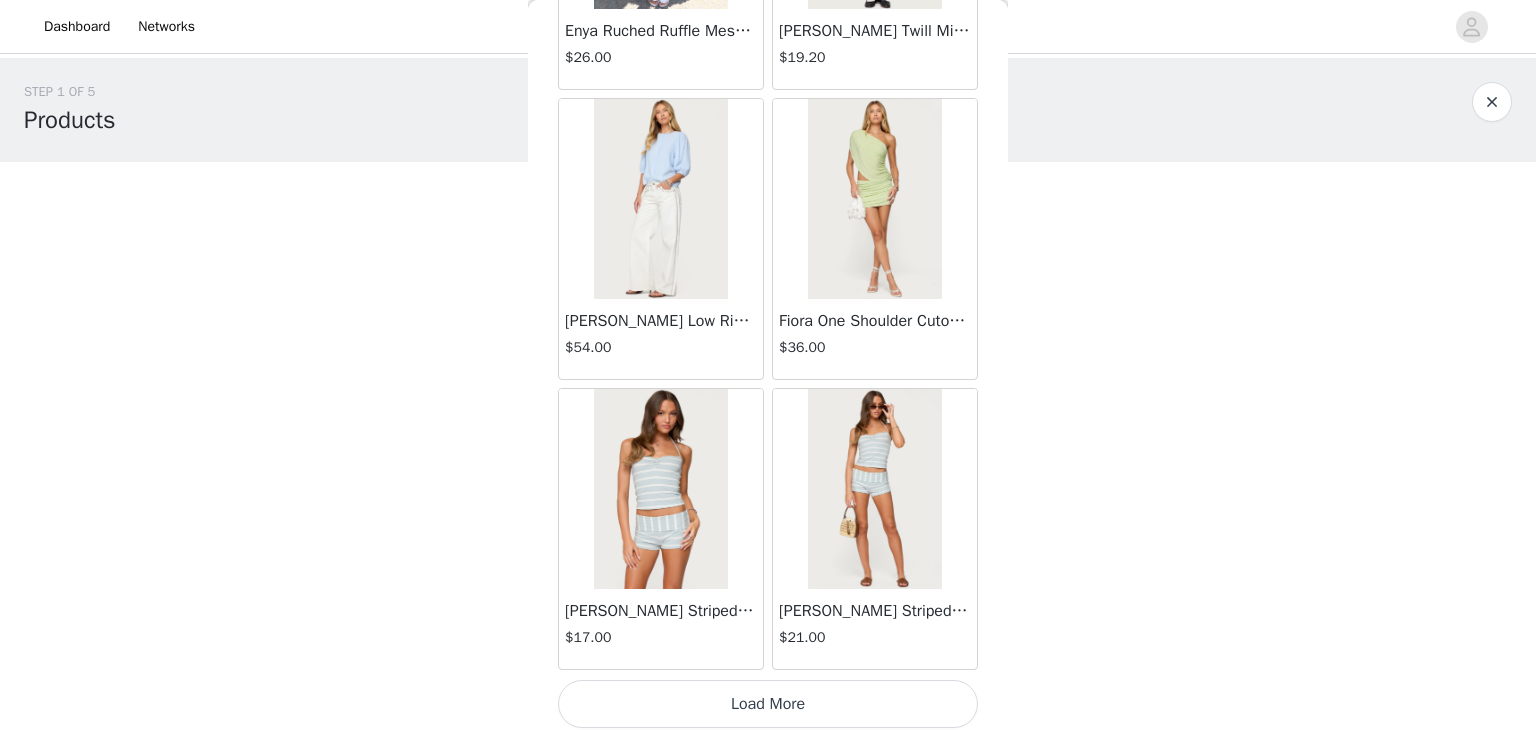 click on "Load More" at bounding box center (768, 704) 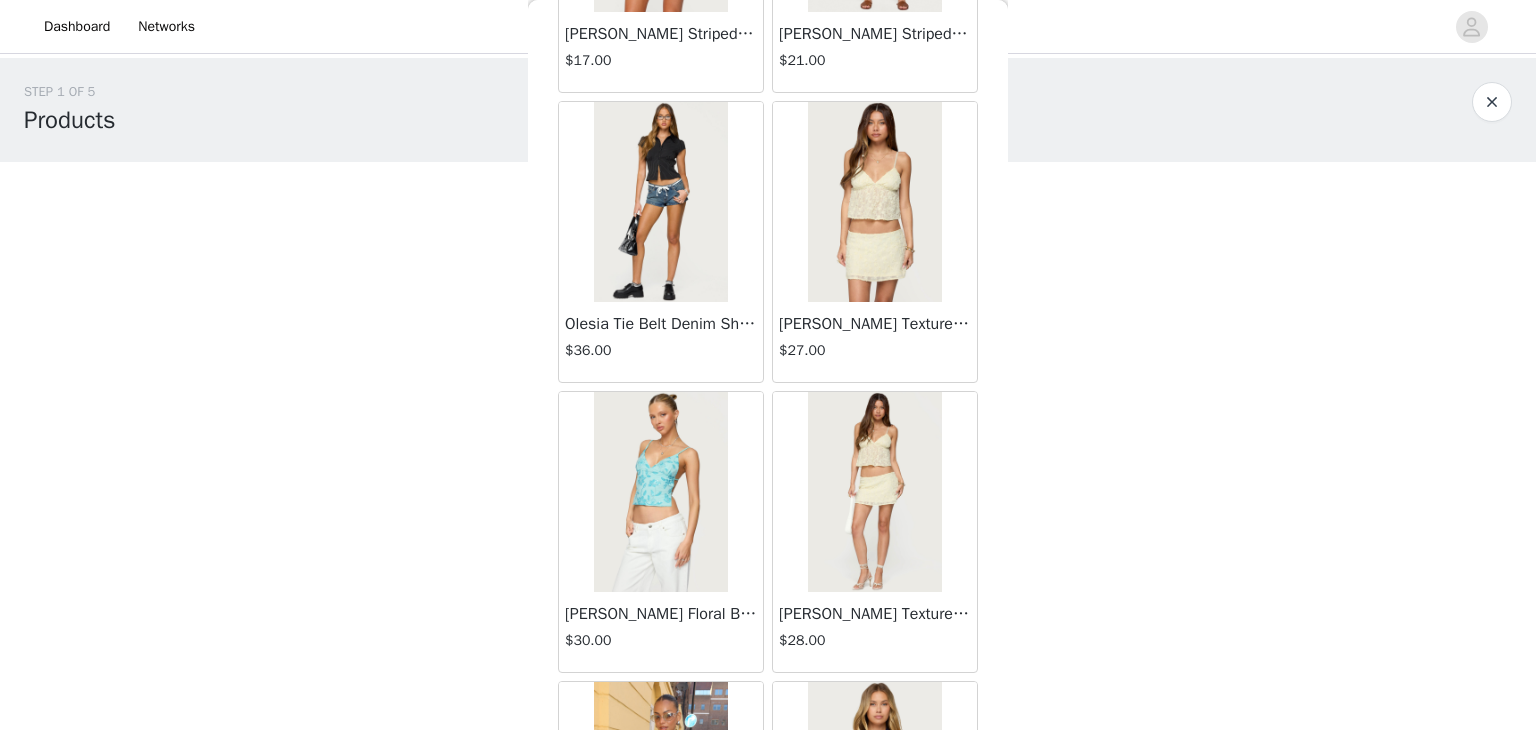 scroll, scrollTop: 5799, scrollLeft: 0, axis: vertical 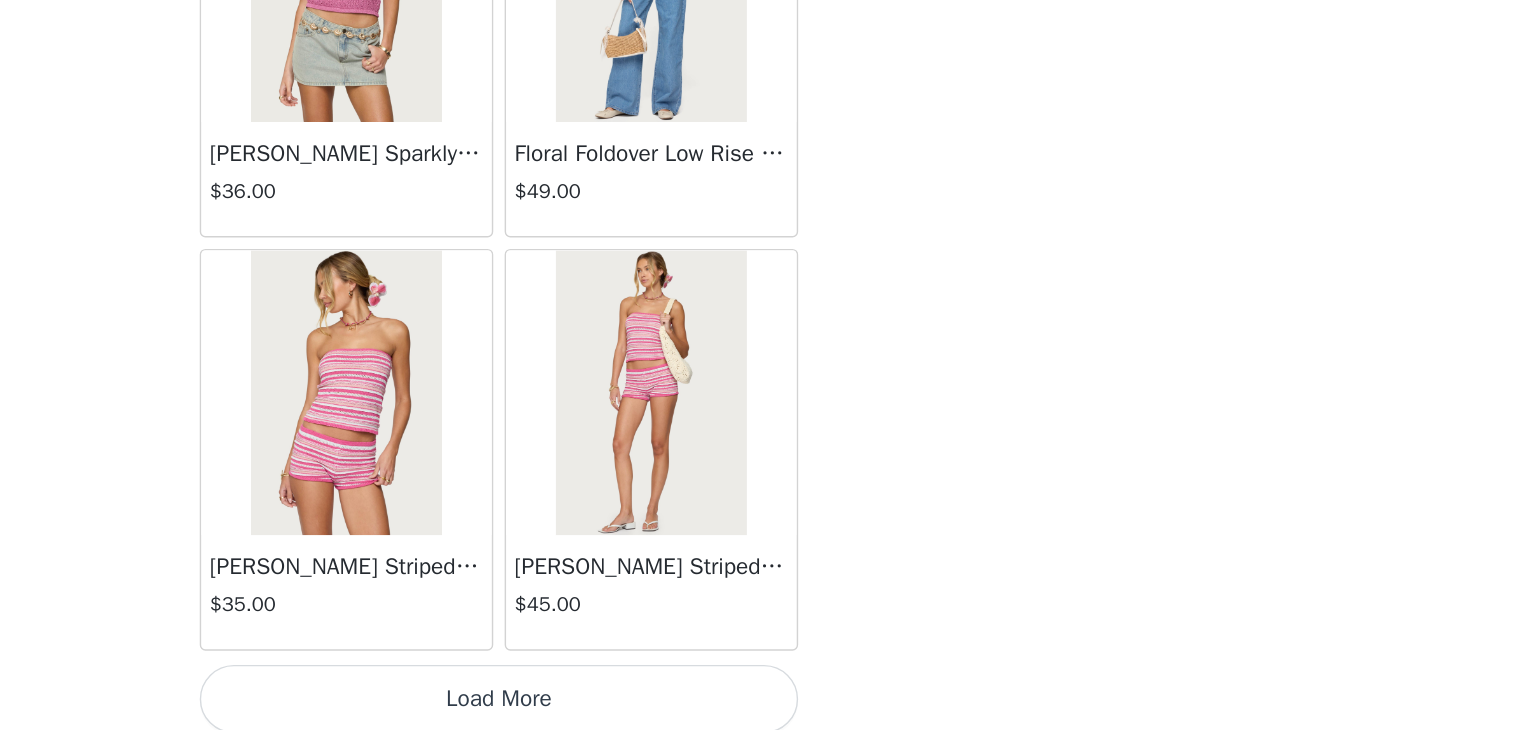 click on "Load More" at bounding box center (768, 708) 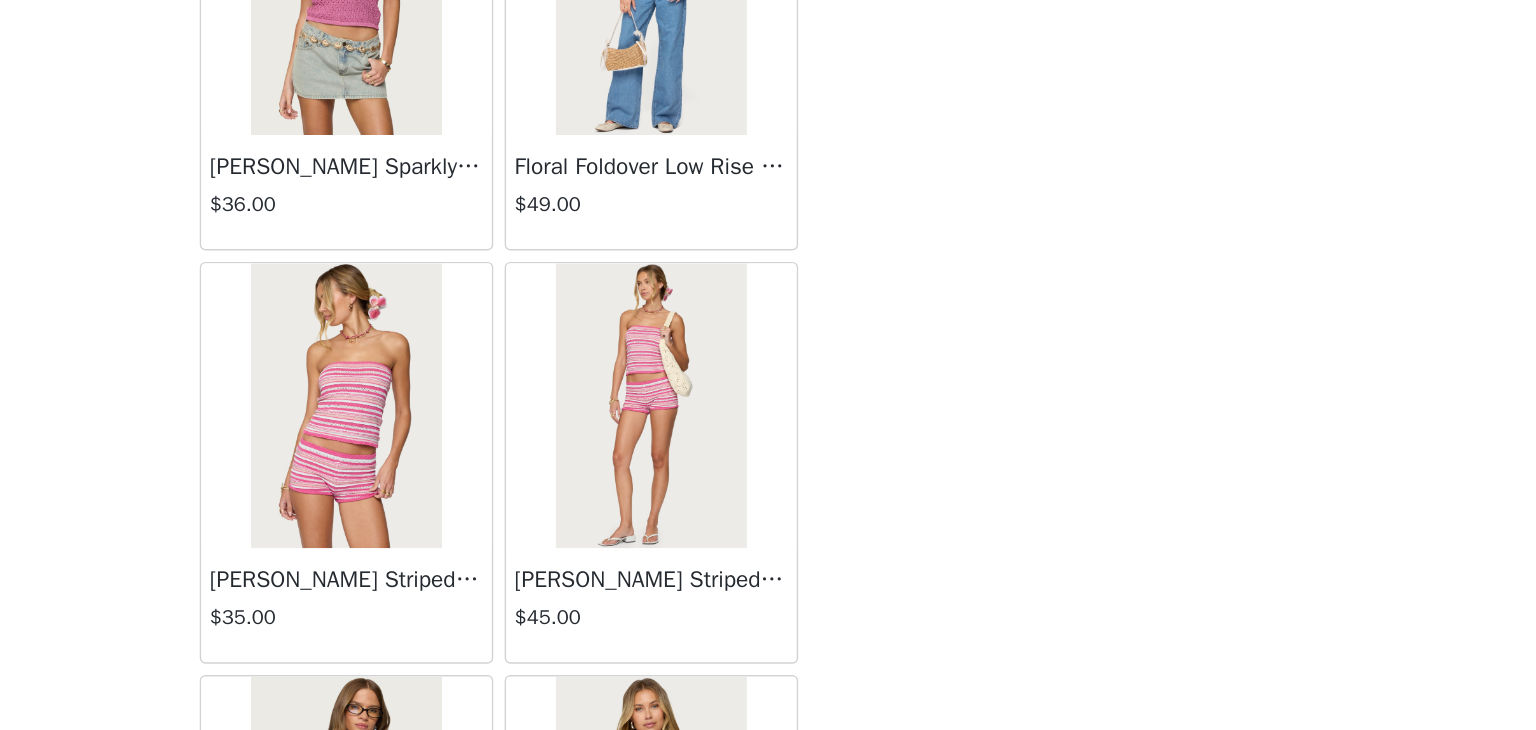 scroll, scrollTop: 8118, scrollLeft: 0, axis: vertical 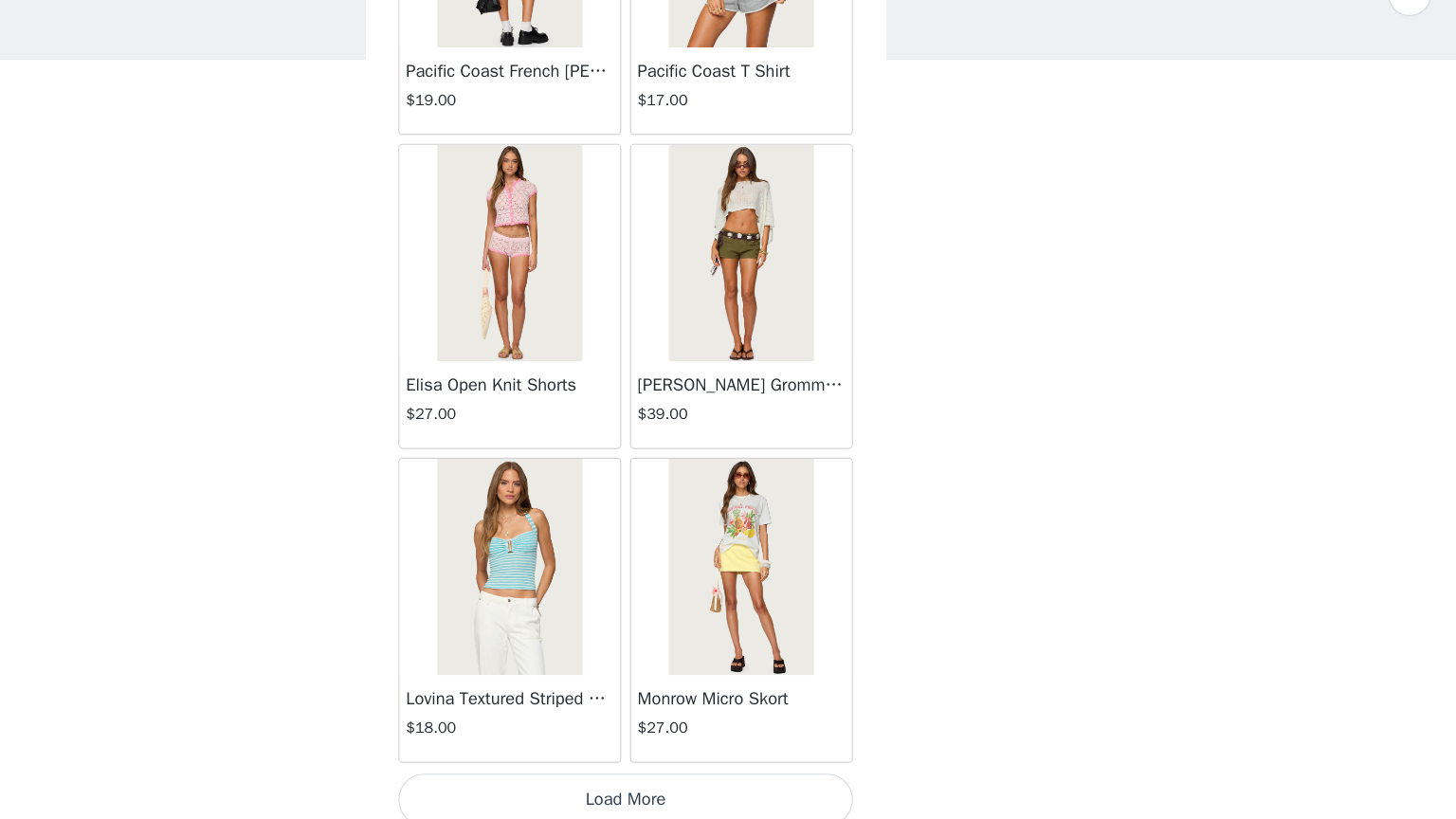 click on "Pacific Coast T Shirt" at bounding box center [829, 164] 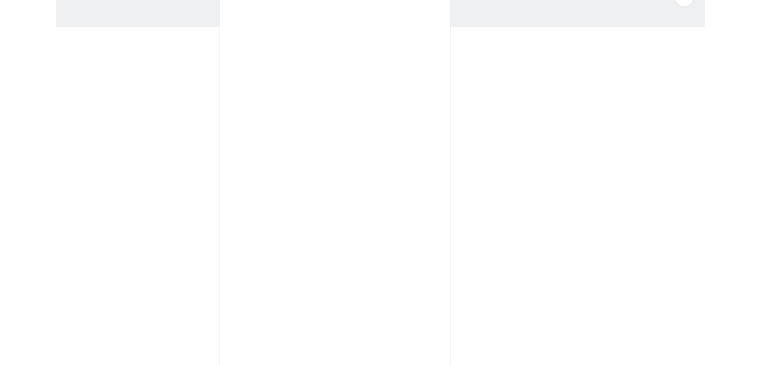 scroll, scrollTop: 0, scrollLeft: 0, axis: both 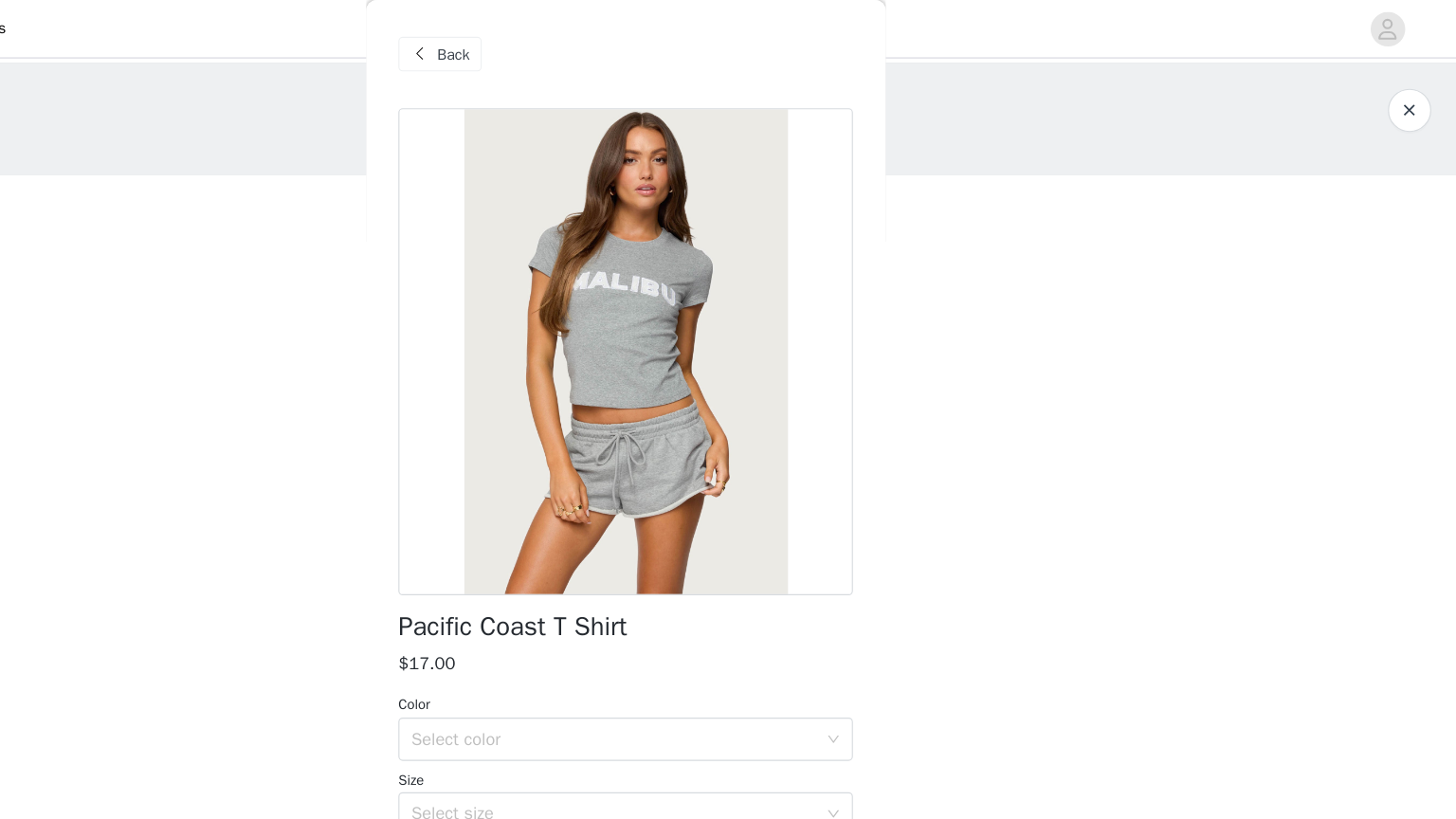 click at bounding box center [548, 47] 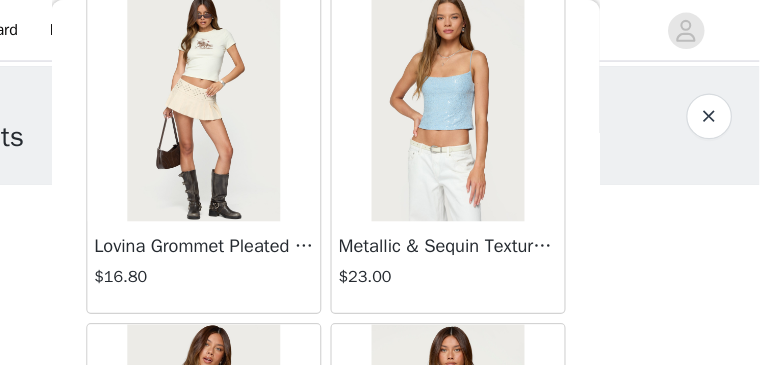 scroll, scrollTop: 216, scrollLeft: 0, axis: vertical 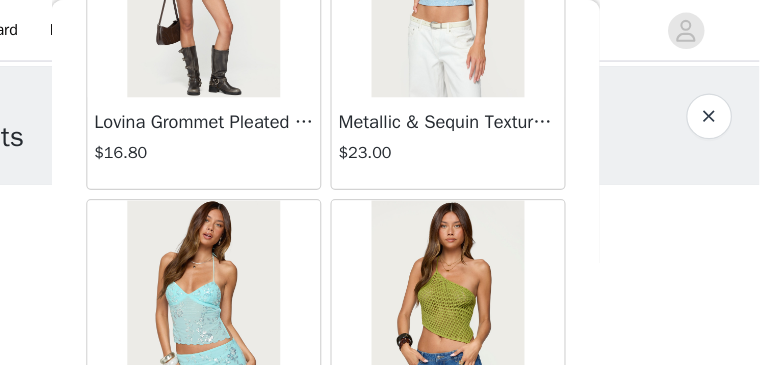 drag, startPoint x: 1526, startPoint y: 0, endPoint x: 604, endPoint y: 192, distance: 941.7792 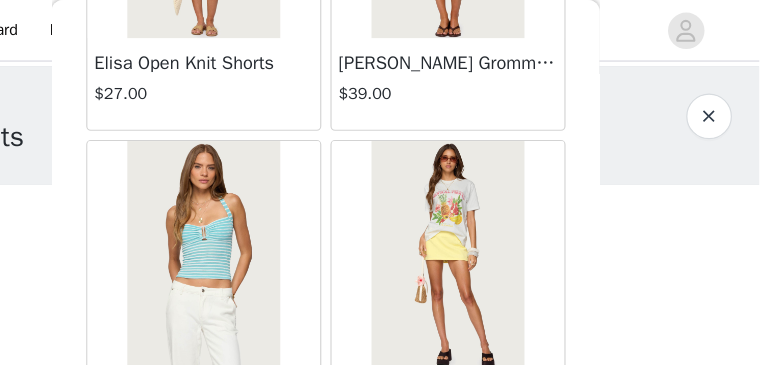 scroll, scrollTop: 11379, scrollLeft: 0, axis: vertical 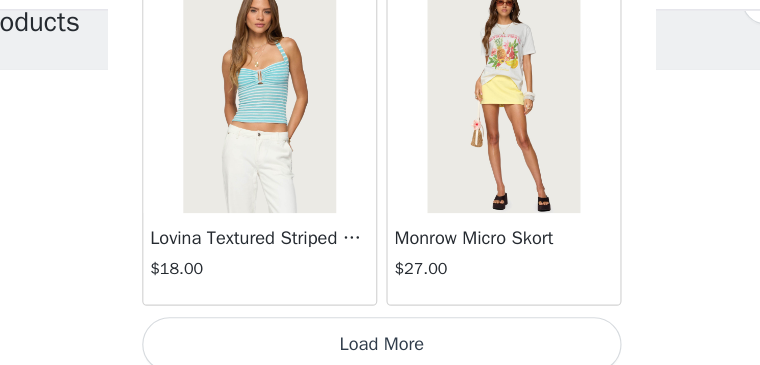 click on "Load More" at bounding box center (380, 347) 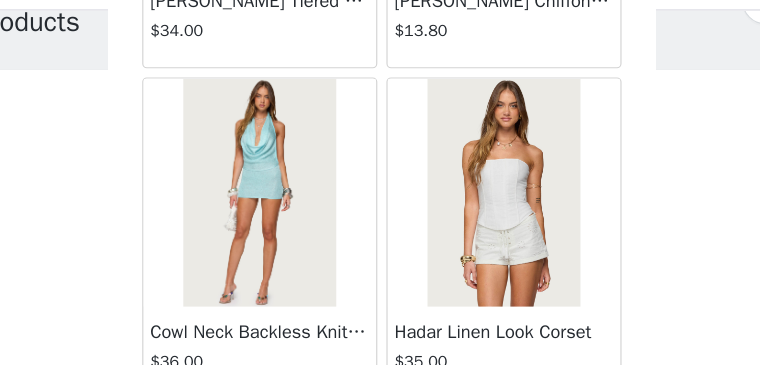 scroll, scrollTop: 13907, scrollLeft: 0, axis: vertical 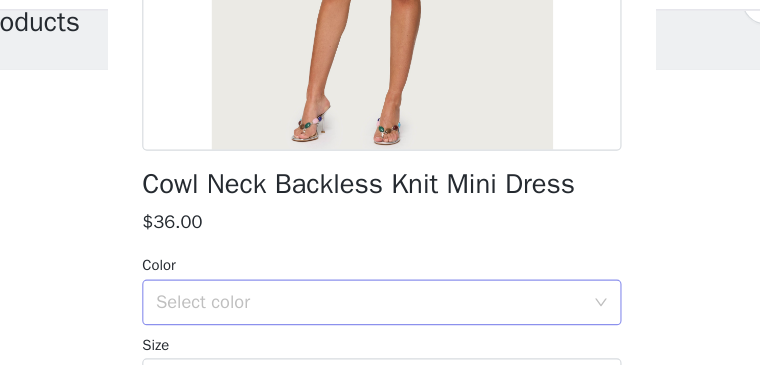 click on "Select color" at bounding box center [369, 310] 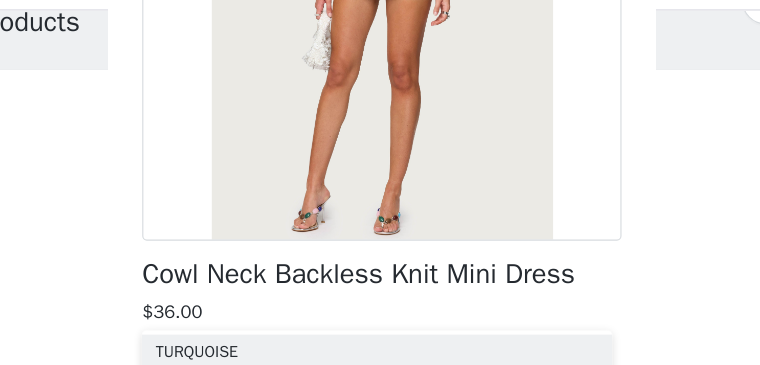 scroll, scrollTop: 366, scrollLeft: 0, axis: vertical 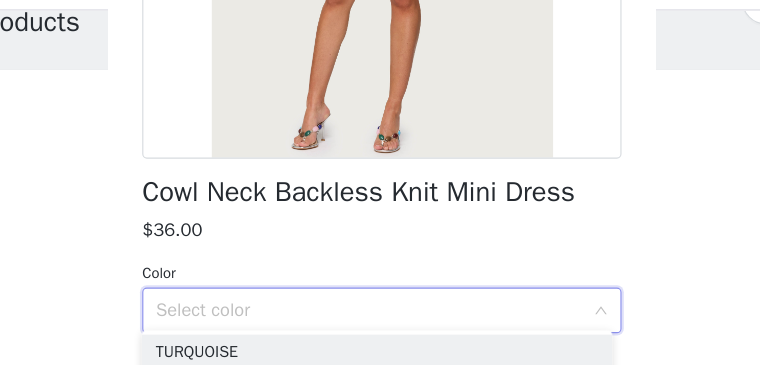 click on "Select color" at bounding box center (369, 317) 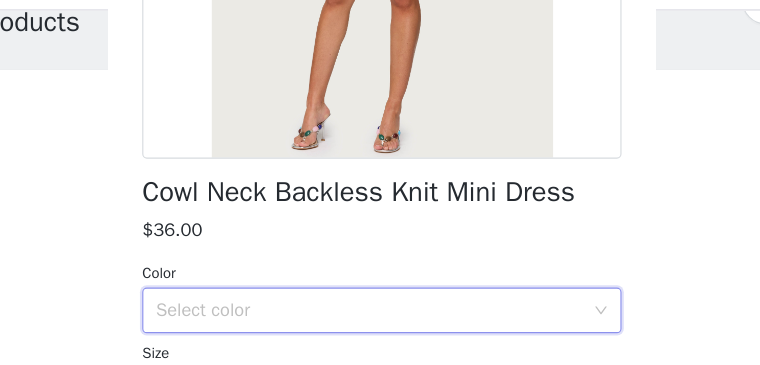 click on "Select color" at bounding box center (369, 317) 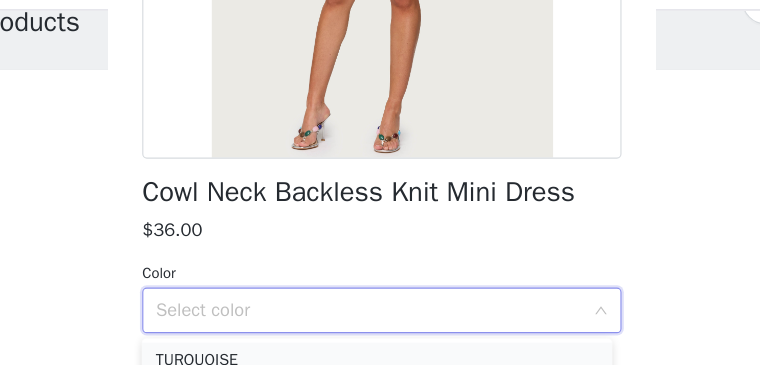 click on "TURQUOISE" at bounding box center [376, 361] 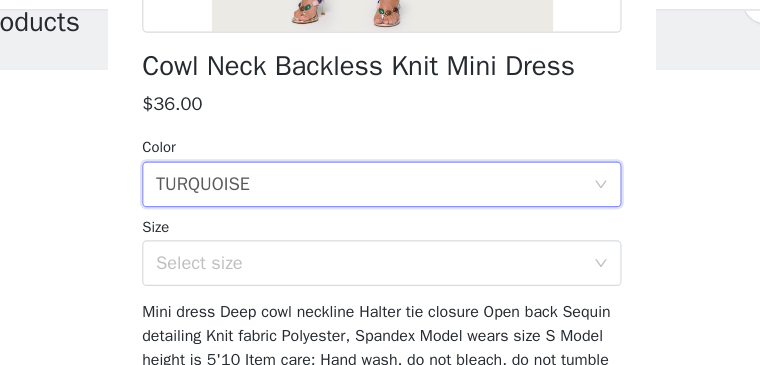 scroll, scrollTop: 478, scrollLeft: 0, axis: vertical 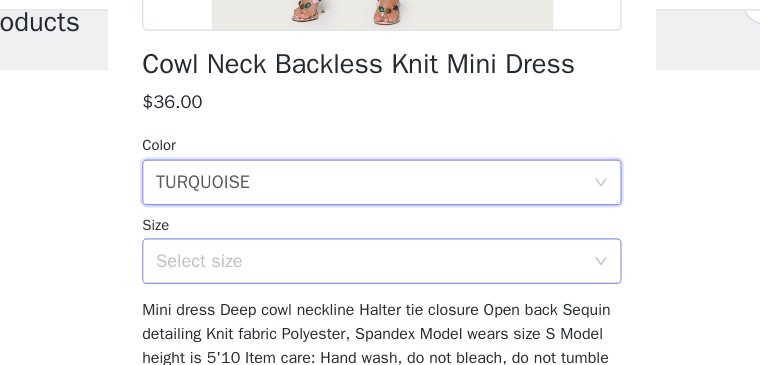 click on "Select size" at bounding box center [369, 274] 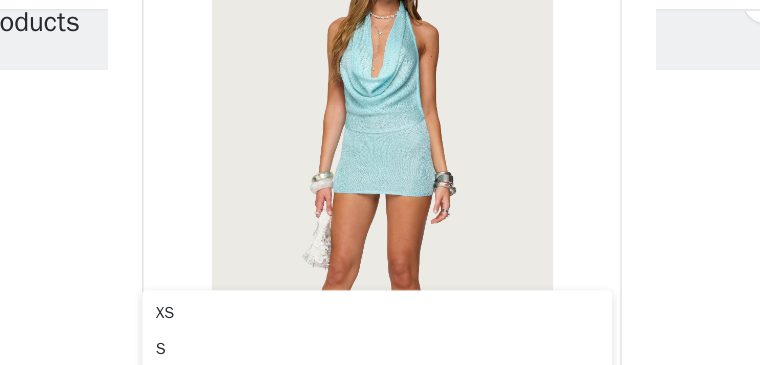 scroll, scrollTop: 104, scrollLeft: 0, axis: vertical 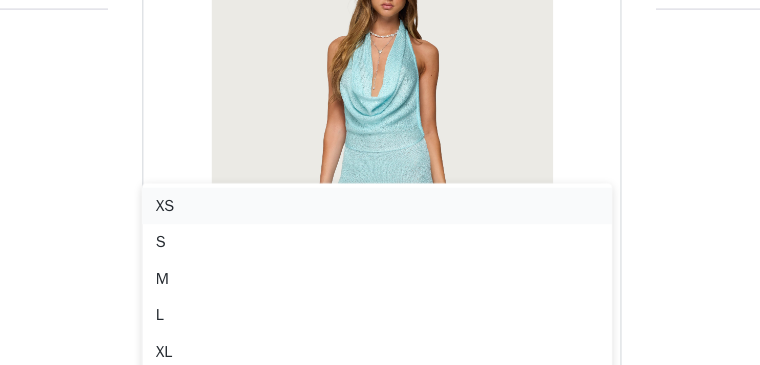 click on "XS" at bounding box center [376, 226] 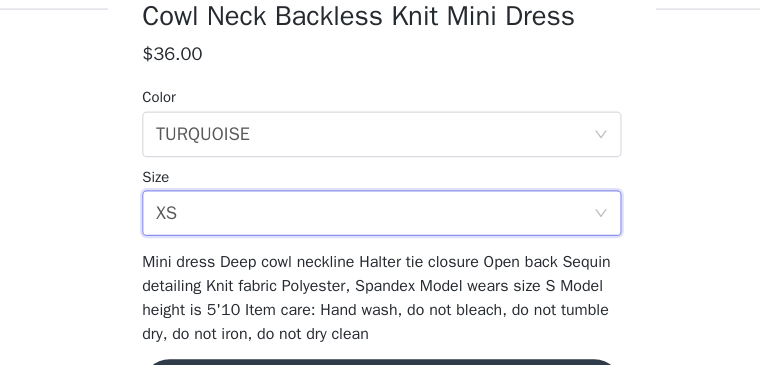 scroll, scrollTop: 587, scrollLeft: 0, axis: vertical 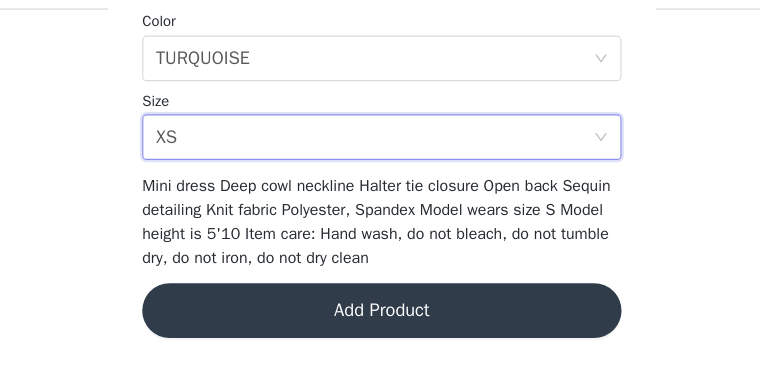 click on "Add Product" at bounding box center [380, 317] 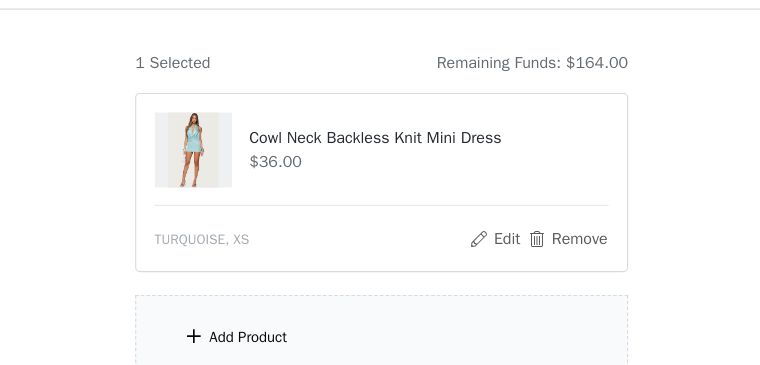 scroll, scrollTop: 214, scrollLeft: 0, axis: vertical 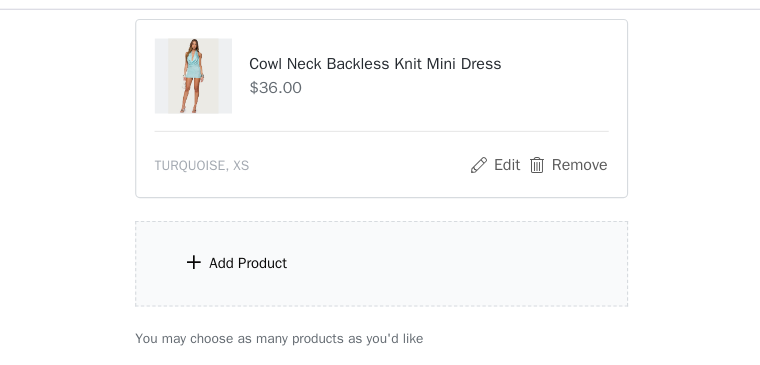 click on "Add Product" at bounding box center [380, 276] 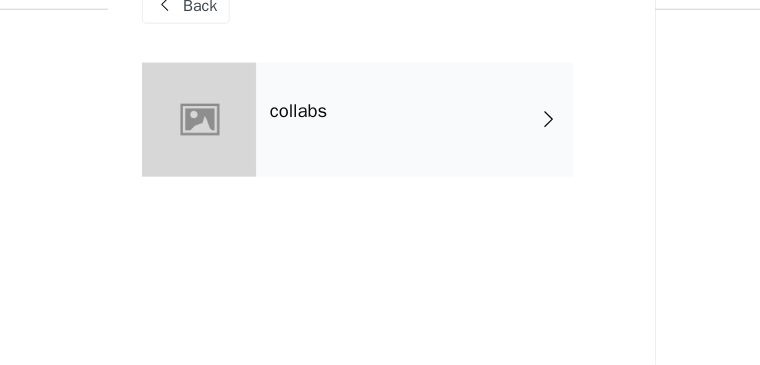 click on "collabs" at bounding box center (409, 150) 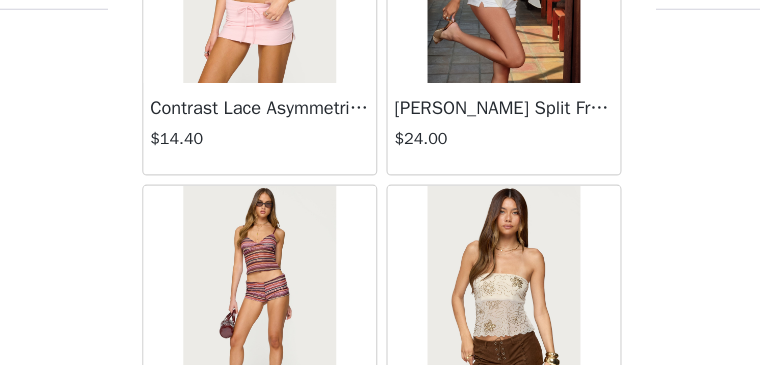 scroll, scrollTop: 2691, scrollLeft: 0, axis: vertical 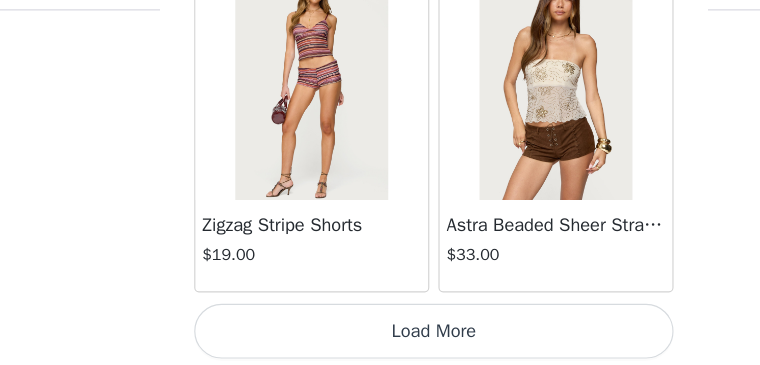click on "Load More" at bounding box center [380, 335] 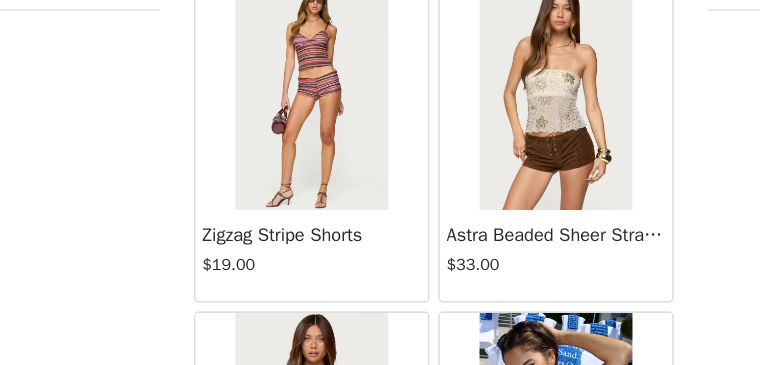 scroll, scrollTop: 2691, scrollLeft: 0, axis: vertical 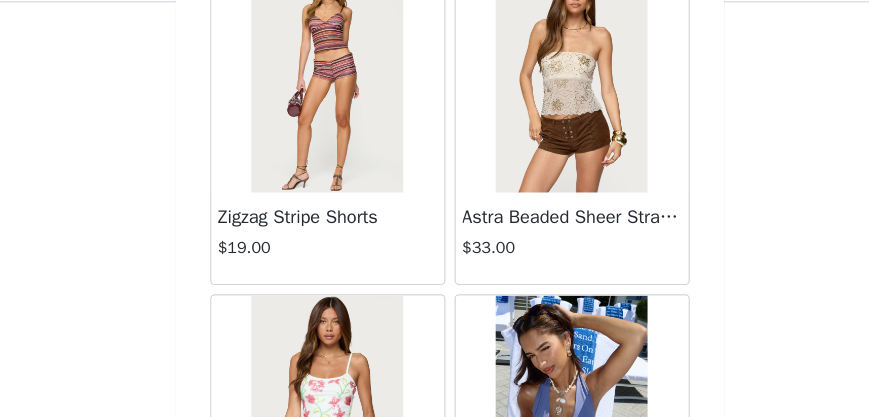 drag, startPoint x: 672, startPoint y: 47, endPoint x: 106, endPoint y: 191, distance: 584.0308 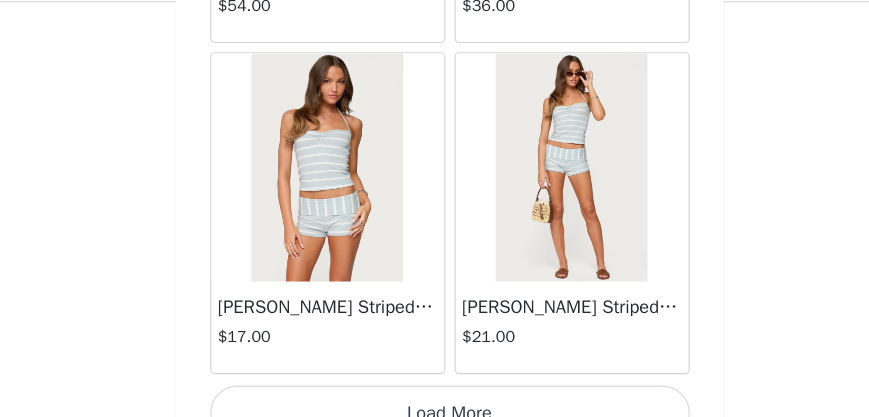 scroll, scrollTop: 5539, scrollLeft: 0, axis: vertical 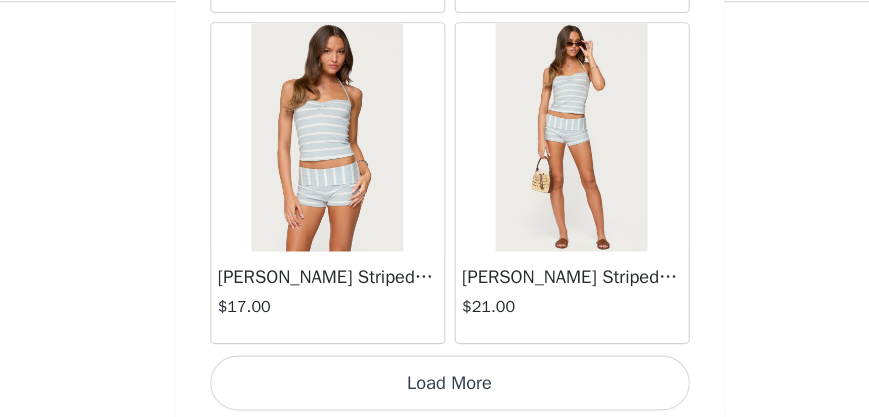 click on "Load More" at bounding box center [435, 387] 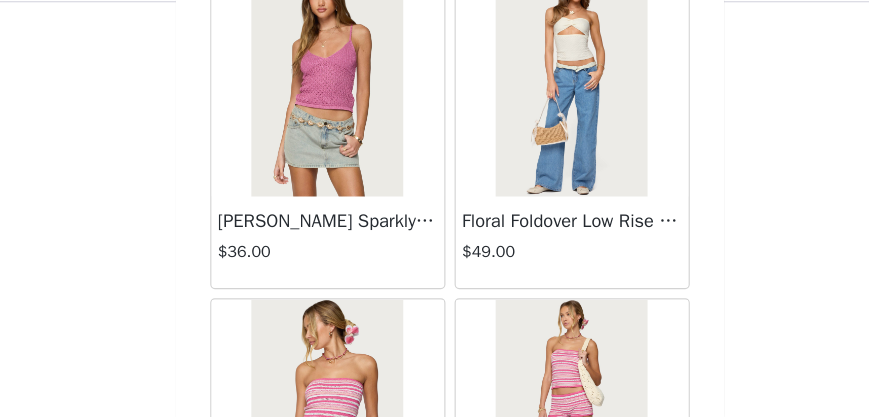 scroll, scrollTop: 8437, scrollLeft: 0, axis: vertical 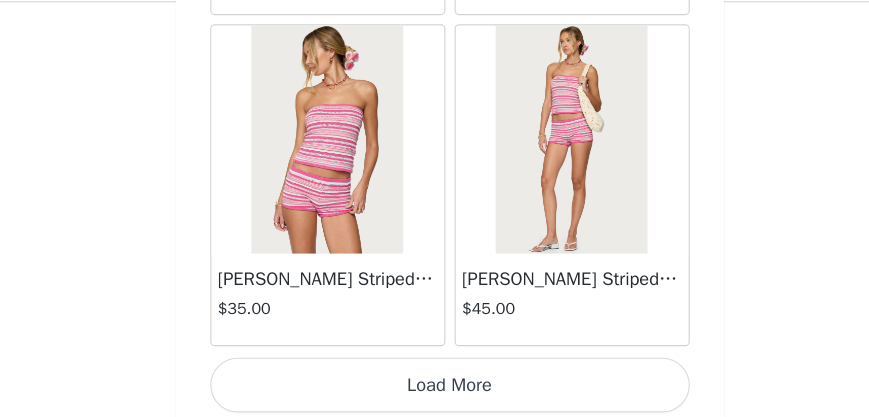 click on "Load More" at bounding box center [435, 389] 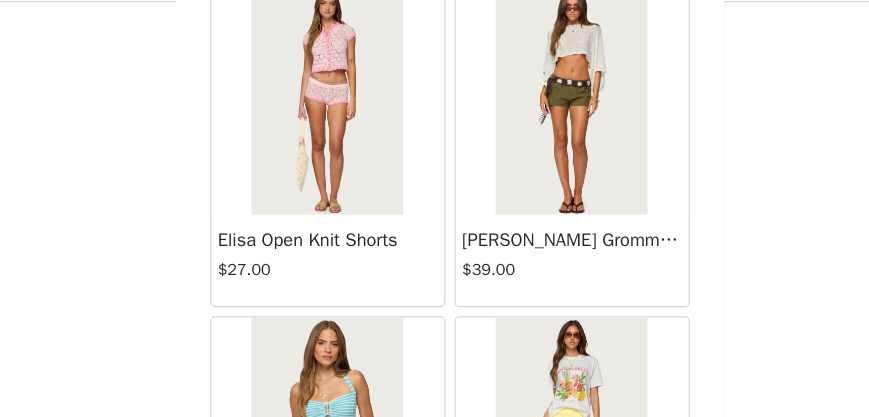 scroll, scrollTop: 11336, scrollLeft: 0, axis: vertical 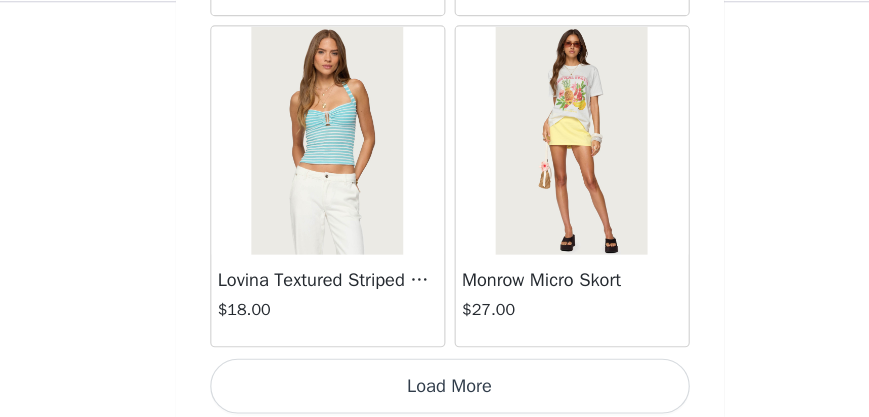 click on "Load More" at bounding box center [435, 390] 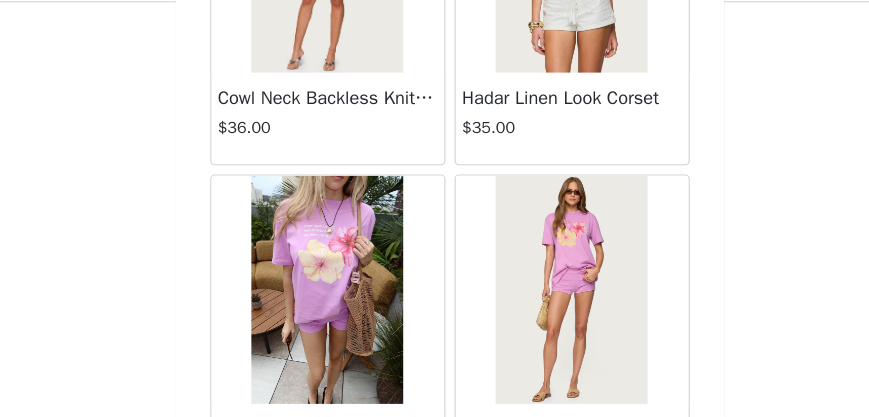 scroll, scrollTop: 14234, scrollLeft: 0, axis: vertical 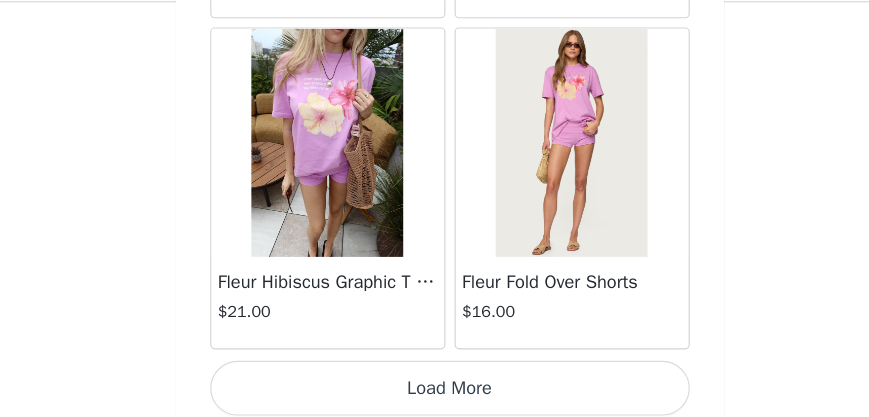 click on "Load More" at bounding box center [435, 392] 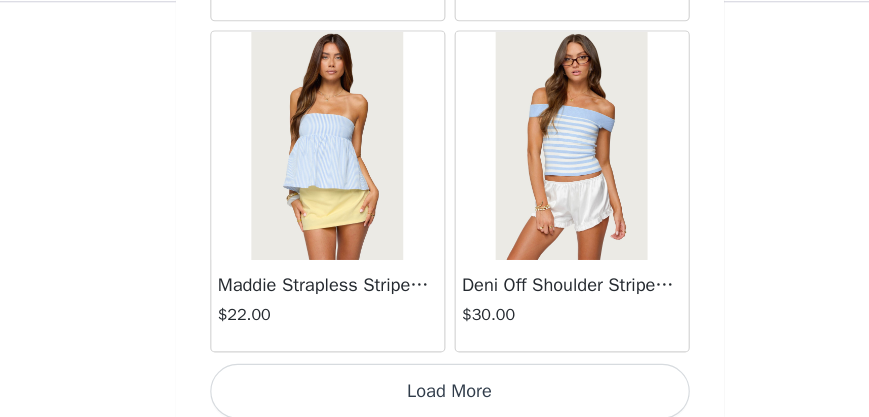 click on "Load More" at bounding box center (435, 394) 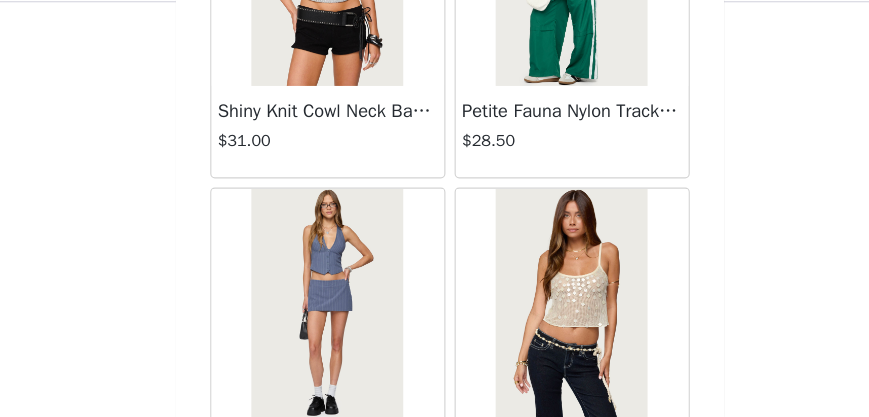 scroll, scrollTop: 20031, scrollLeft: 0, axis: vertical 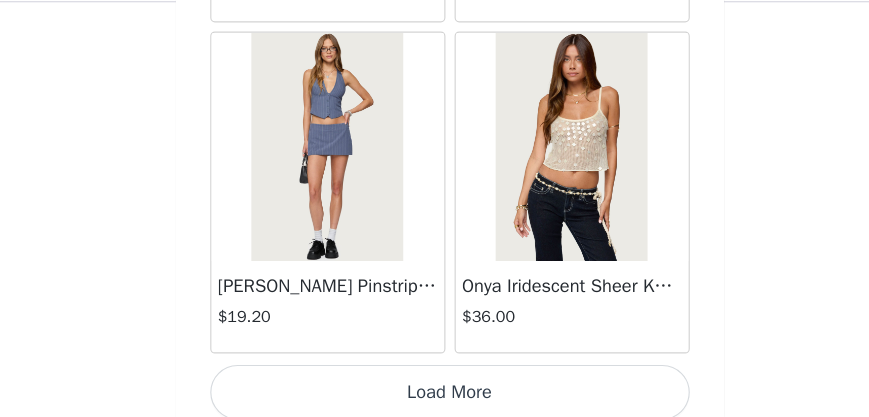 click on "Load More" at bounding box center [435, 395] 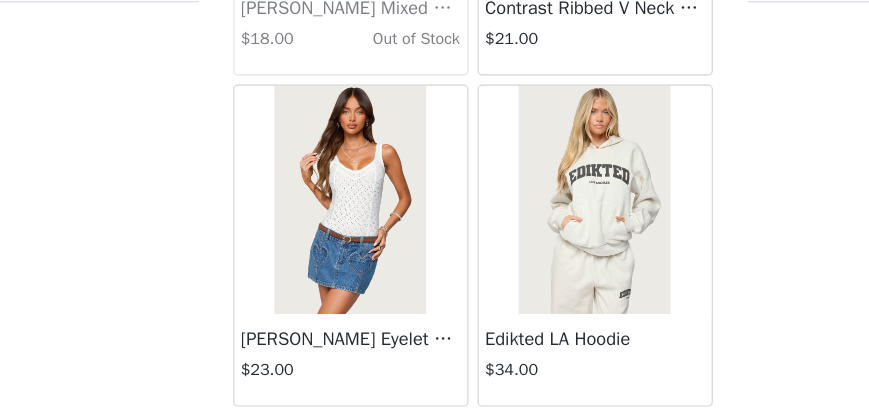scroll, scrollTop: 22929, scrollLeft: 0, axis: vertical 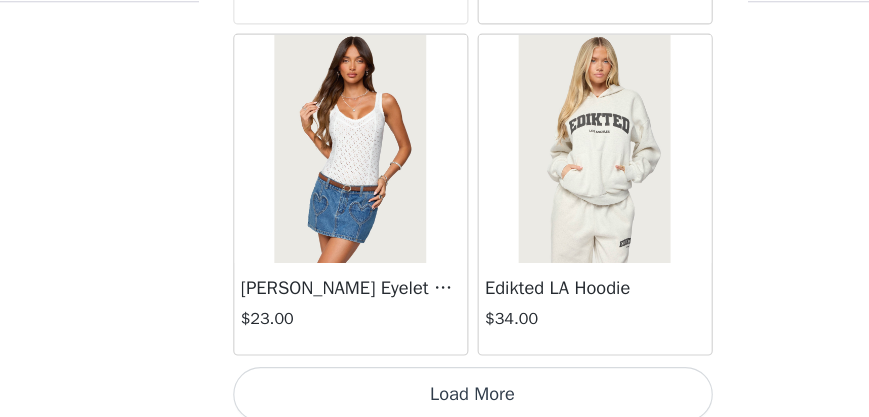 click on "Load More" at bounding box center (435, 397) 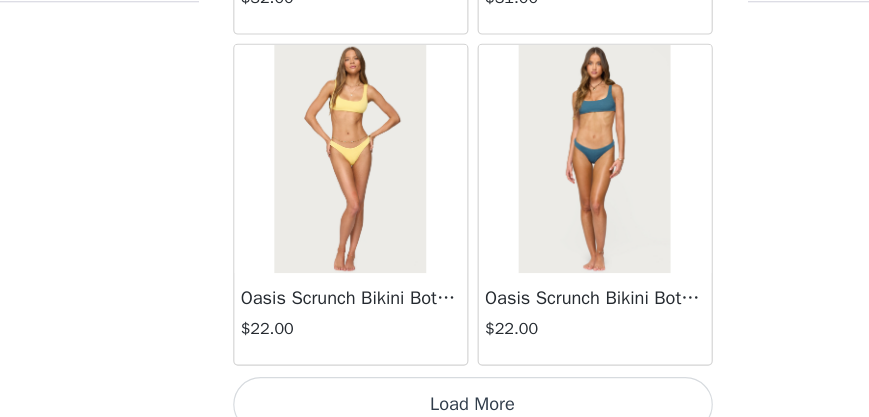 scroll, scrollTop: 25827, scrollLeft: 0, axis: vertical 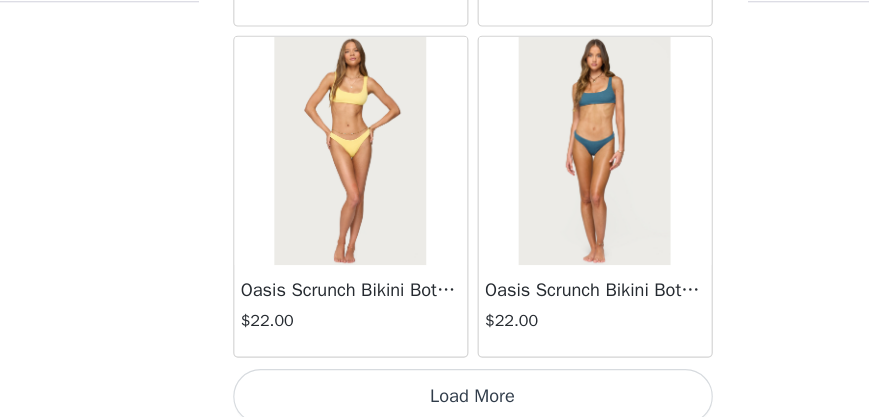 click on "Load More" at bounding box center (435, 399) 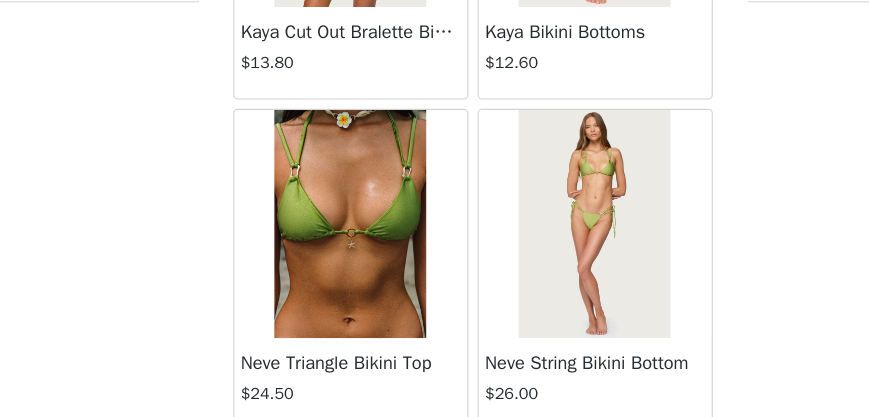 scroll, scrollTop: 28725, scrollLeft: 0, axis: vertical 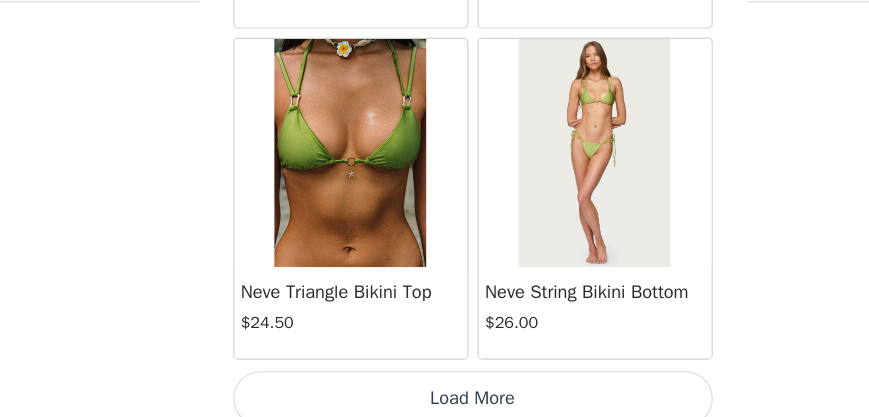 click on "Load More" at bounding box center [435, 401] 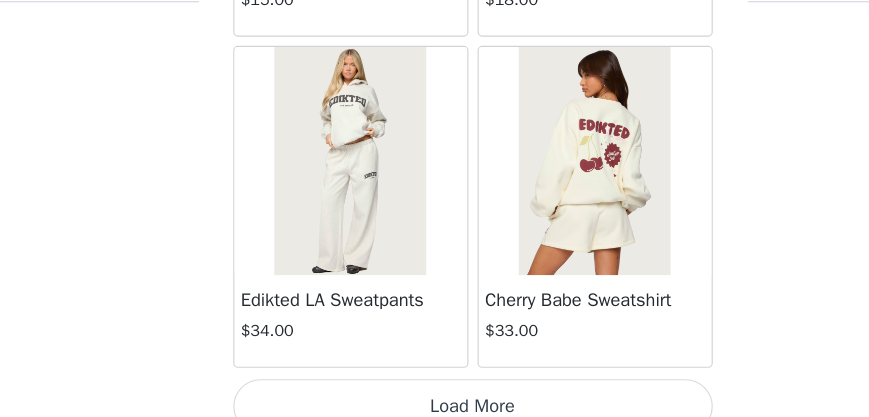 scroll, scrollTop: 31624, scrollLeft: 0, axis: vertical 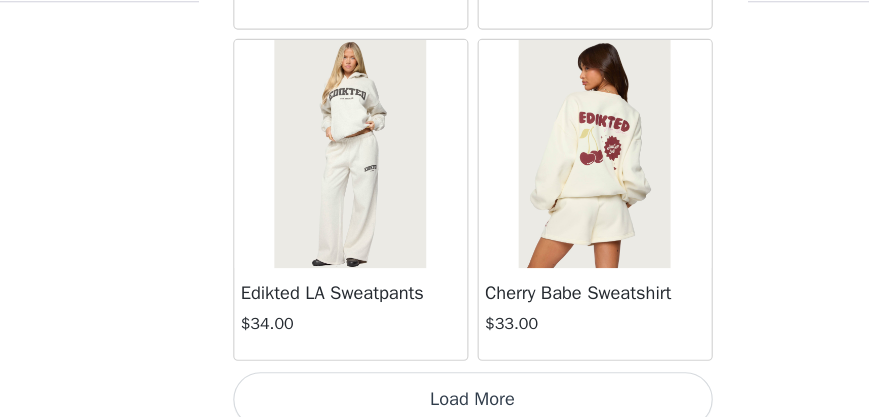 click on "Load More" at bounding box center (435, 402) 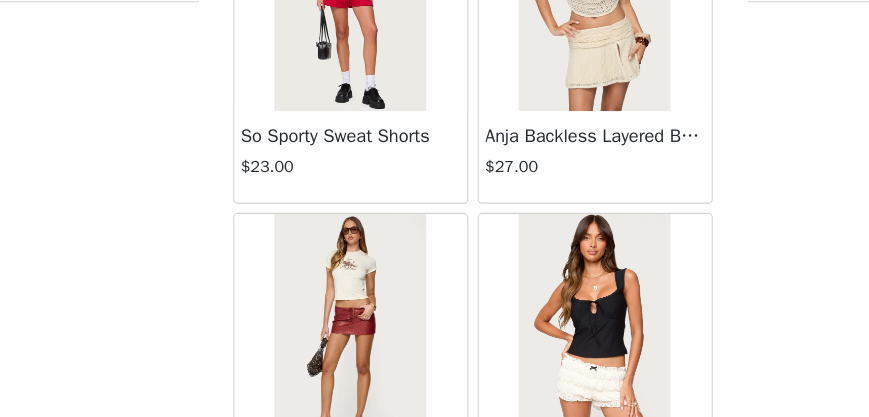 scroll, scrollTop: 34522, scrollLeft: 0, axis: vertical 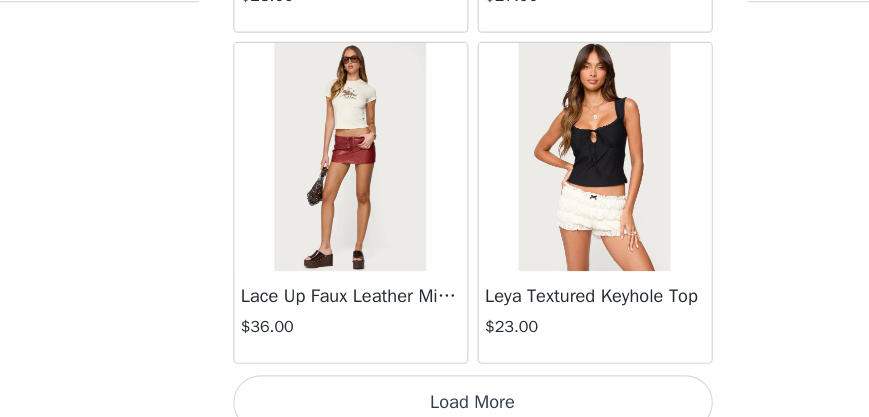 click on "Load More" at bounding box center (435, 404) 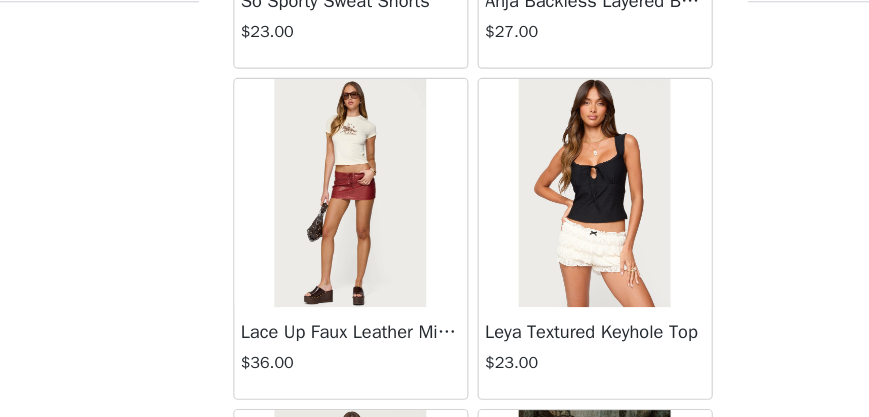 scroll, scrollTop: 34489, scrollLeft: 0, axis: vertical 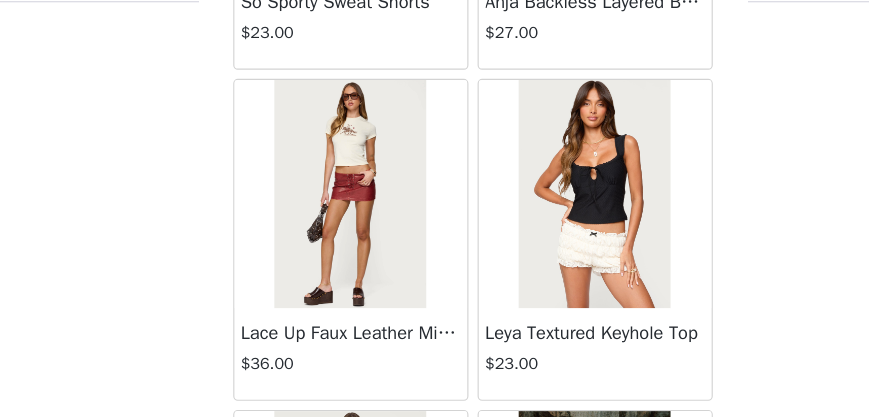click at bounding box center (327, 222) 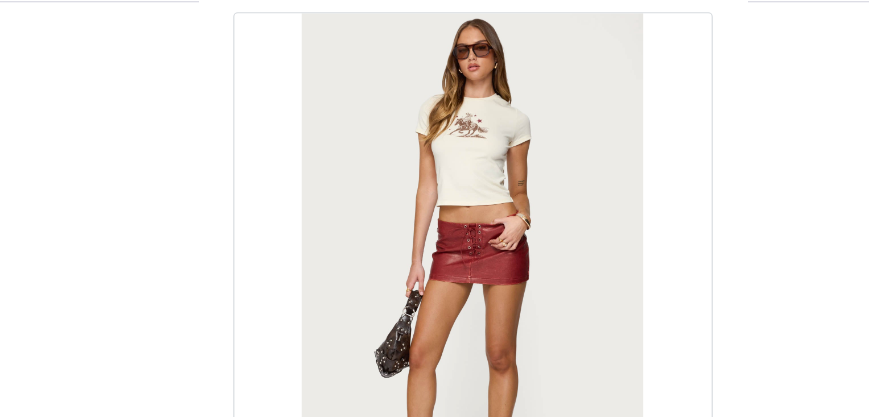 scroll, scrollTop: 25, scrollLeft: 0, axis: vertical 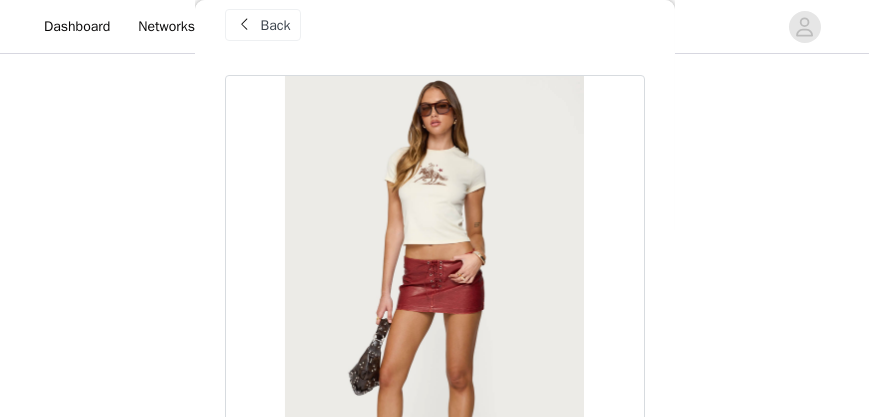 click on "Back" at bounding box center [263, 25] 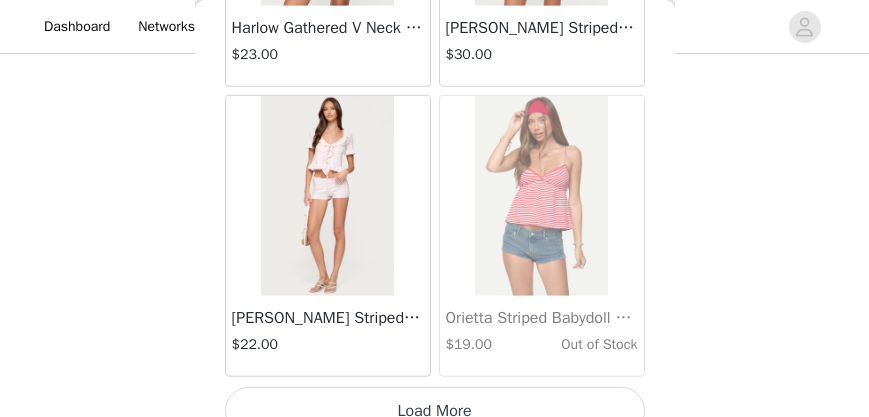 scroll, scrollTop: 37420, scrollLeft: 0, axis: vertical 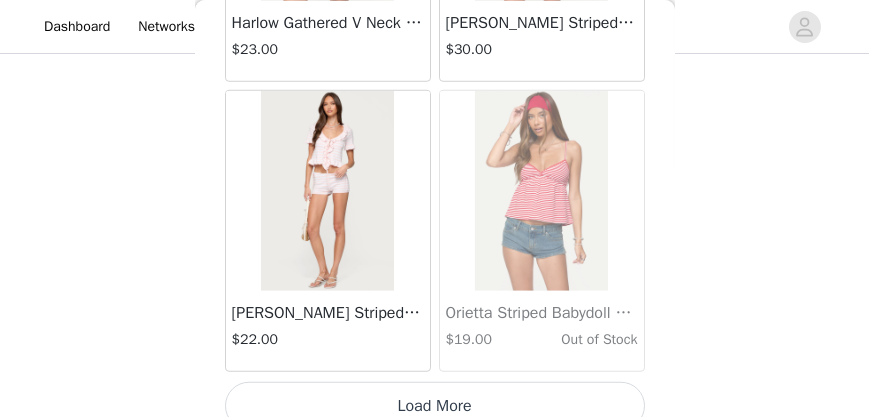 click on "Load More" at bounding box center [435, 406] 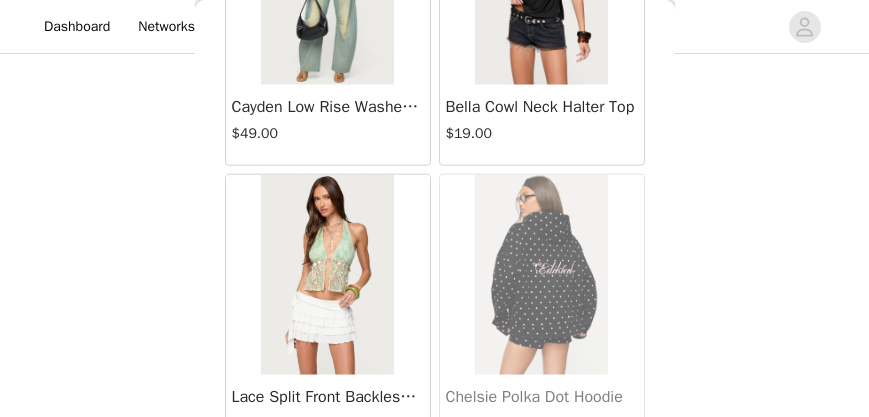 scroll, scrollTop: 40094, scrollLeft: 0, axis: vertical 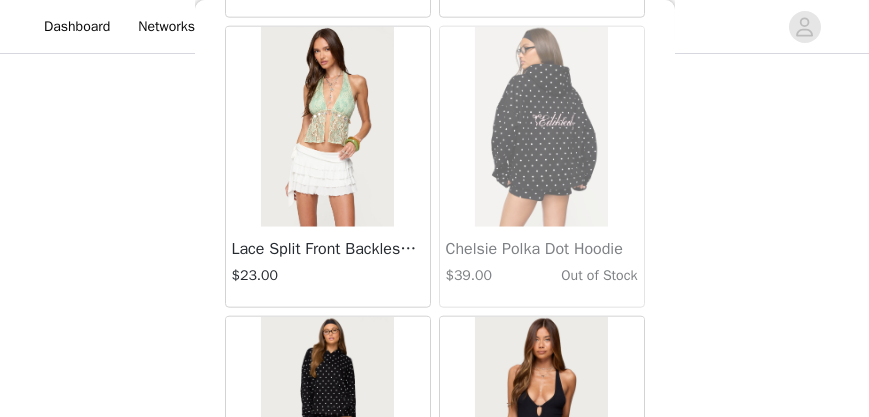 click at bounding box center (327, 127) 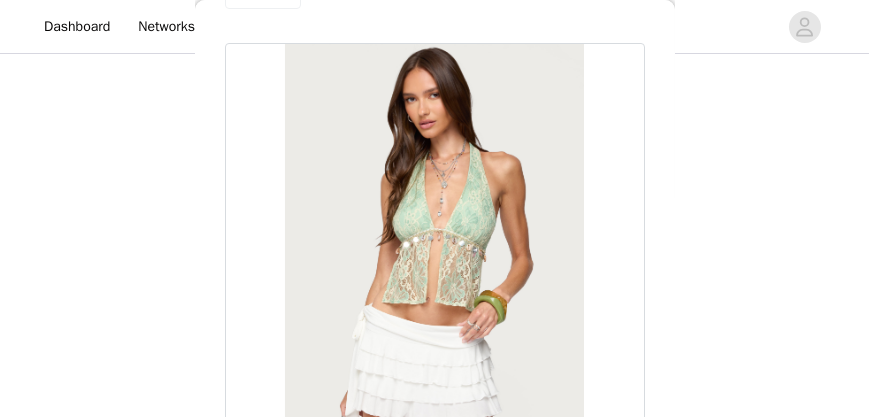 scroll, scrollTop: 0, scrollLeft: 0, axis: both 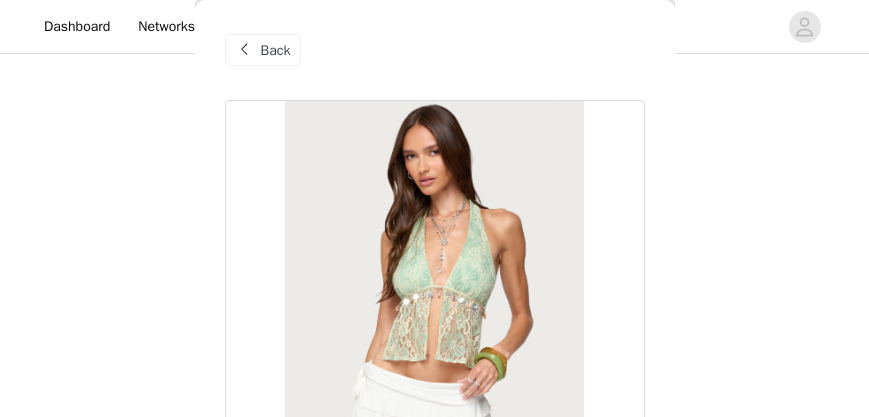 click on "Back" at bounding box center (263, 50) 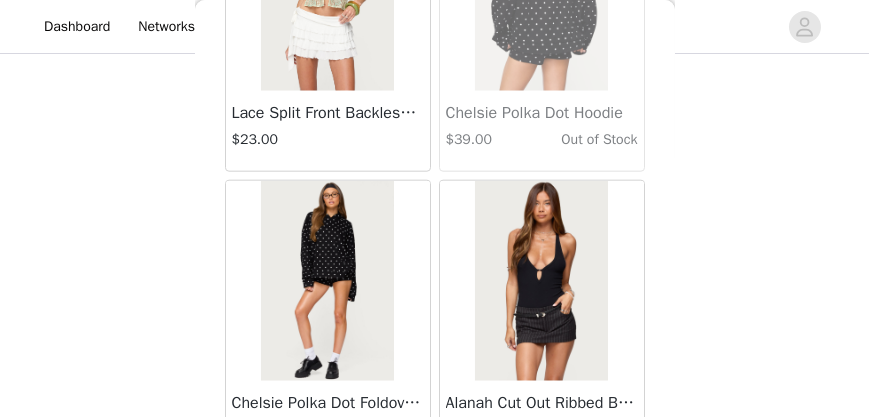 scroll, scrollTop: 40319, scrollLeft: 0, axis: vertical 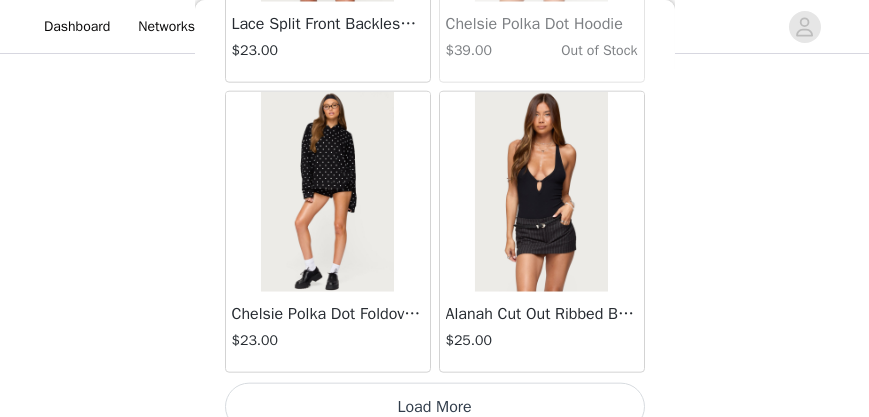 click on "Load More" at bounding box center (435, 407) 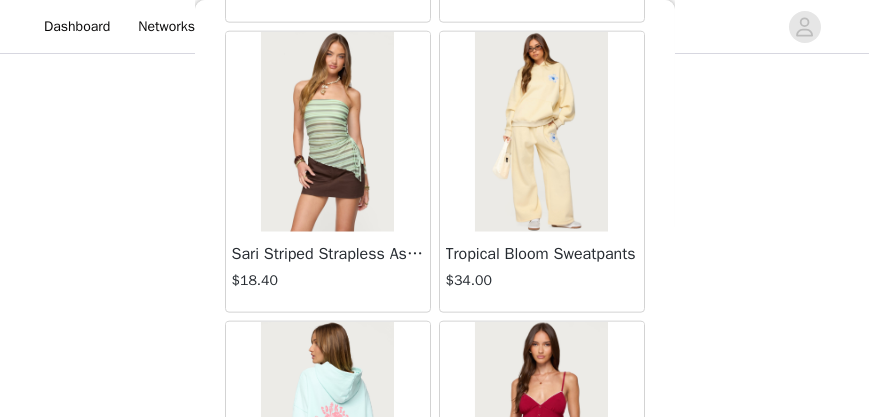 scroll, scrollTop: 40677, scrollLeft: 0, axis: vertical 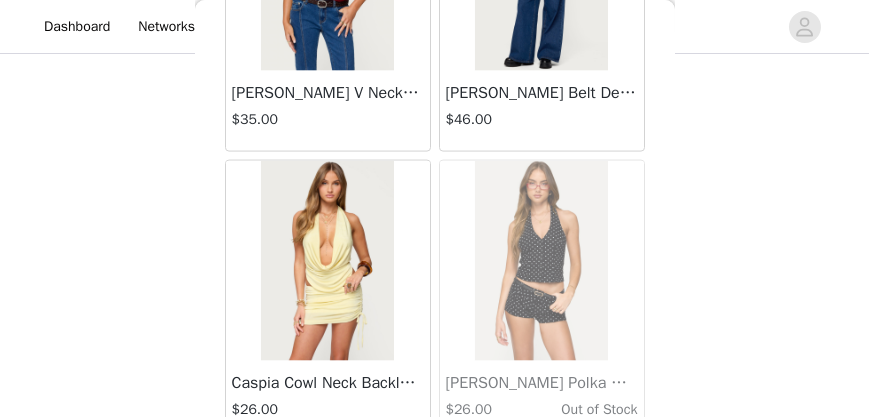 drag, startPoint x: 532, startPoint y: 200, endPoint x: 759, endPoint y: 142, distance: 234.29256 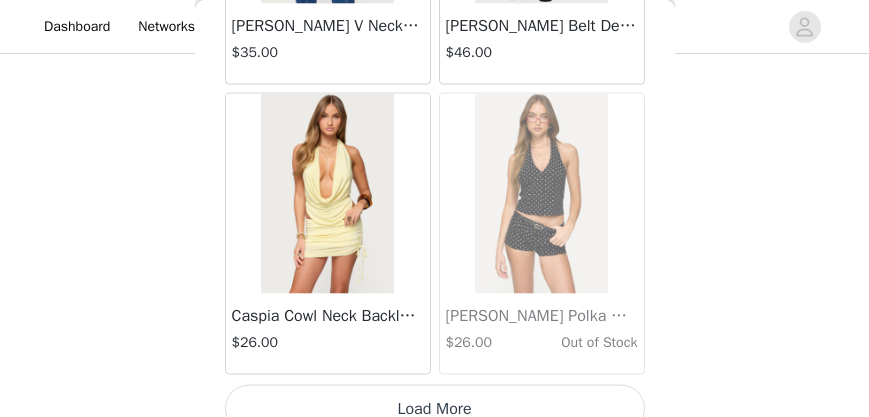click on "Load More" at bounding box center (435, 409) 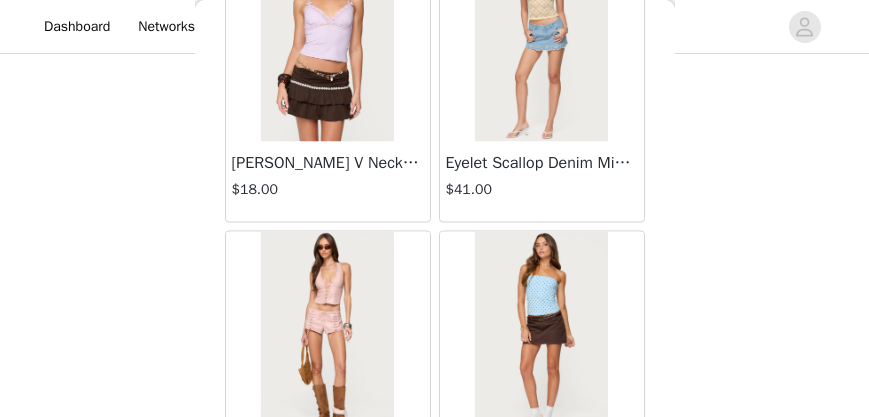 scroll, scrollTop: 46094, scrollLeft: 0, axis: vertical 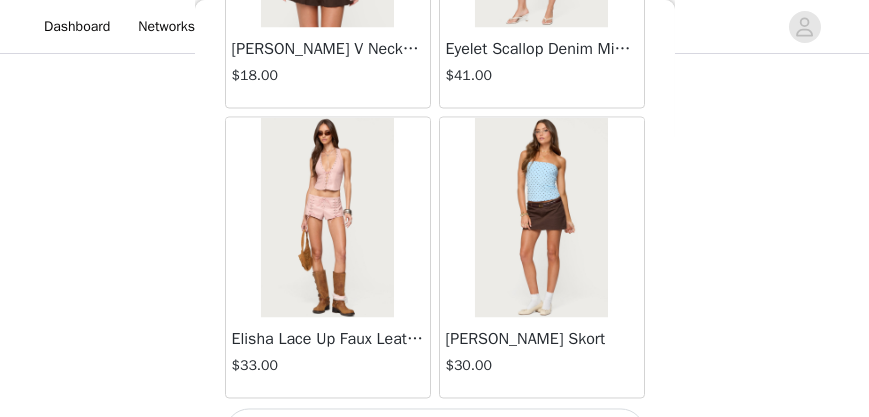 click at bounding box center (327, 217) 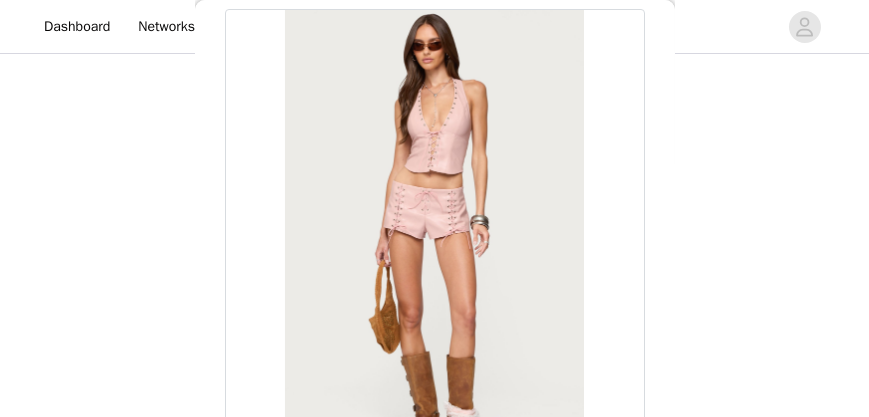 scroll, scrollTop: 0, scrollLeft: 0, axis: both 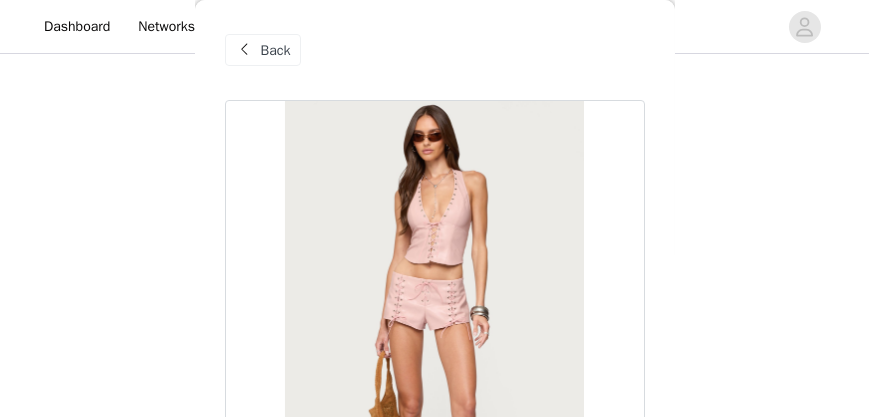 click at bounding box center [245, 50] 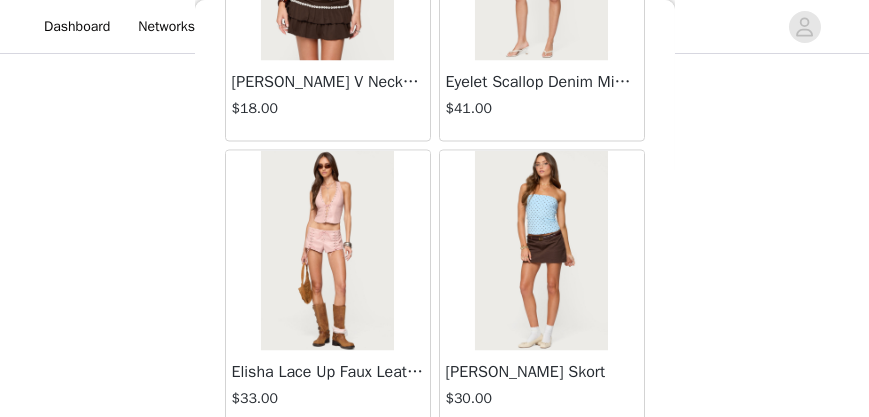 scroll, scrollTop: 46115, scrollLeft: 0, axis: vertical 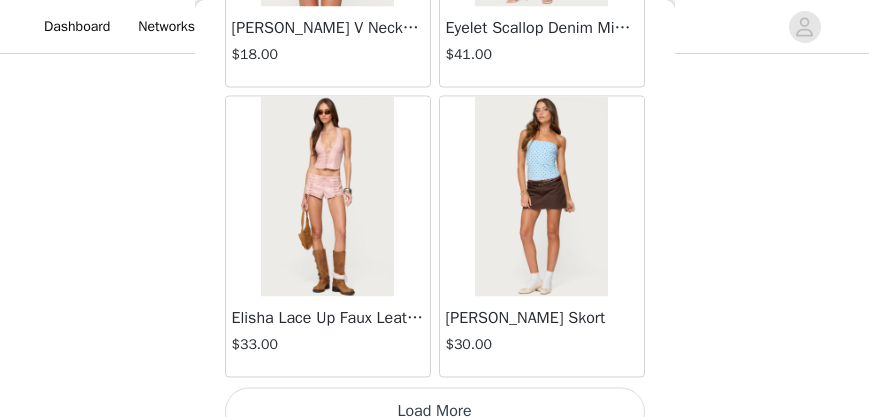 click on "Load More" at bounding box center [435, 411] 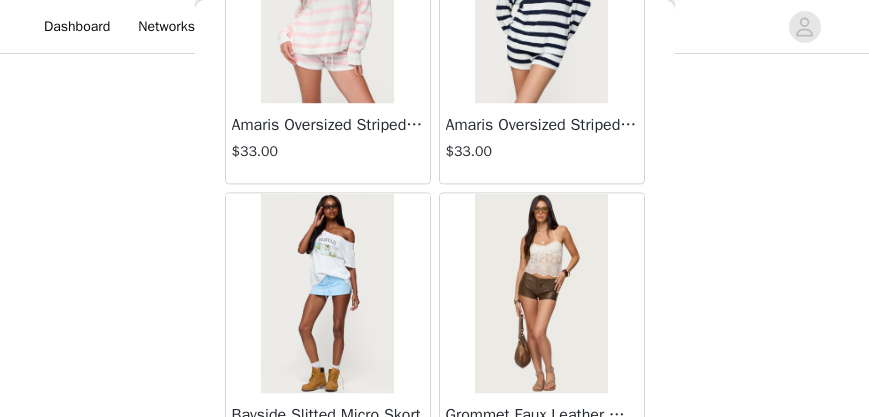 scroll, scrollTop: 48254, scrollLeft: 0, axis: vertical 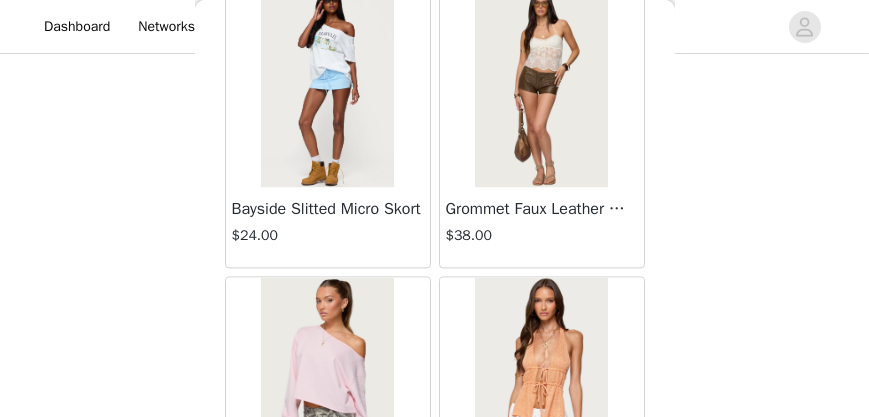 click at bounding box center [541, 87] 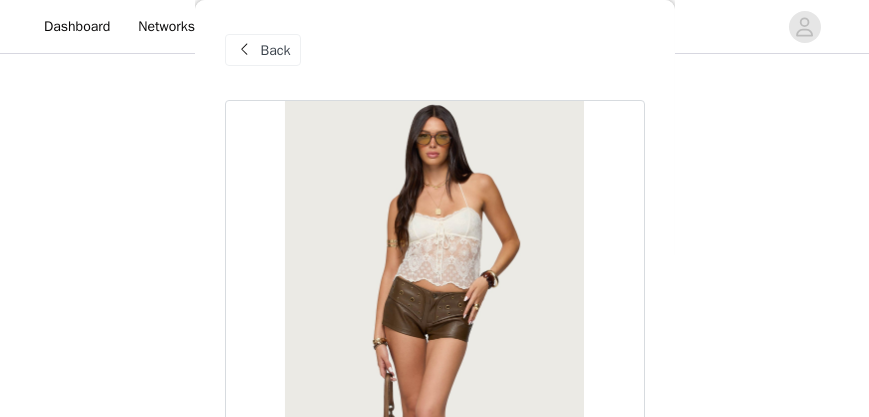 scroll, scrollTop: 0, scrollLeft: 0, axis: both 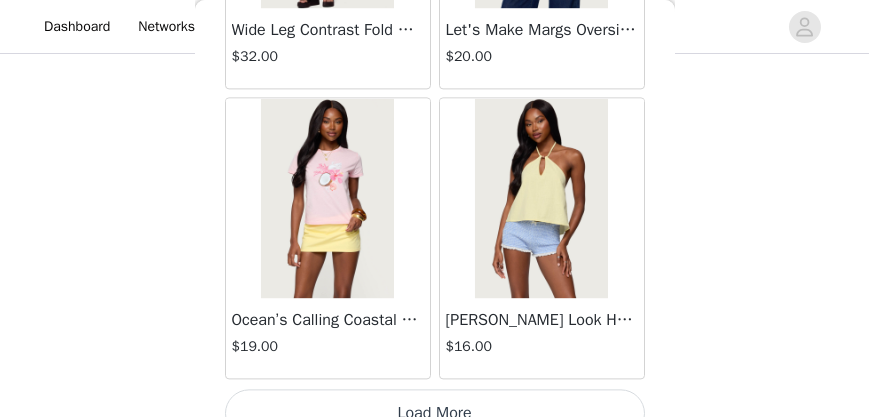 click on "Load More" at bounding box center (435, 413) 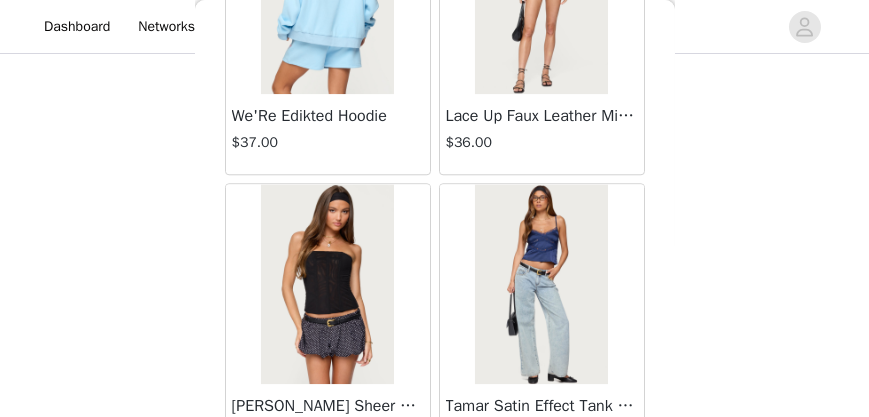 scroll, scrollTop: 51912, scrollLeft: 0, axis: vertical 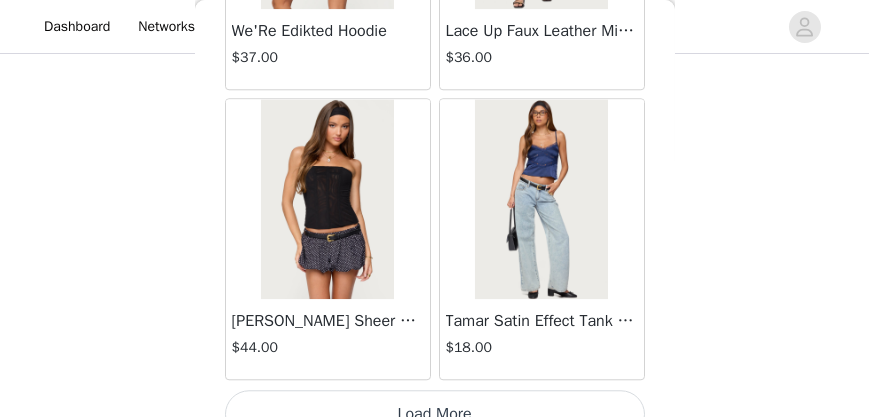 click on "Load More" at bounding box center (435, 414) 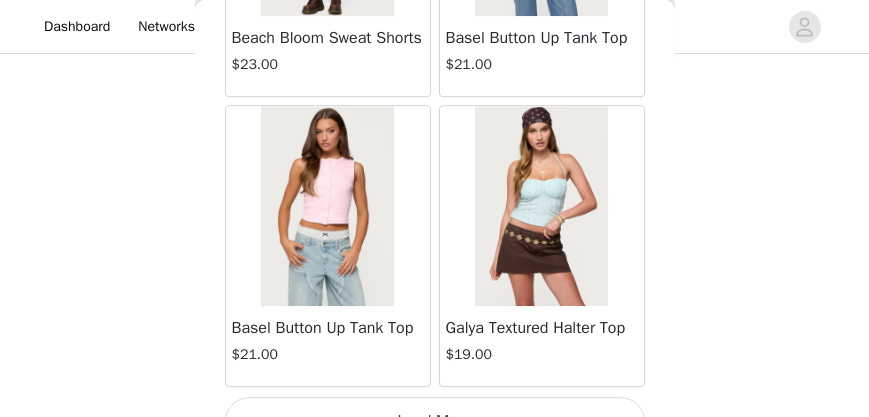scroll, scrollTop: 54810, scrollLeft: 0, axis: vertical 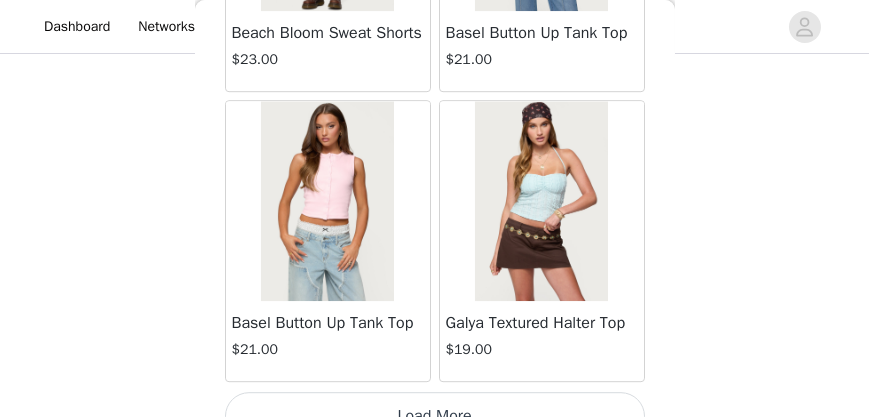 click on "Load More" at bounding box center (435, 416) 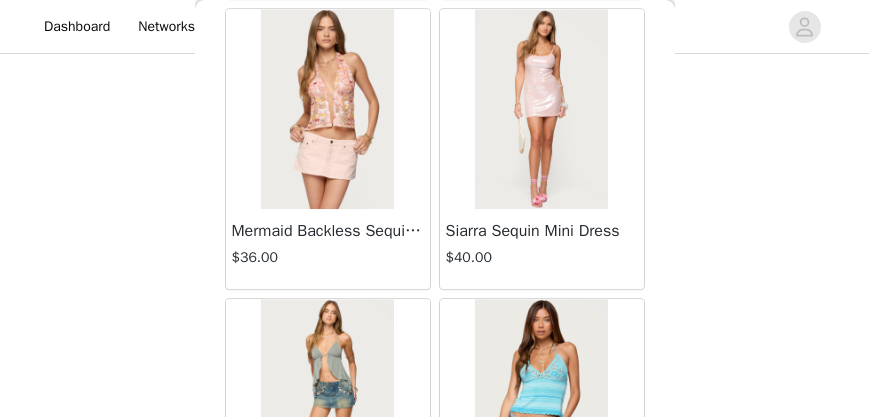scroll, scrollTop: 55632, scrollLeft: 0, axis: vertical 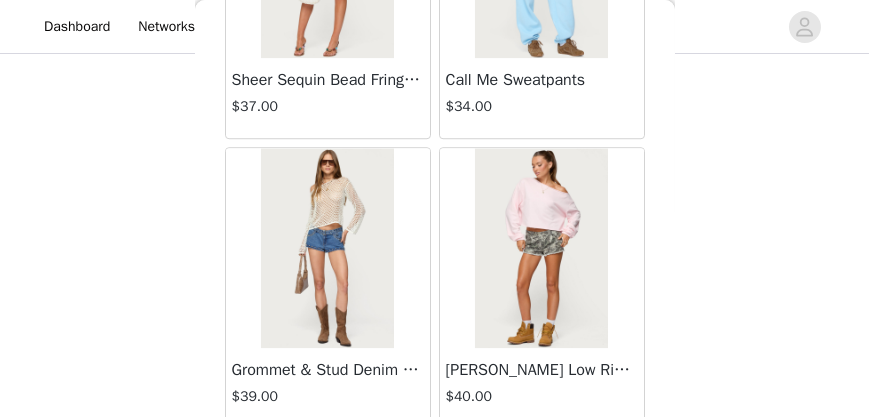 click at bounding box center [327, 248] 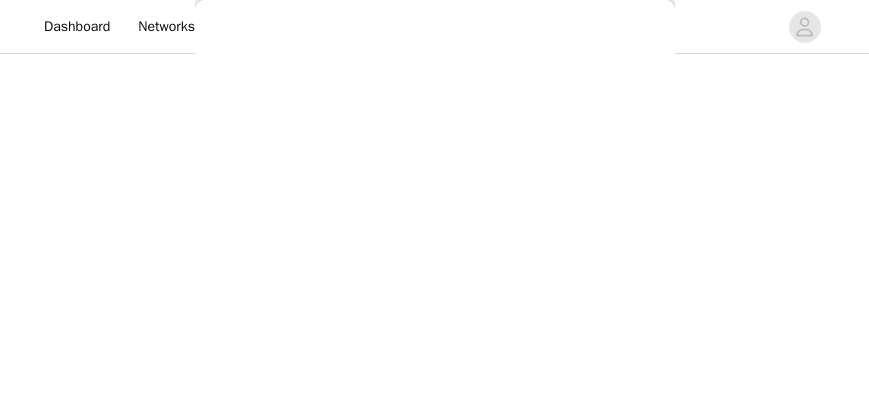 scroll, scrollTop: 555, scrollLeft: 0, axis: vertical 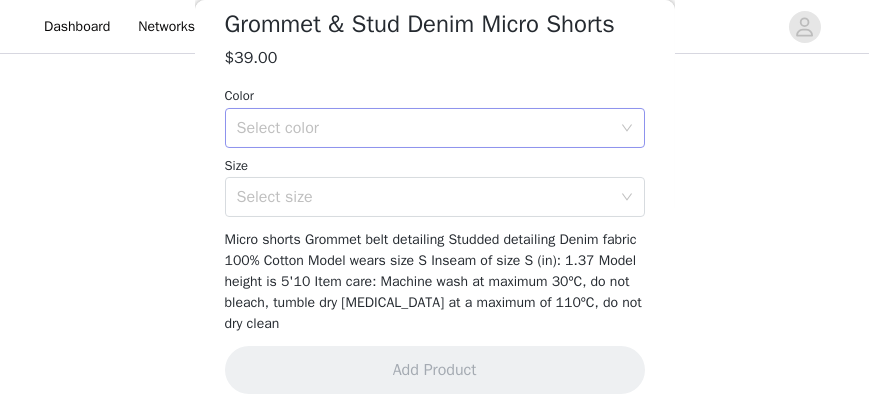 click on "Select color" at bounding box center (424, 128) 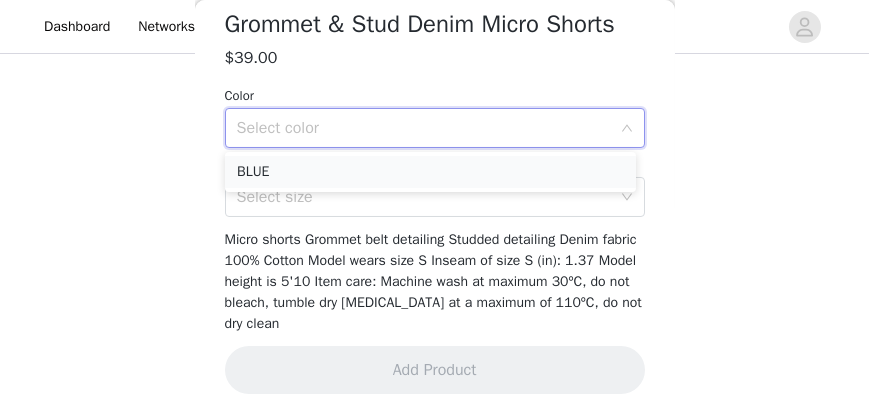 click on "BLUE" at bounding box center [430, 172] 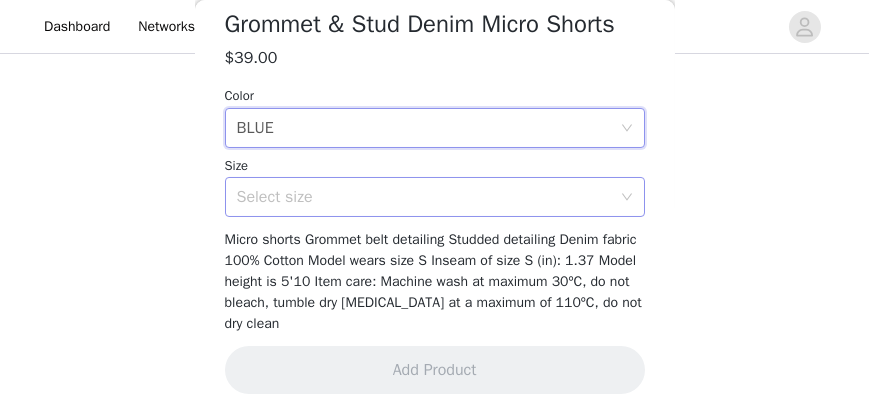 click on "Select size" at bounding box center (424, 197) 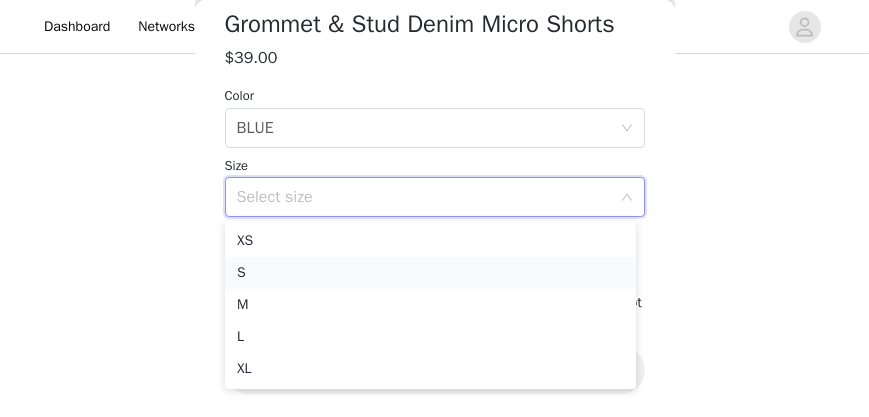 click on "S" at bounding box center (430, 273) 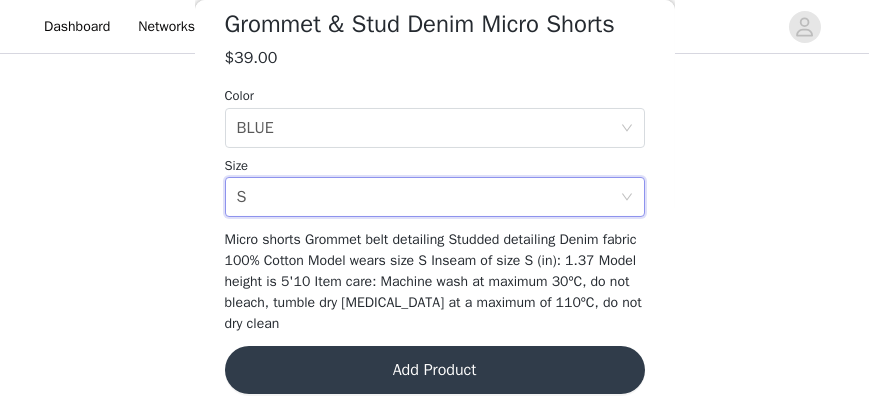 click on "Add Product" at bounding box center (435, 370) 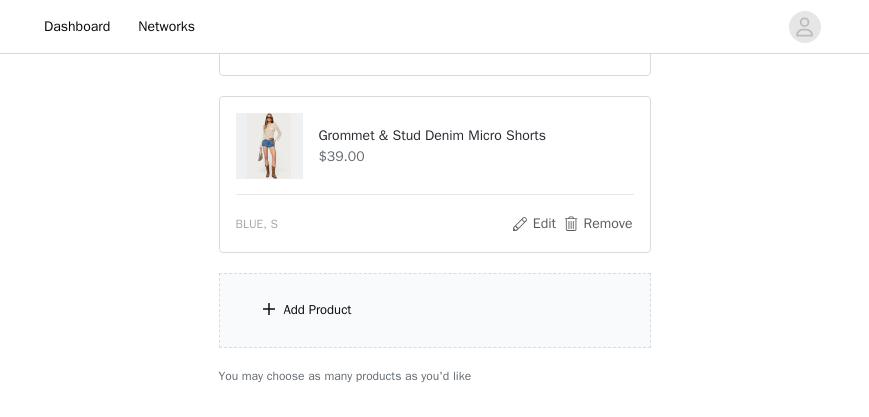 scroll, scrollTop: 363, scrollLeft: 0, axis: vertical 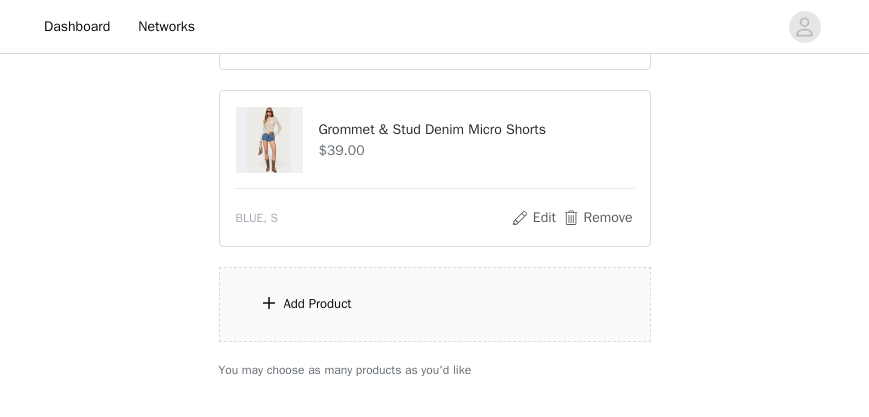 click on "Add Product" at bounding box center (435, 304) 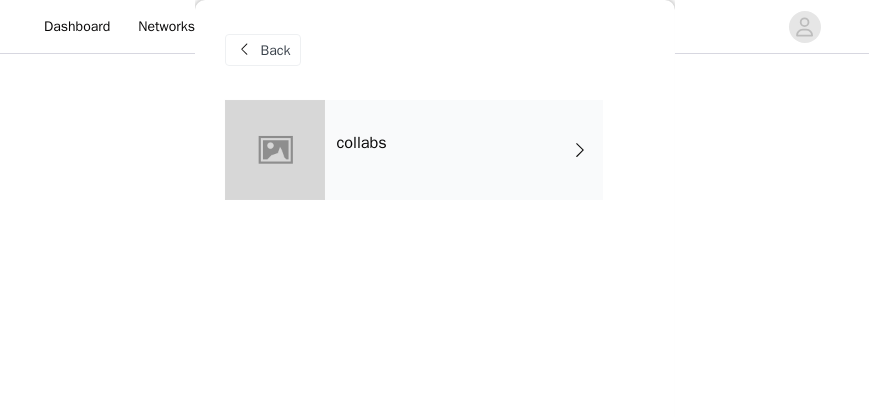 click on "collabs" at bounding box center [464, 150] 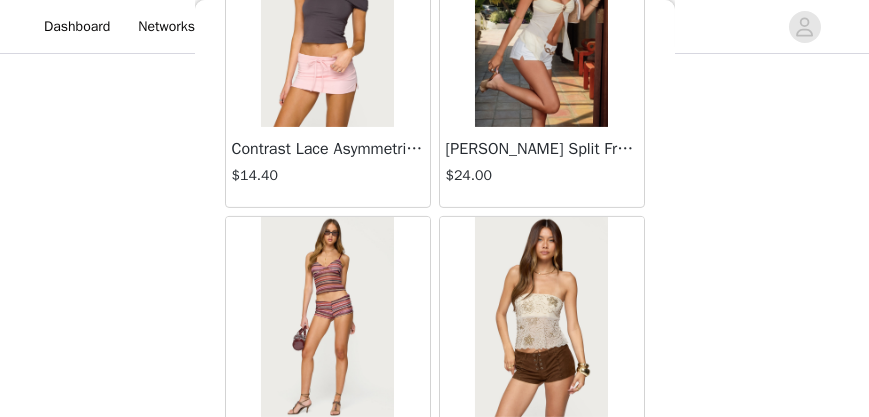 scroll, scrollTop: 2641, scrollLeft: 0, axis: vertical 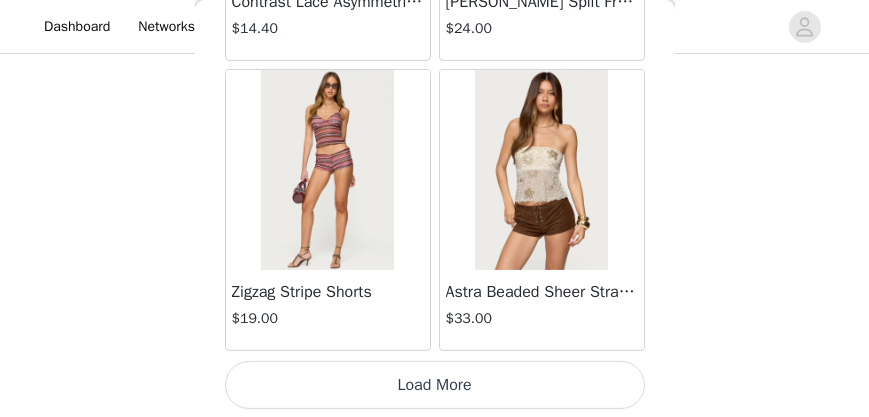 click on "Load More" at bounding box center (435, 385) 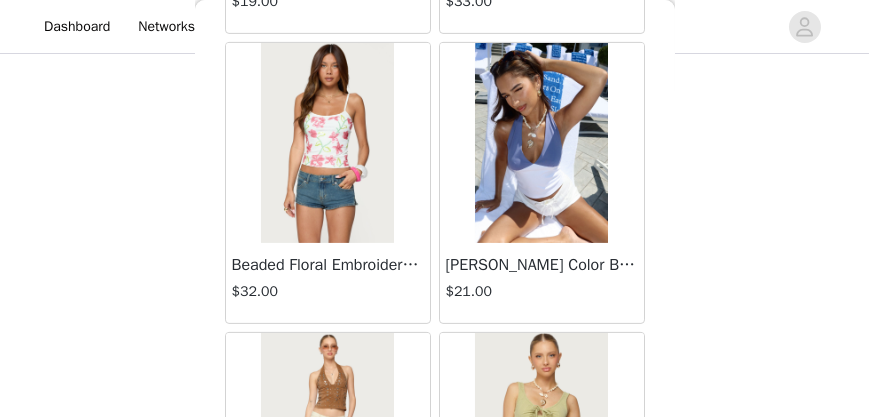 scroll, scrollTop: 3055, scrollLeft: 0, axis: vertical 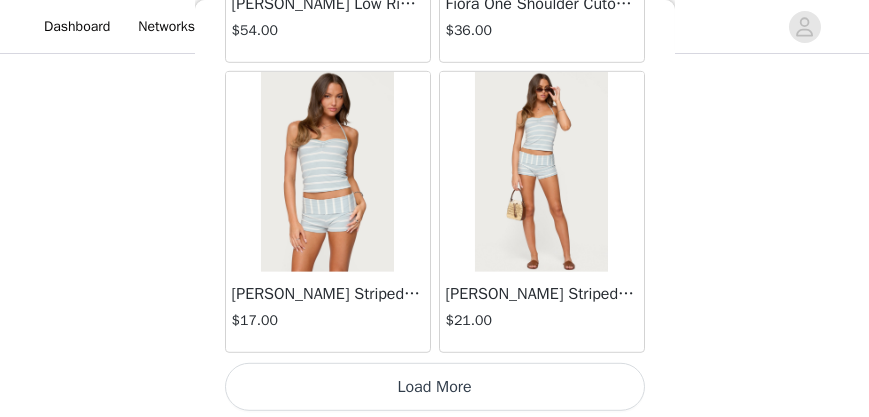click on "Load More" at bounding box center (435, 387) 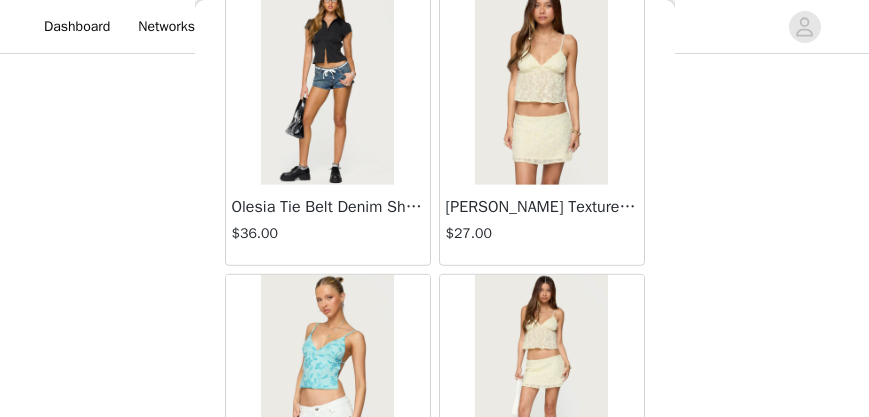 scroll, scrollTop: 5971, scrollLeft: 0, axis: vertical 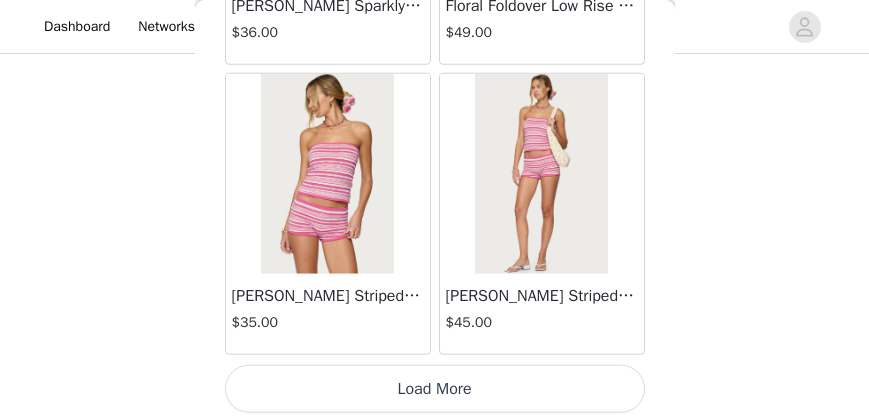 click on "Load More" at bounding box center (435, 389) 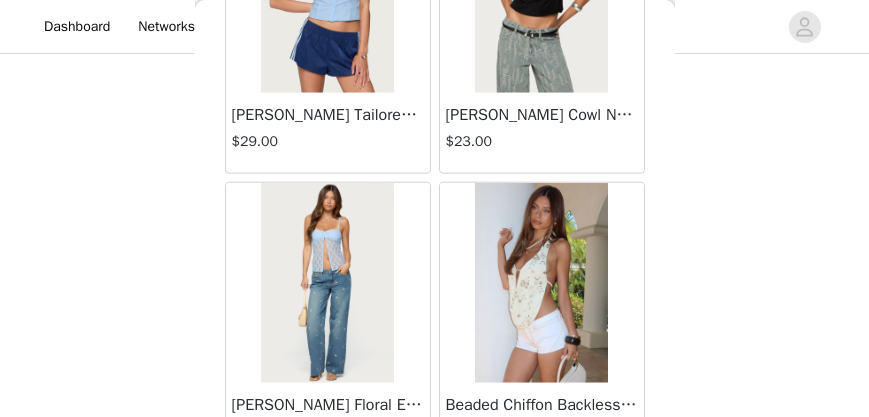 scroll, scrollTop: 8922, scrollLeft: 0, axis: vertical 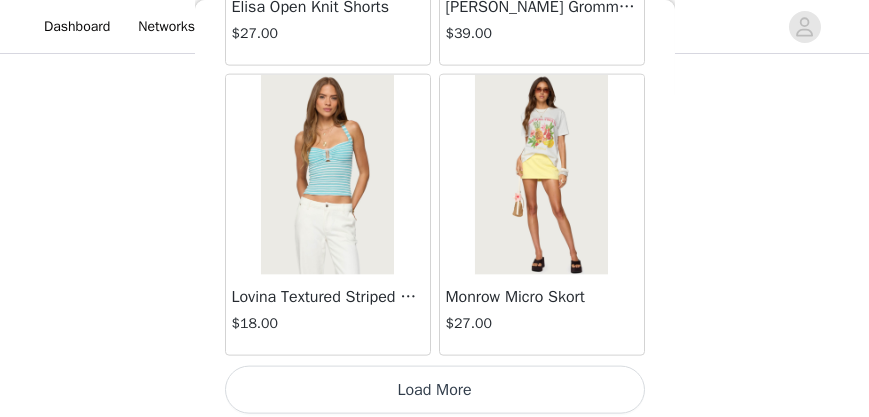 click on "Load More" at bounding box center (435, 390) 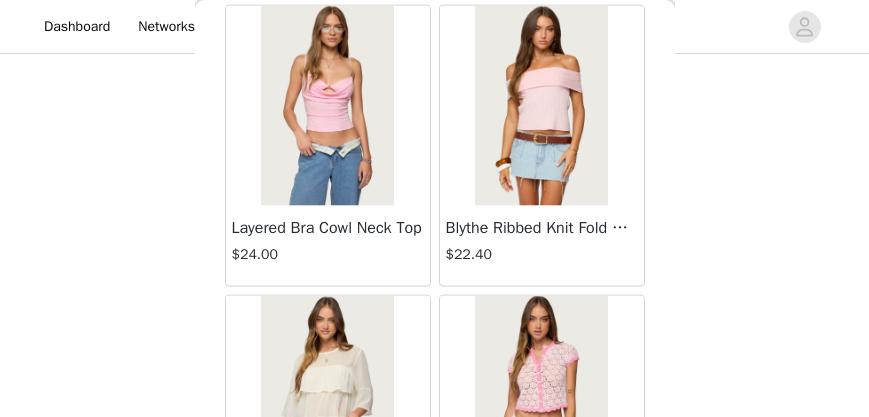 scroll, scrollTop: 11698, scrollLeft: 0, axis: vertical 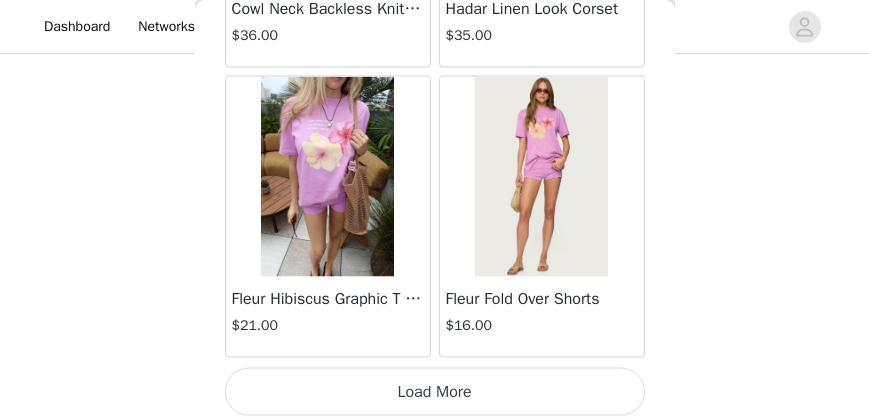 click on "Load More" at bounding box center [435, 392] 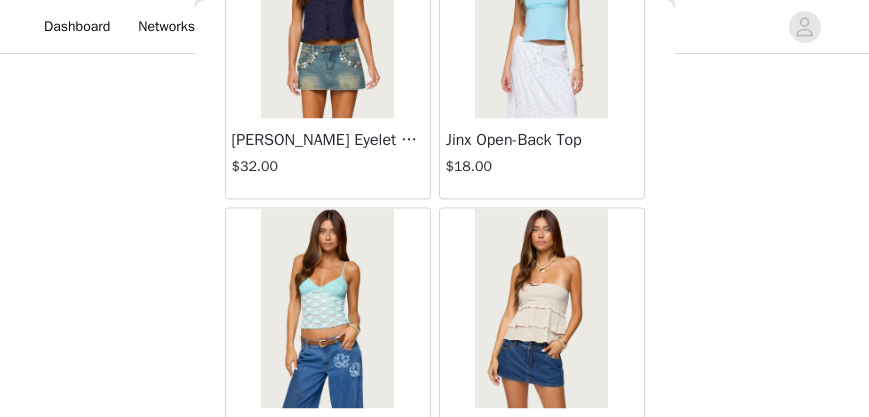scroll, scrollTop: 17132, scrollLeft: 0, axis: vertical 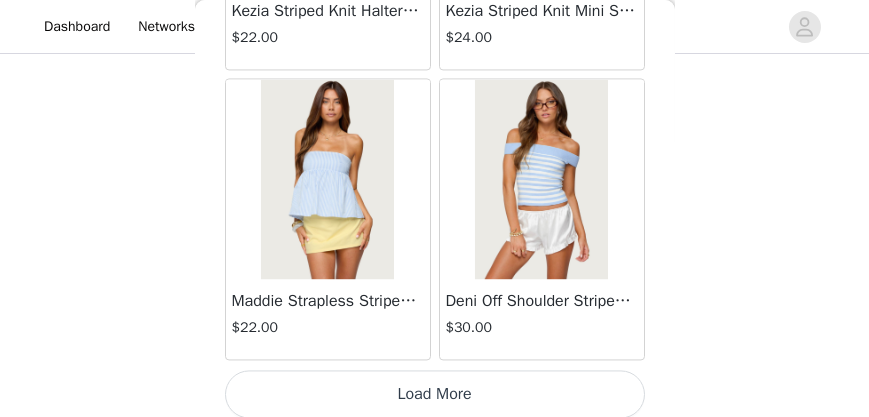 click on "Load More" at bounding box center [435, 394] 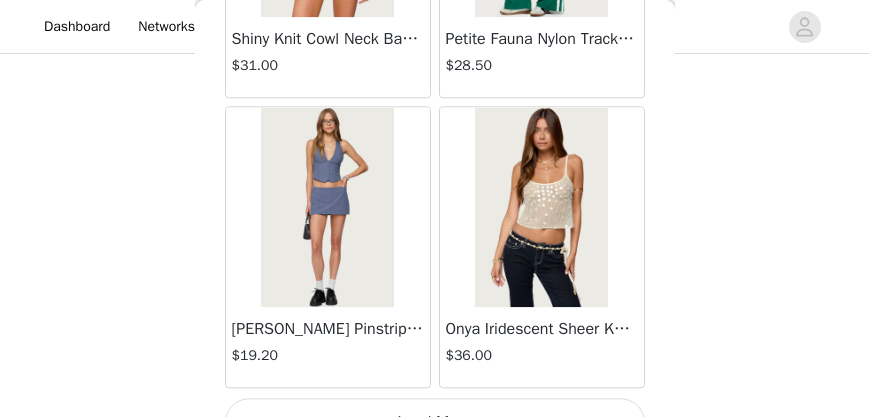 scroll, scrollTop: 20031, scrollLeft: 0, axis: vertical 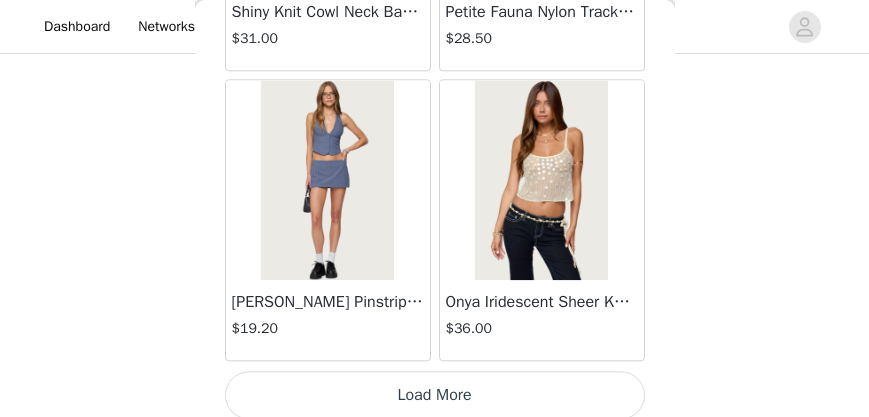 click on "Load More" at bounding box center (435, 395) 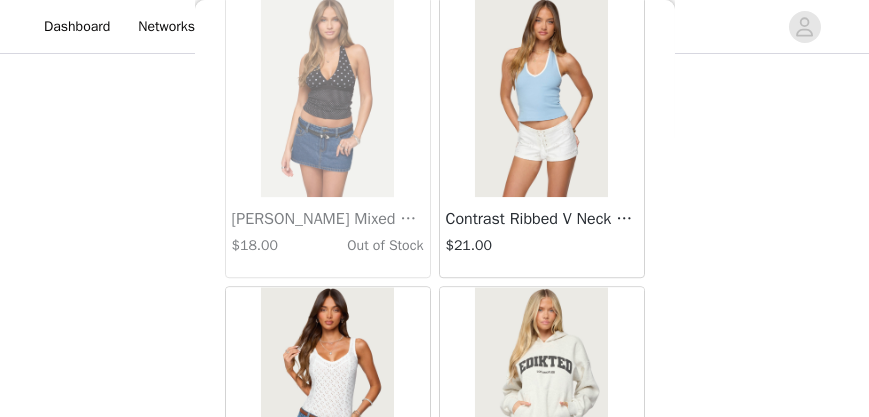 scroll, scrollTop: 22929, scrollLeft: 0, axis: vertical 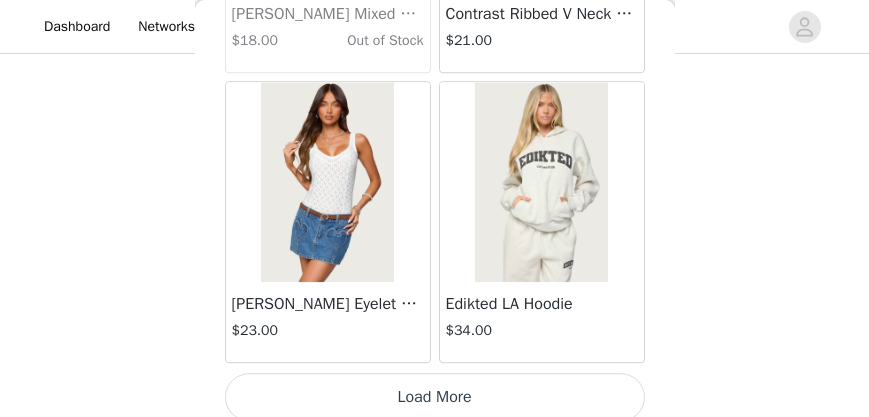 click on "Load More" at bounding box center (435, 397) 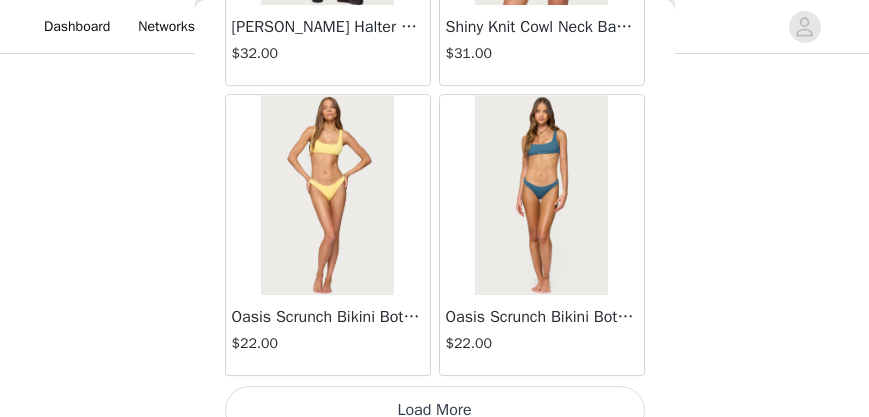 scroll, scrollTop: 25817, scrollLeft: 0, axis: vertical 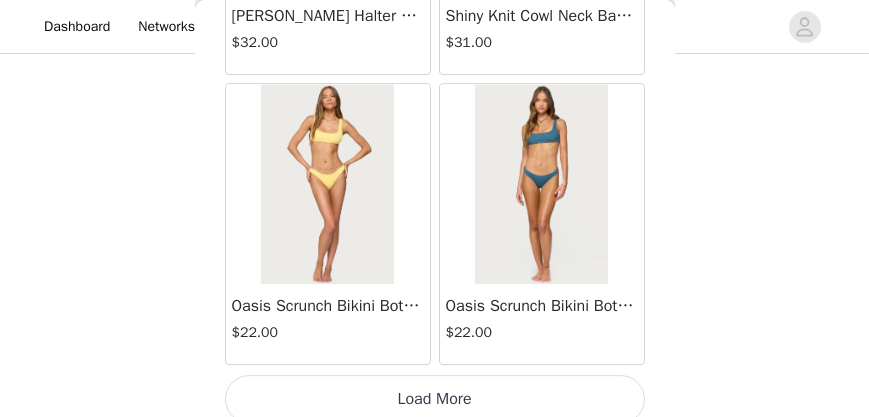 click on "Load More" at bounding box center (435, 399) 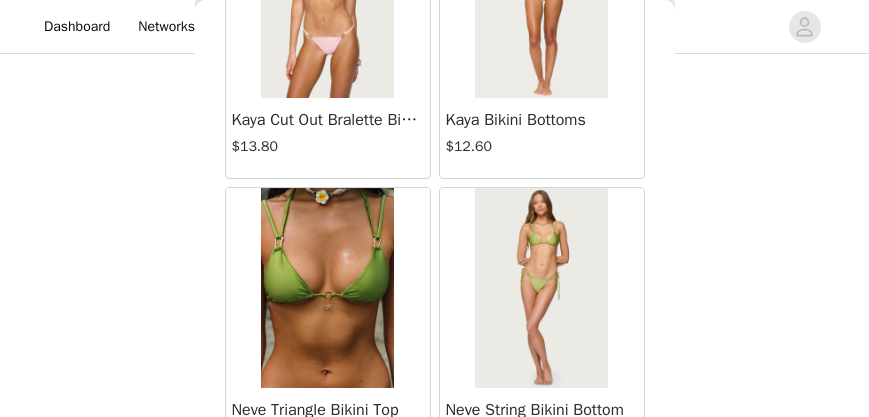 scroll, scrollTop: 28725, scrollLeft: 0, axis: vertical 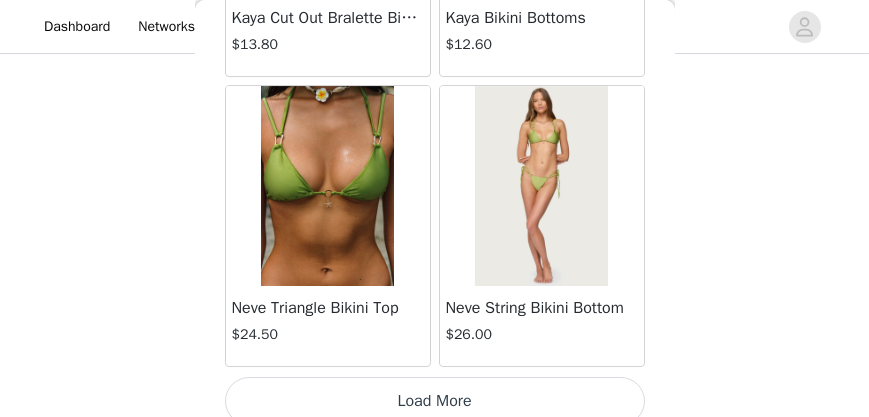 click on "Load More" at bounding box center [435, 401] 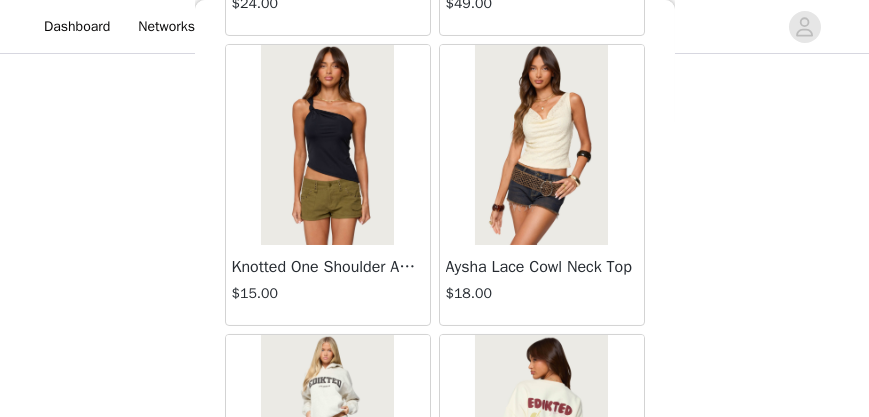 scroll, scrollTop: 31624, scrollLeft: 0, axis: vertical 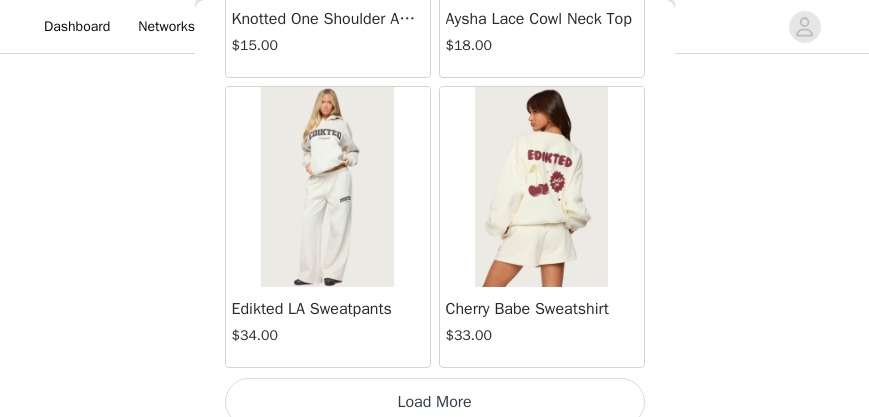 click on "Load More" at bounding box center (435, 402) 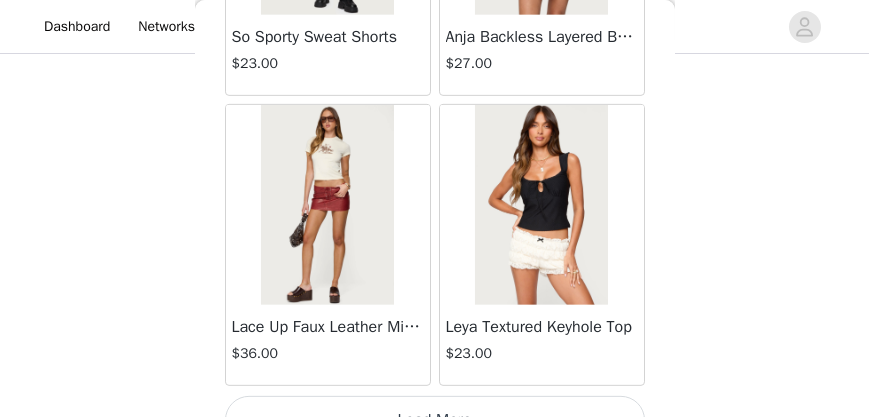 scroll, scrollTop: 34522, scrollLeft: 0, axis: vertical 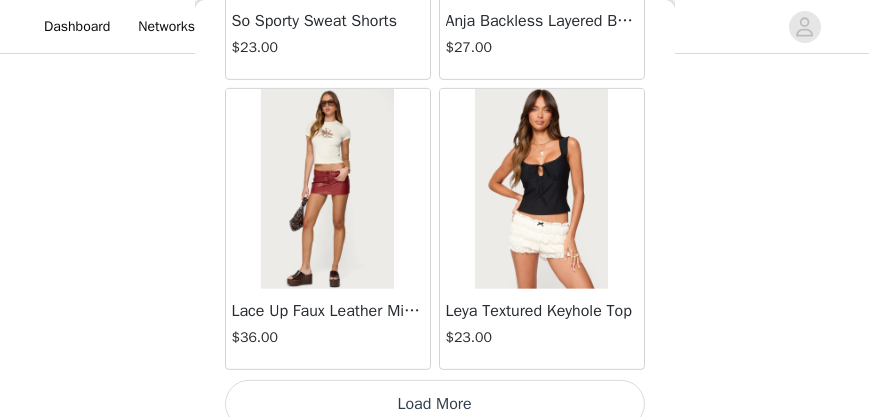 click on "Load More" at bounding box center (435, 404) 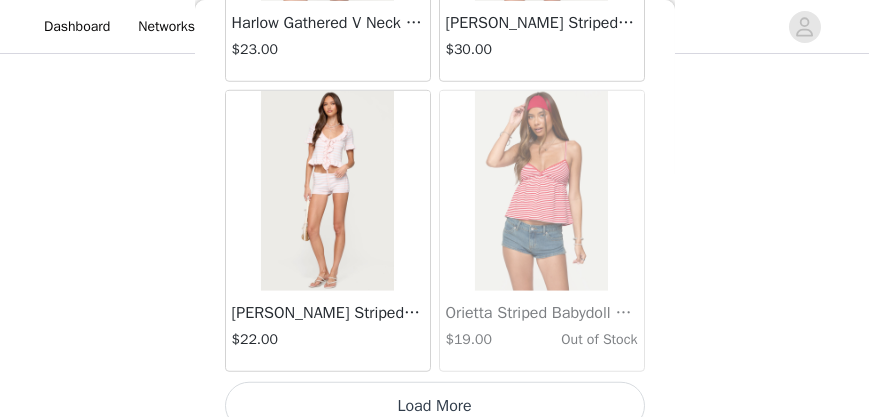 click on "Load More" at bounding box center [435, 406] 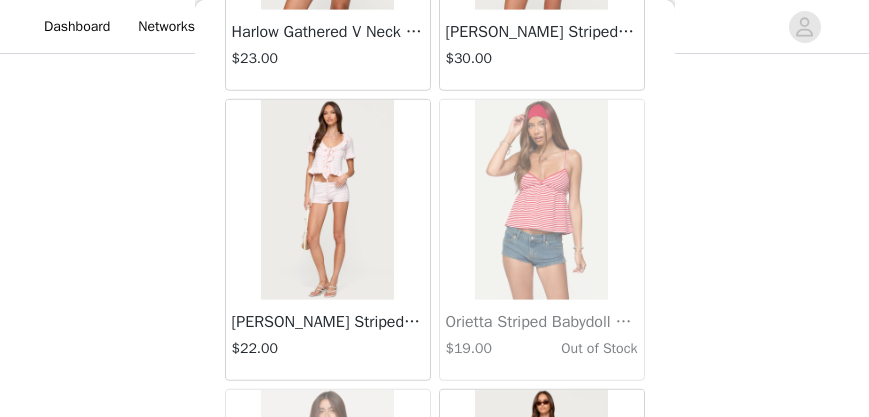 scroll, scrollTop: 492, scrollLeft: 0, axis: vertical 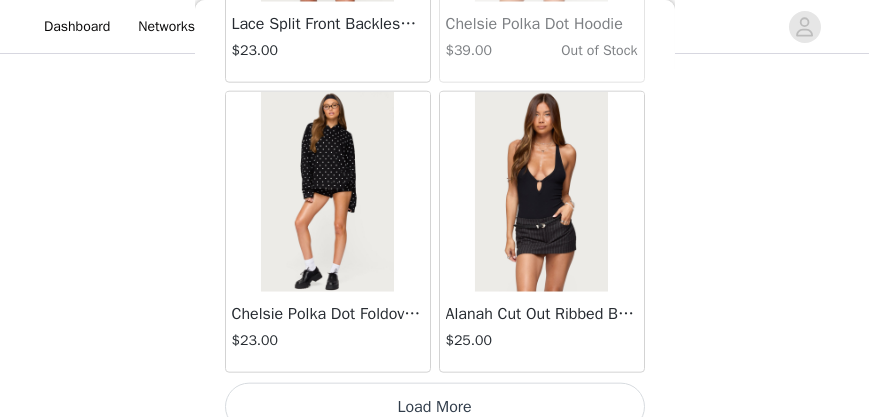 click on "Load More" at bounding box center (435, 407) 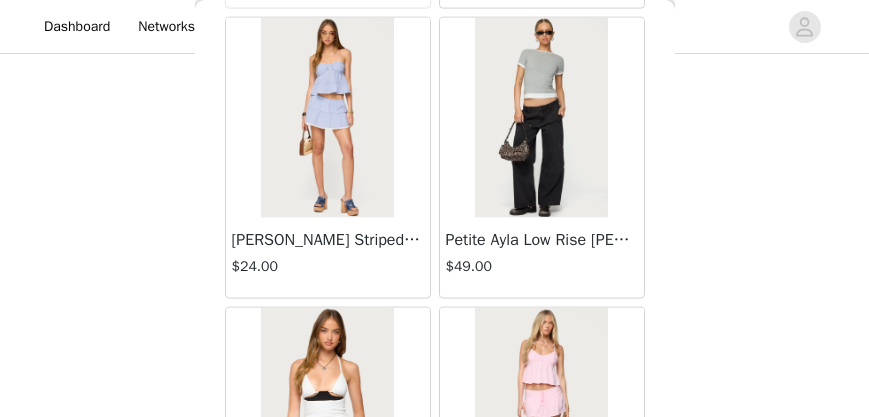 scroll, scrollTop: 42129, scrollLeft: 0, axis: vertical 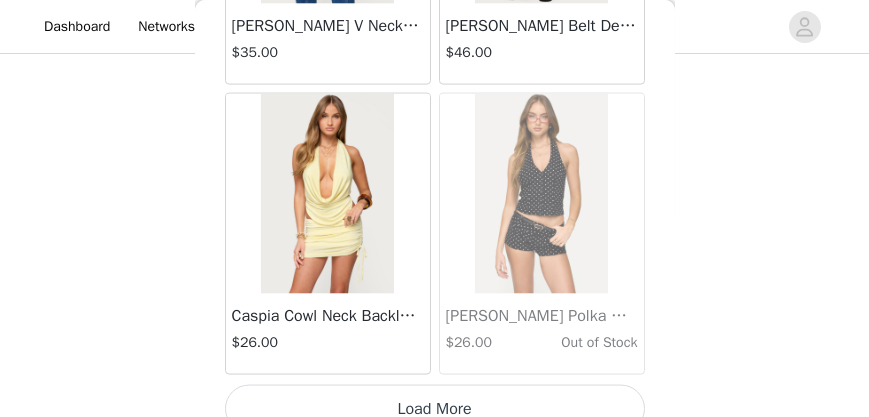 click on "Load More" at bounding box center (435, 409) 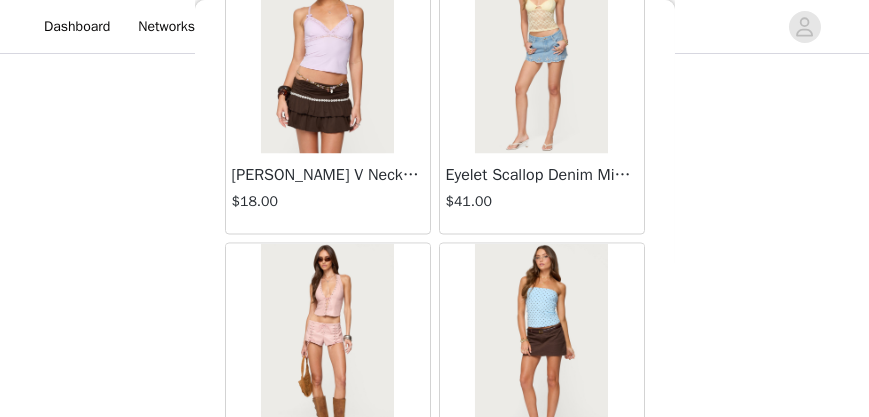 scroll, scrollTop: 46115, scrollLeft: 0, axis: vertical 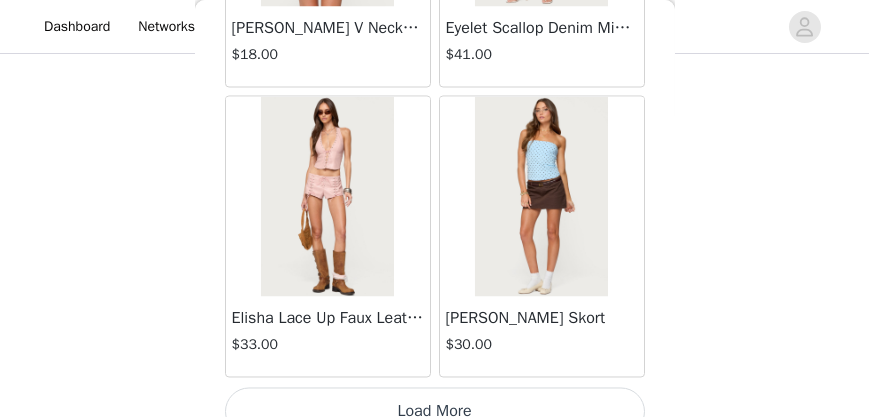 click on "Load More" at bounding box center (435, 411) 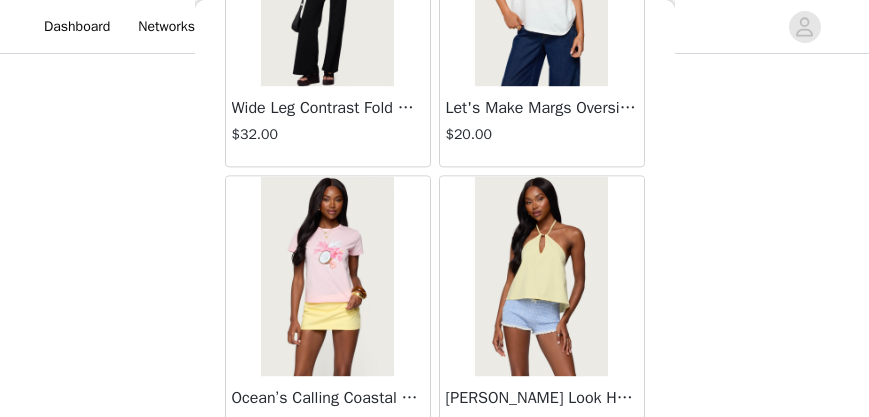scroll, scrollTop: 49013, scrollLeft: 0, axis: vertical 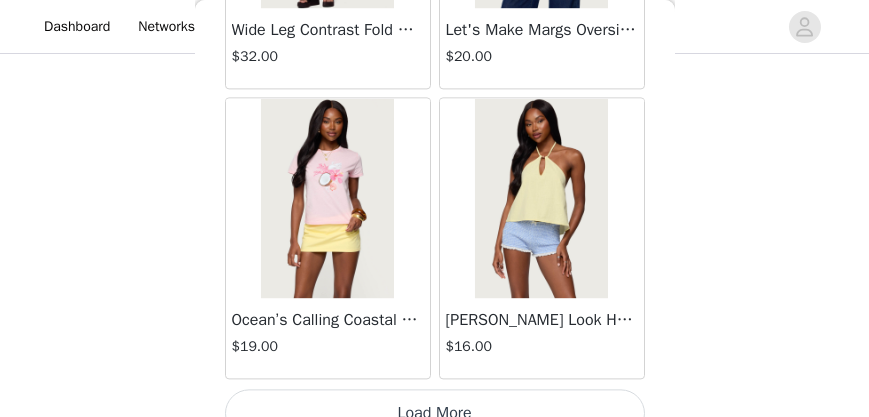 click on "Load More" at bounding box center (435, 413) 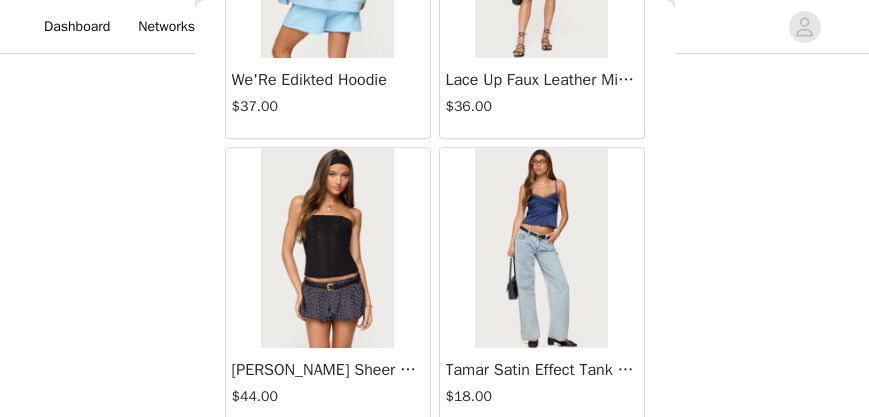 scroll, scrollTop: 51912, scrollLeft: 0, axis: vertical 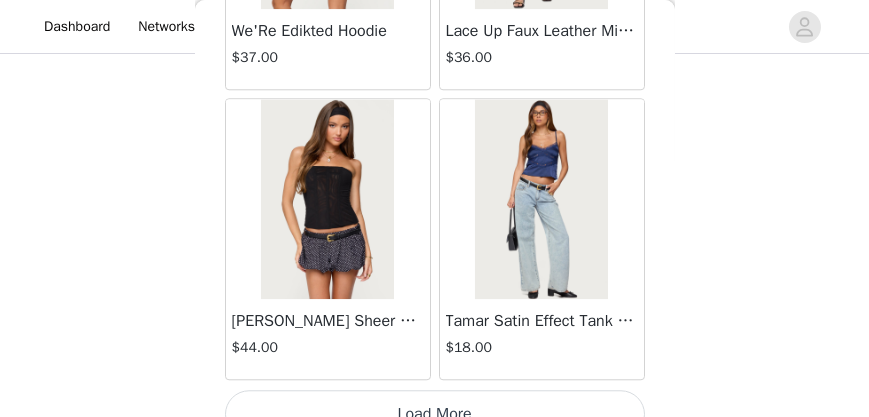 click on "Load More" at bounding box center [435, 414] 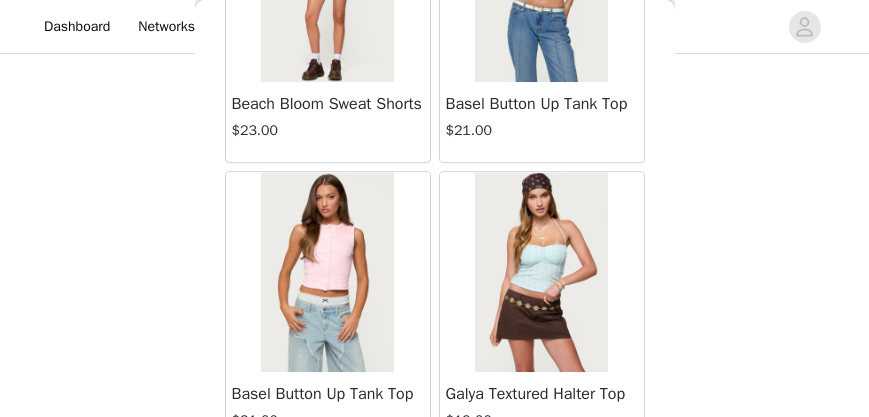 scroll, scrollTop: 54810, scrollLeft: 0, axis: vertical 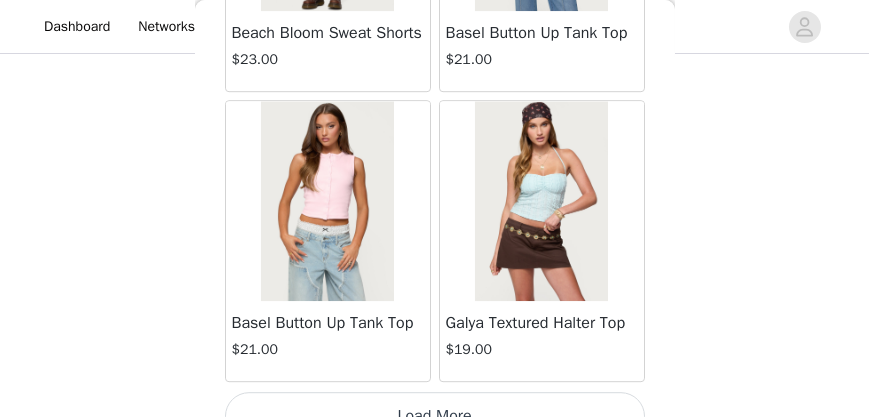 click on "Load More" at bounding box center [435, 416] 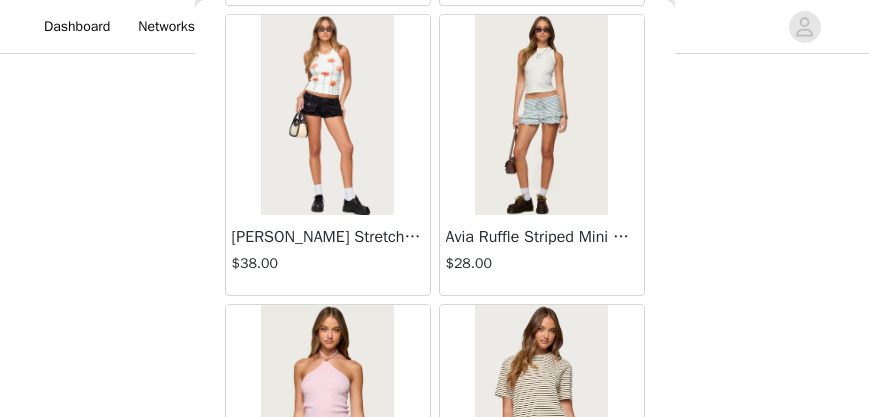 scroll, scrollTop: 57507, scrollLeft: 0, axis: vertical 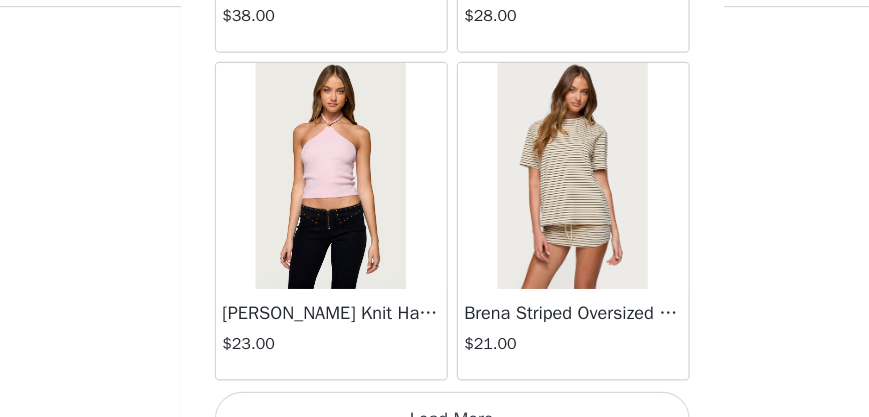 click on "Load More" at bounding box center [435, 418] 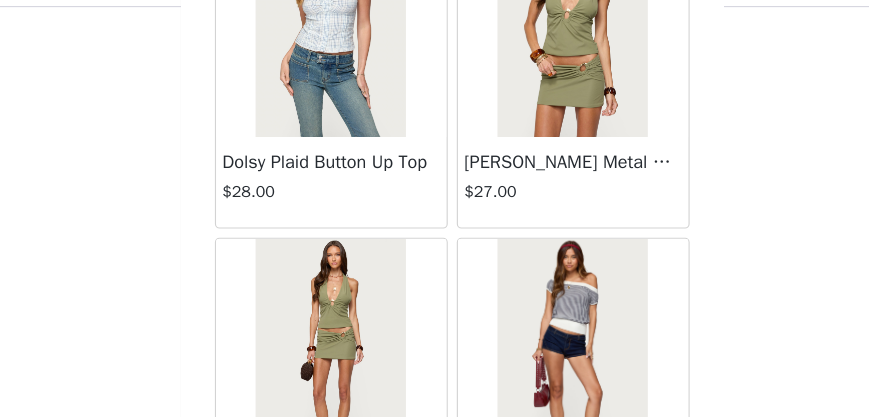 scroll, scrollTop: 60607, scrollLeft: 0, axis: vertical 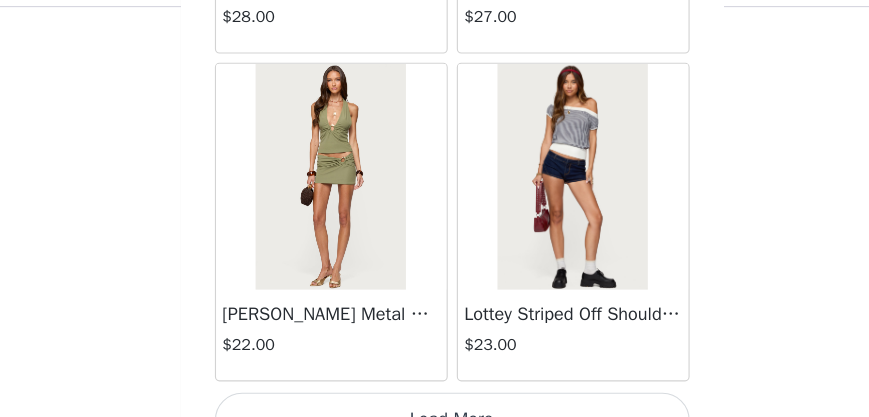 click on "Load More" at bounding box center (435, 419) 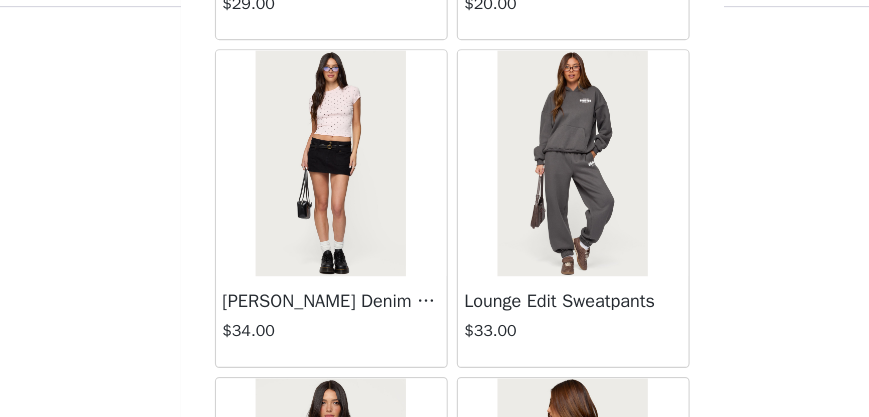 scroll, scrollTop: 61200, scrollLeft: 0, axis: vertical 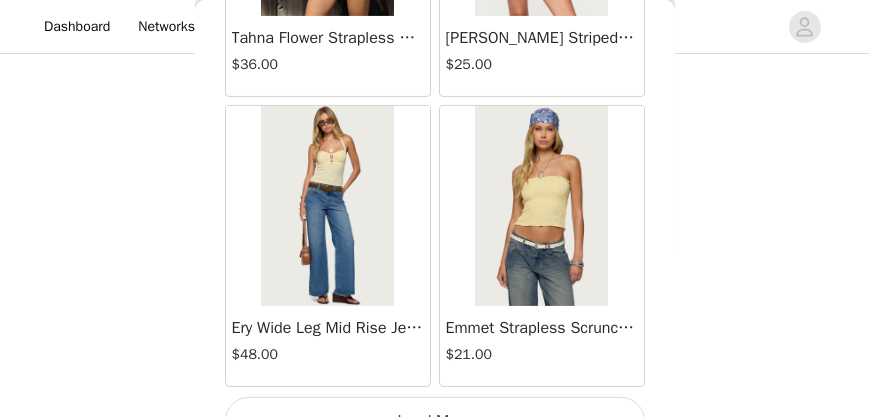 click on "Load More" at bounding box center [435, 421] 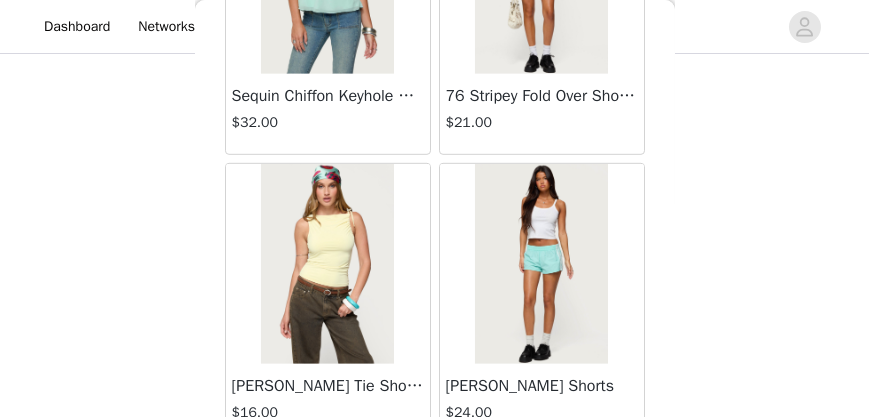 scroll, scrollTop: 66403, scrollLeft: 0, axis: vertical 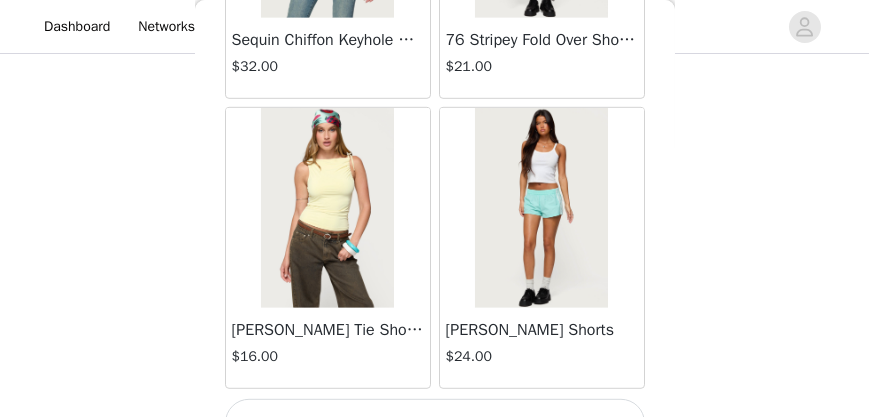 click on "Load More" at bounding box center (435, 423) 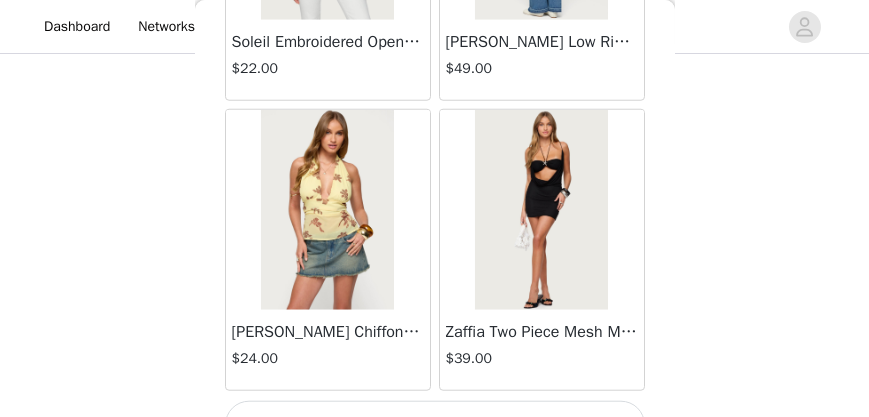 click on "Load More" at bounding box center [435, 425] 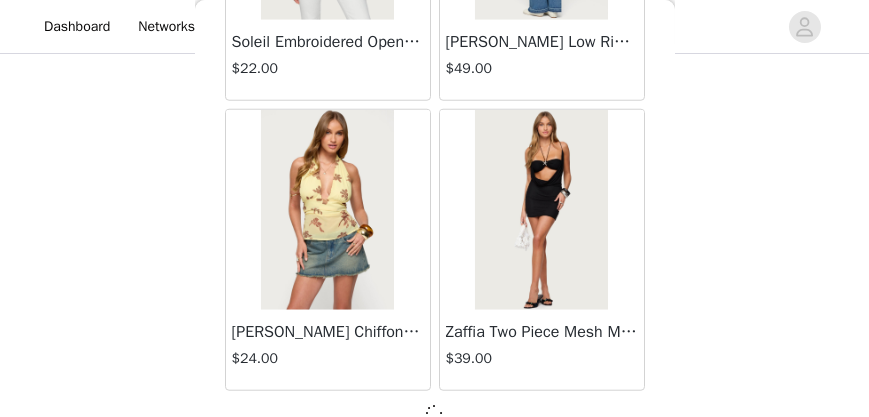 scroll, scrollTop: 69292, scrollLeft: 0, axis: vertical 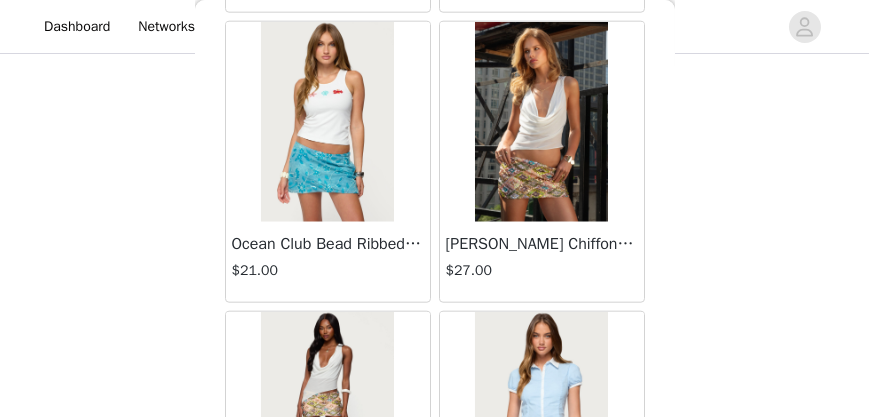 click at bounding box center [541, 122] 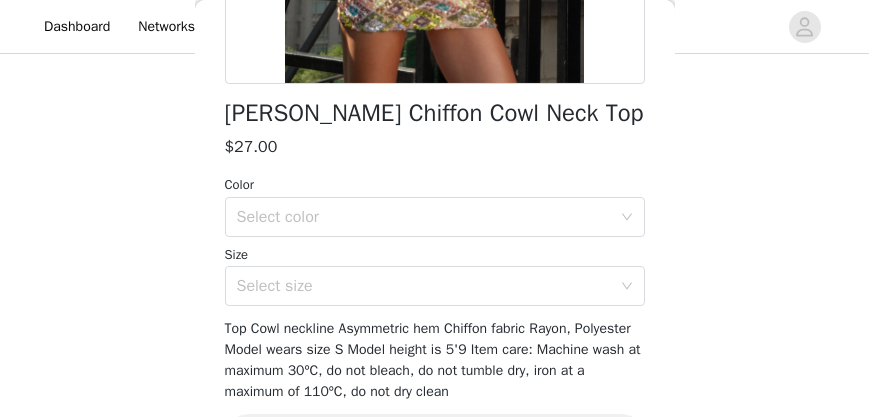 scroll, scrollTop: 468, scrollLeft: 0, axis: vertical 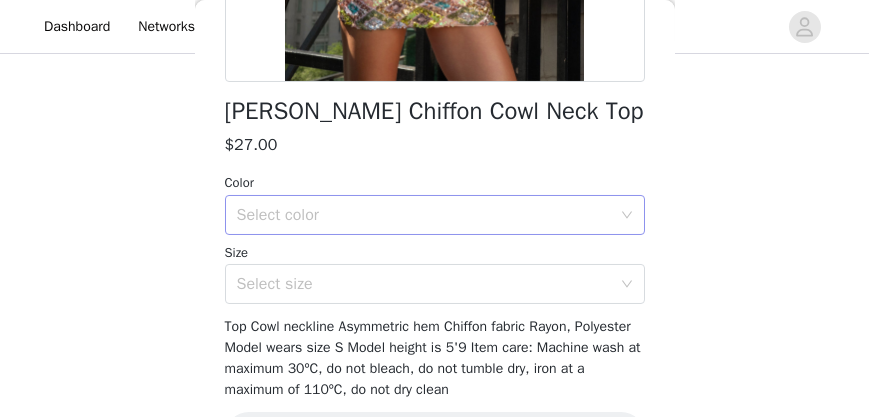 click on "Select color" at bounding box center [424, 215] 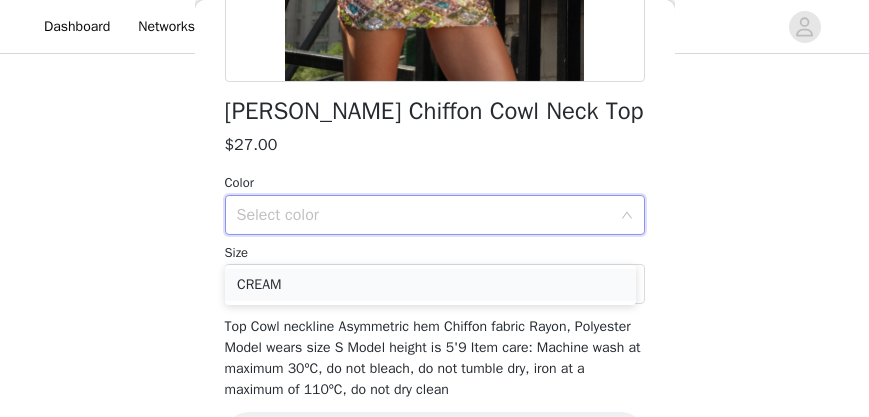 click on "CREAM" at bounding box center [430, 285] 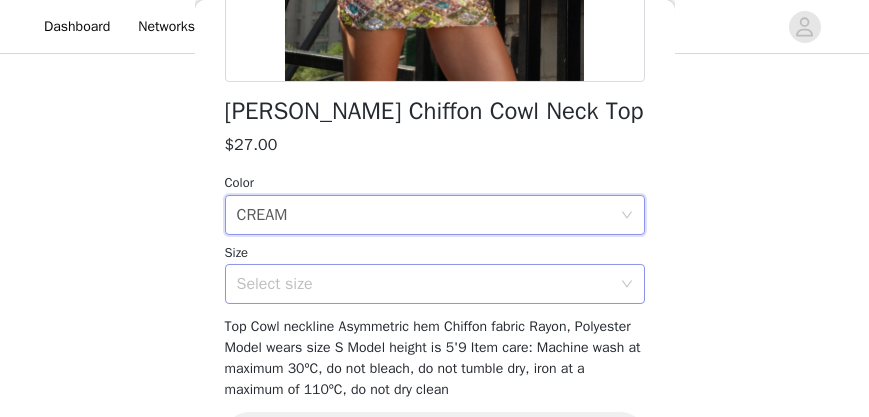 click on "Select size" at bounding box center (428, 284) 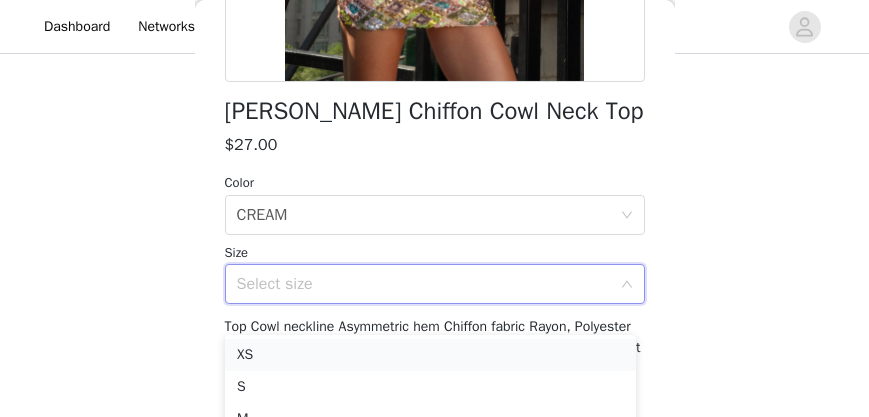 click on "XS" at bounding box center (430, 355) 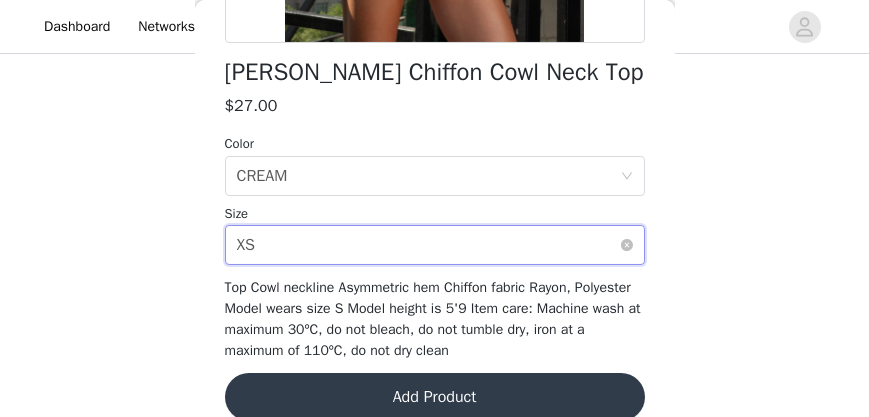 scroll, scrollTop: 509, scrollLeft: 0, axis: vertical 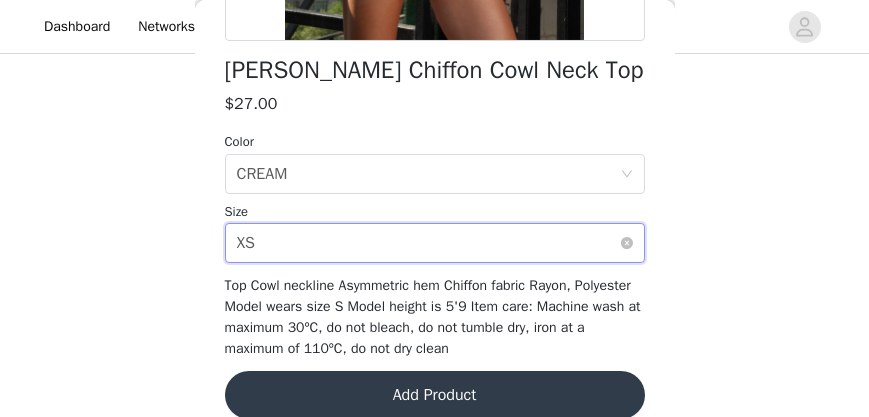 click on "Select size XS" at bounding box center (428, 243) 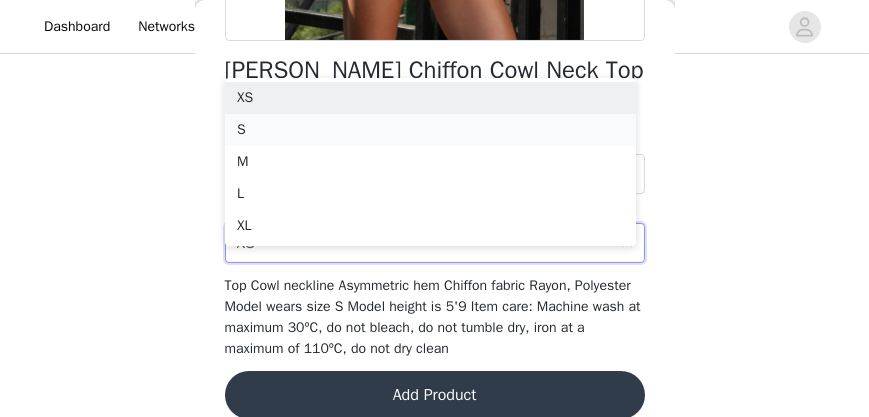 click on "S" at bounding box center (430, 130) 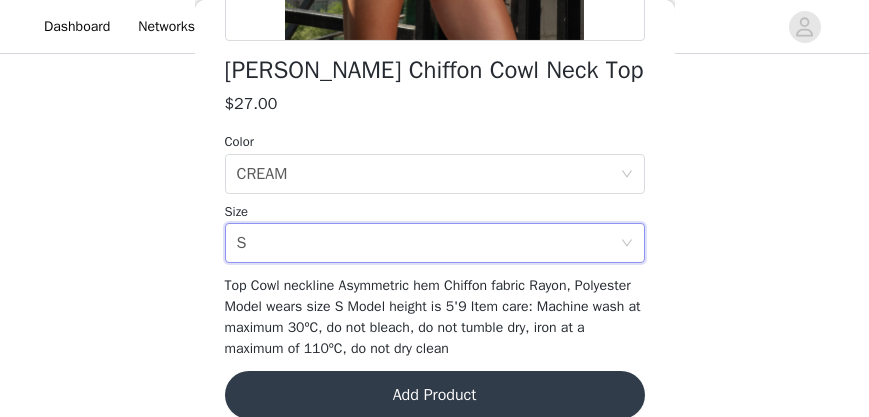 scroll, scrollTop: 562, scrollLeft: 0, axis: vertical 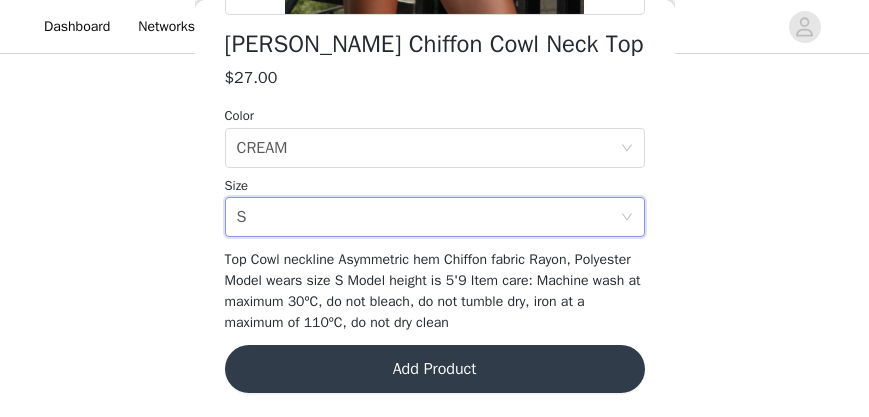 click on "Add Product" at bounding box center (435, 369) 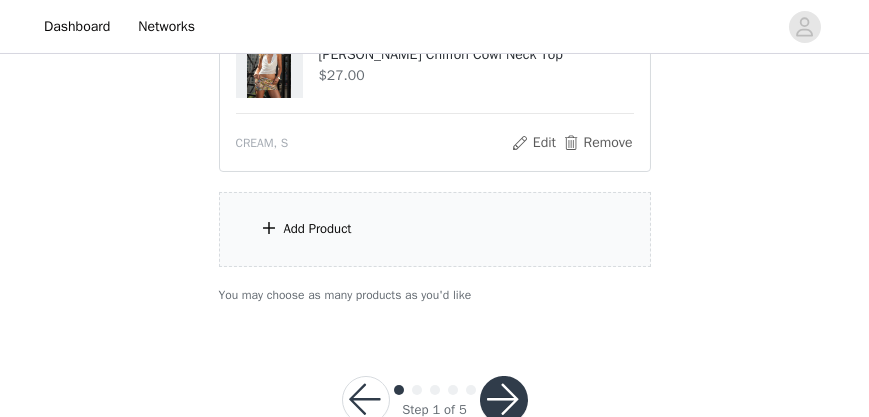 scroll, scrollTop: 615, scrollLeft: 0, axis: vertical 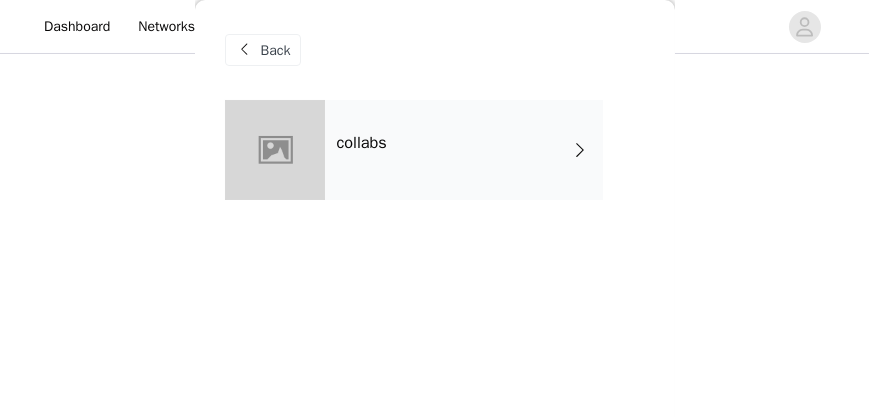 click on "collabs" at bounding box center [464, 150] 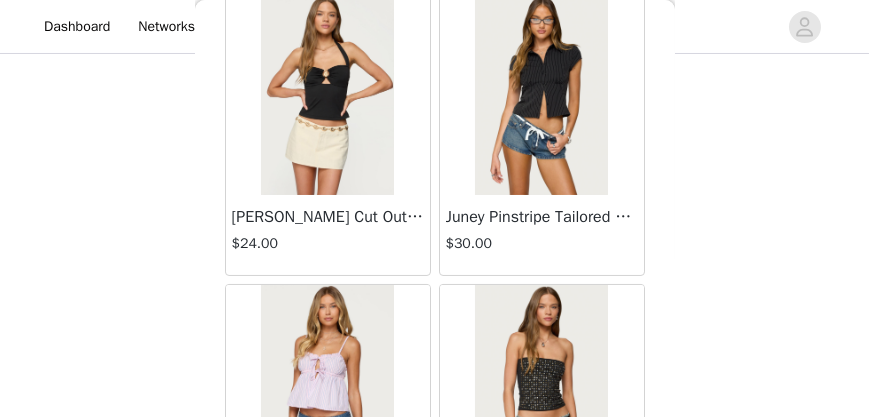 scroll, scrollTop: 1268, scrollLeft: 0, axis: vertical 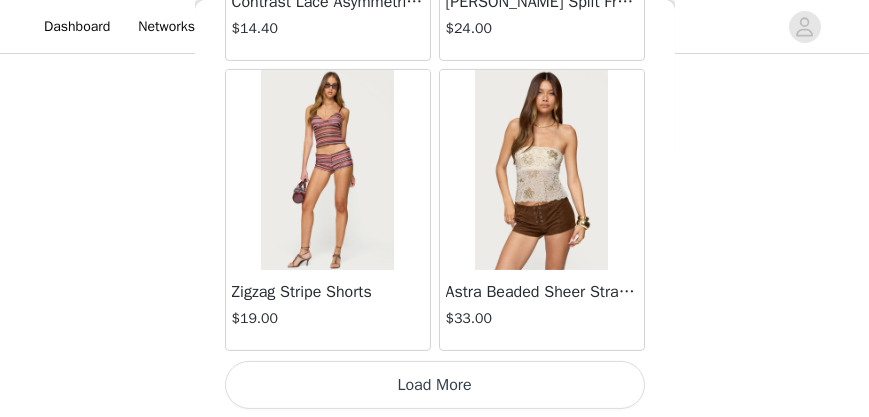 click on "Load More" at bounding box center (435, 385) 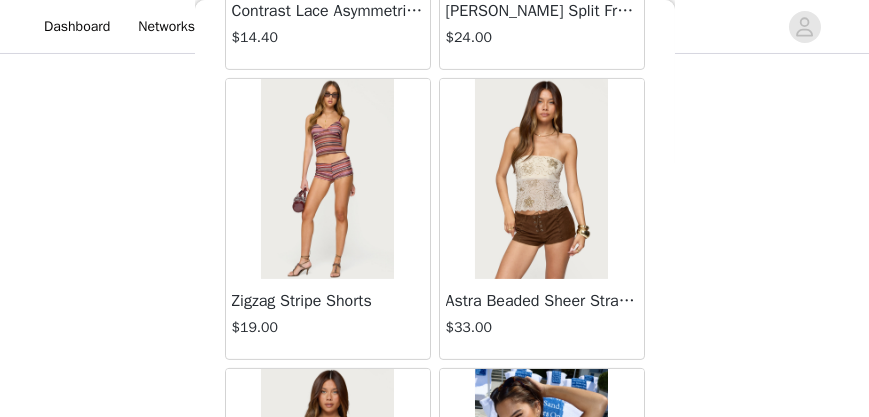 scroll, scrollTop: 2641, scrollLeft: 0, axis: vertical 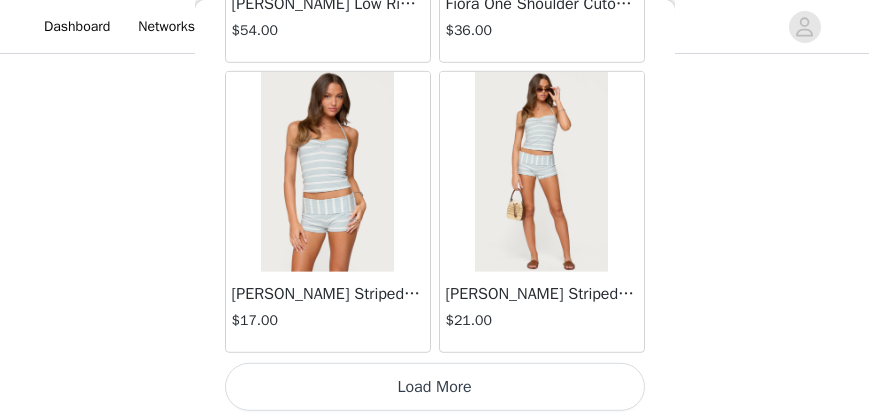 click on "Load More" at bounding box center (435, 387) 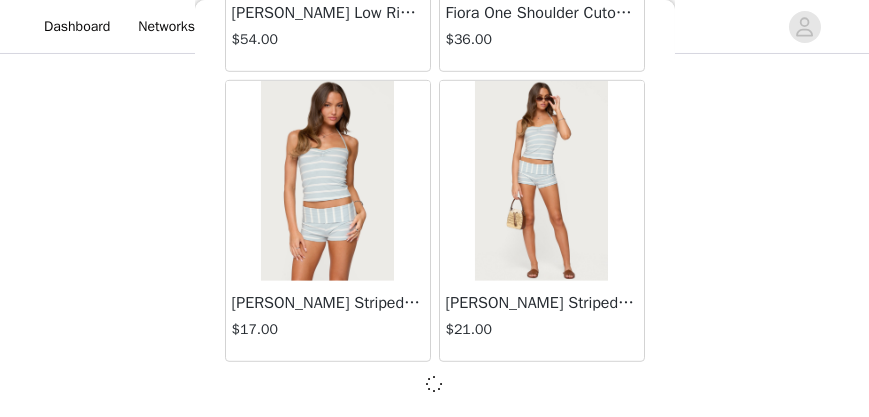 scroll, scrollTop: 669, scrollLeft: 0, axis: vertical 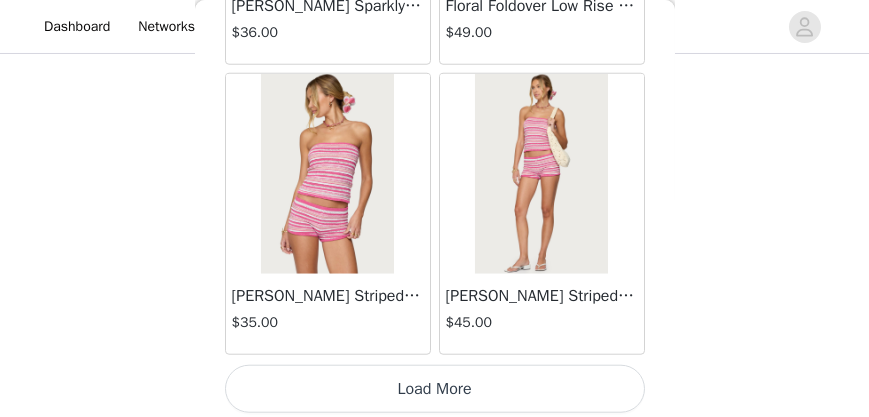 click on "Load More" at bounding box center (435, 389) 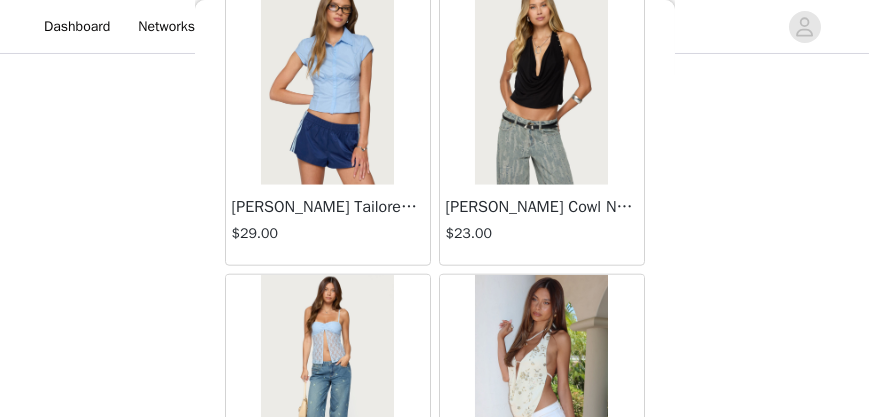 scroll, scrollTop: 8817, scrollLeft: 0, axis: vertical 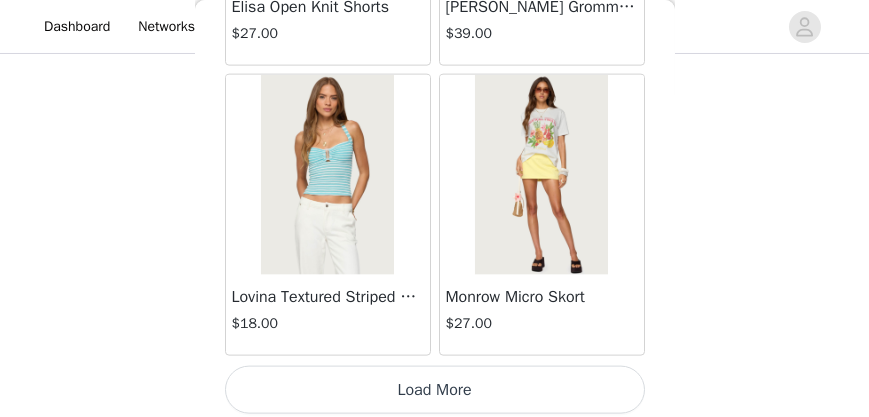 click on "Load More" at bounding box center (435, 390) 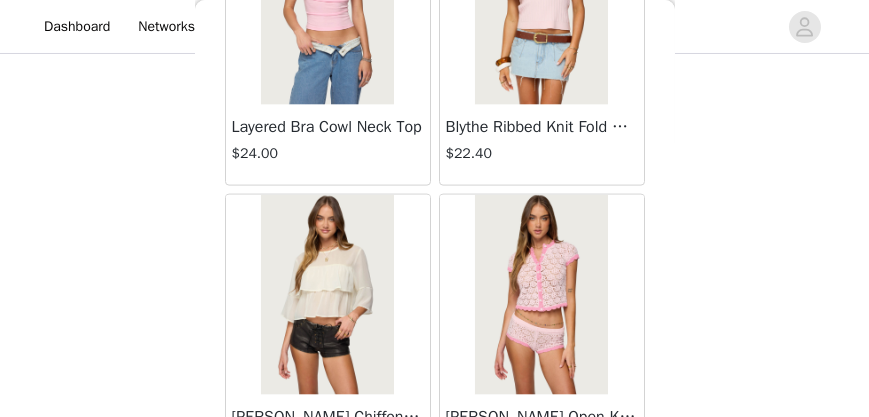scroll, scrollTop: 11798, scrollLeft: 0, axis: vertical 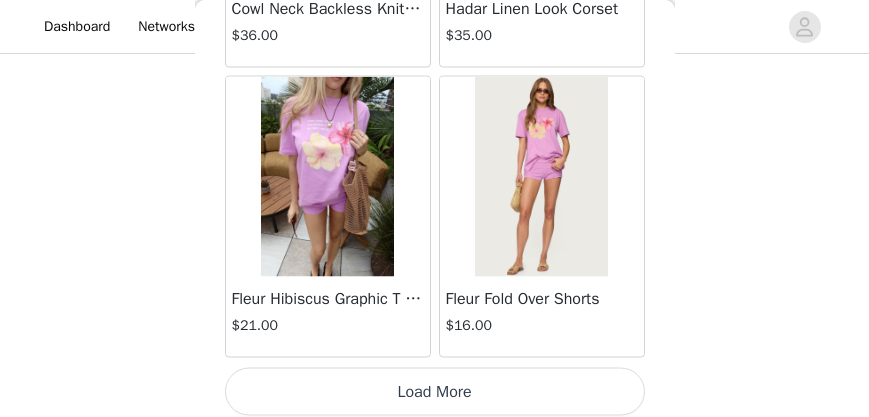 click on "Load More" at bounding box center (435, 392) 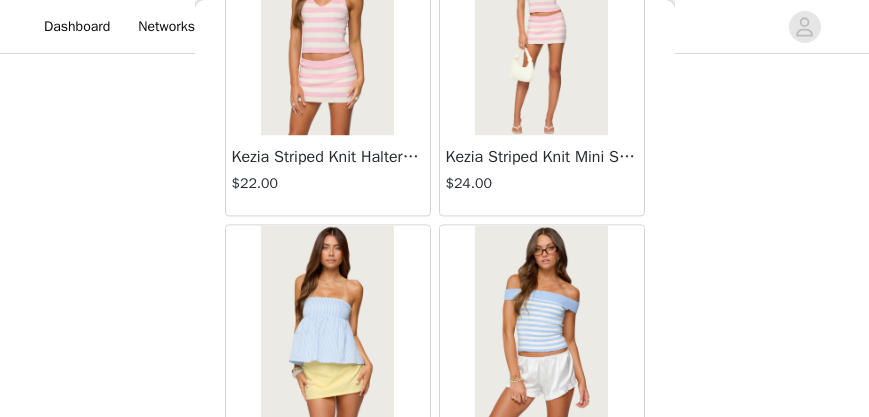 scroll, scrollTop: 17132, scrollLeft: 0, axis: vertical 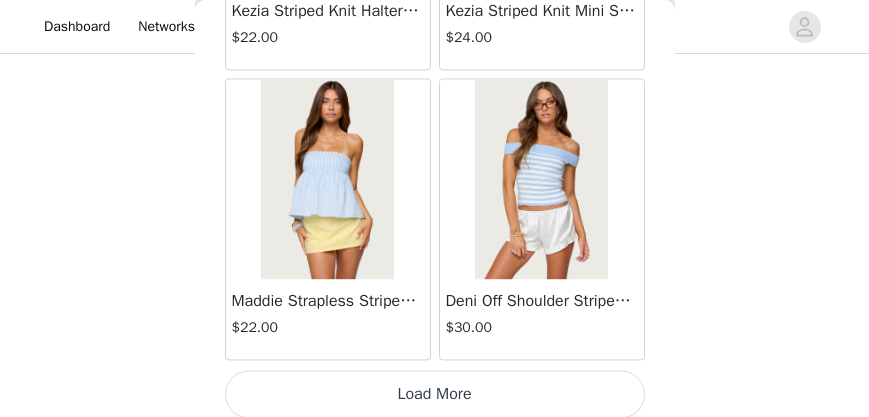 click on "Load More" at bounding box center [435, 394] 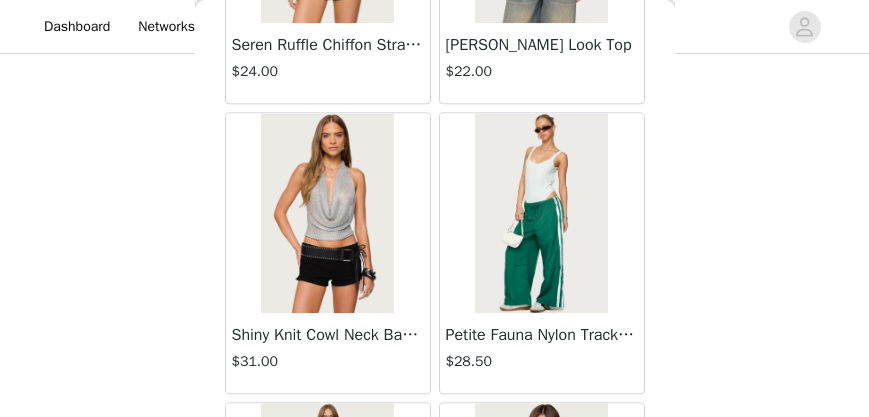scroll, scrollTop: 20031, scrollLeft: 0, axis: vertical 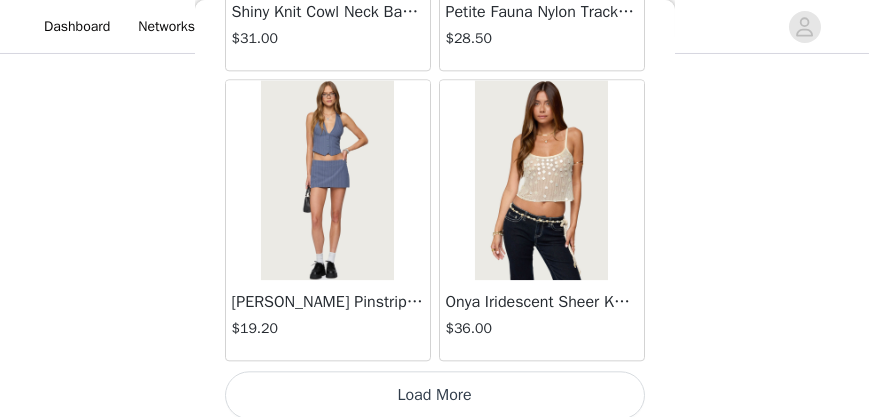 click on "Load More" at bounding box center (435, 395) 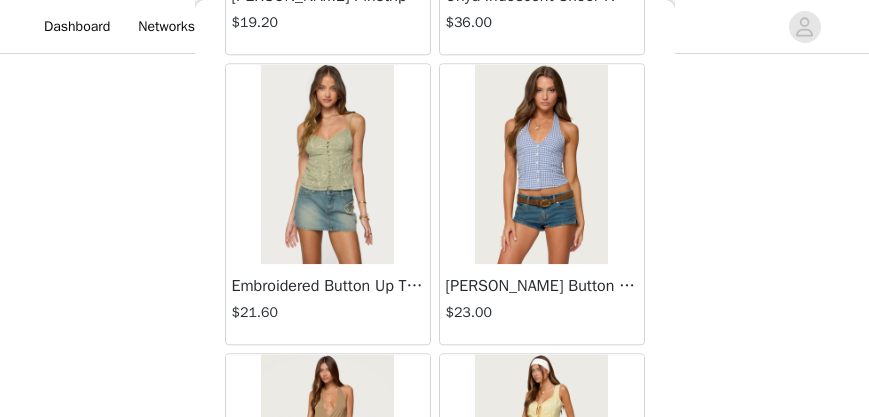 scroll, scrollTop: 20339, scrollLeft: 0, axis: vertical 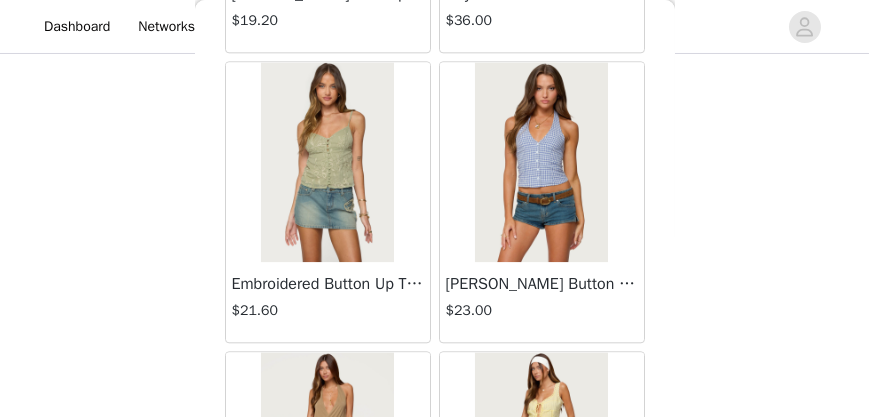 drag, startPoint x: 665, startPoint y: 353, endPoint x: 672, endPoint y: 390, distance: 37.65634 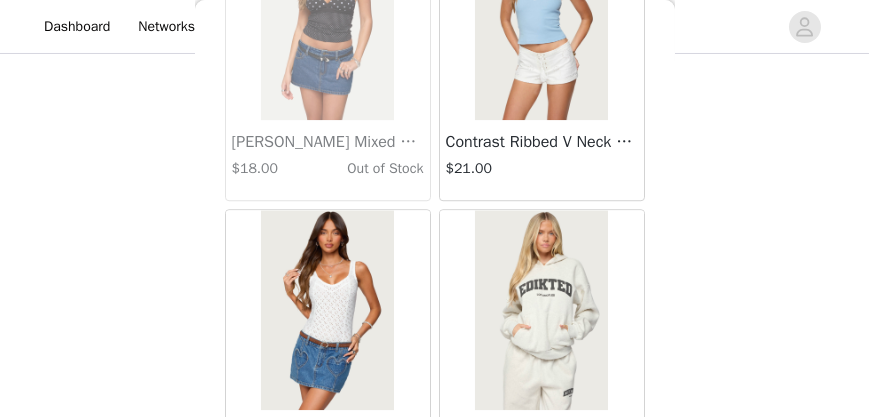 scroll, scrollTop: 22929, scrollLeft: 0, axis: vertical 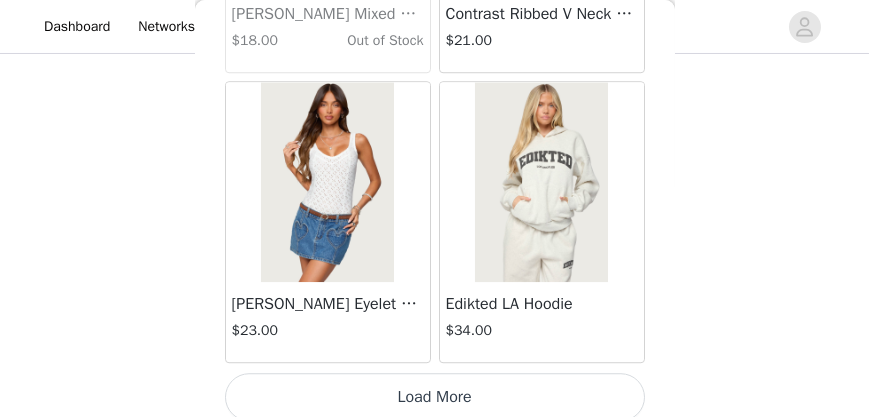 click on "Load More" at bounding box center [435, 397] 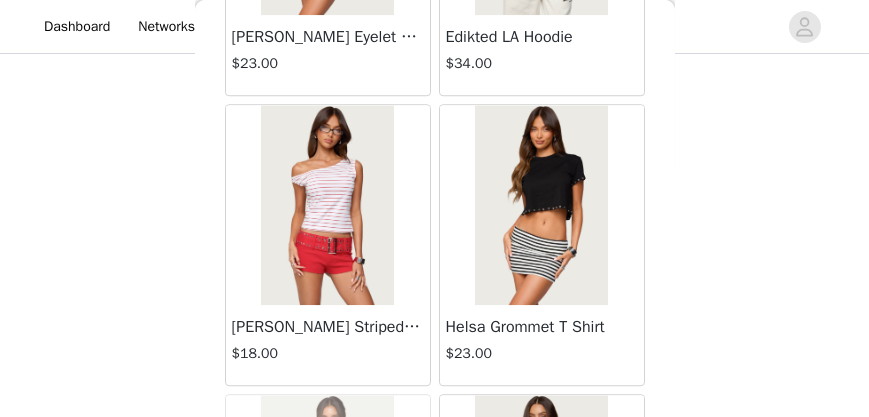 scroll, scrollTop: 23198, scrollLeft: 0, axis: vertical 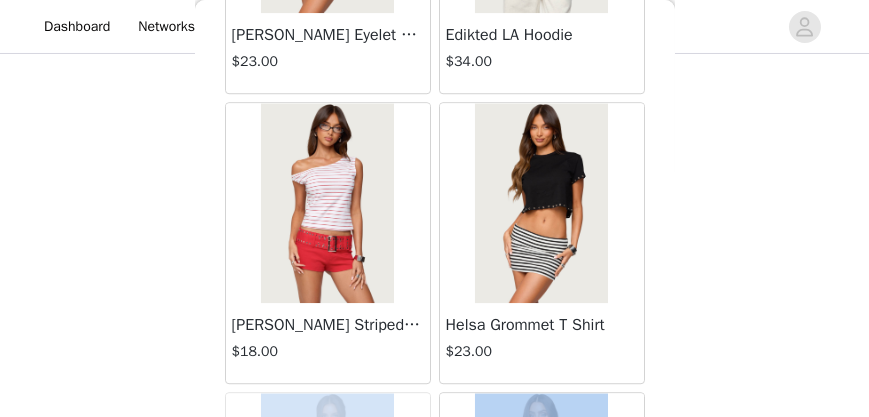 drag, startPoint x: 663, startPoint y: 359, endPoint x: 667, endPoint y: 374, distance: 15.524175 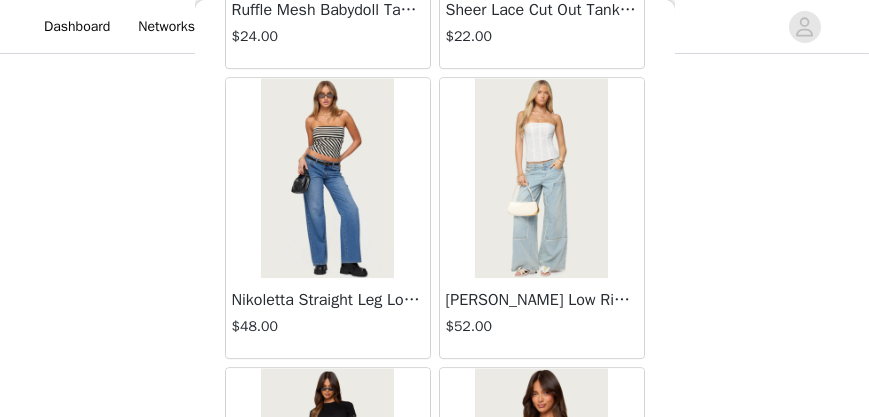 scroll, scrollTop: 25116, scrollLeft: 0, axis: vertical 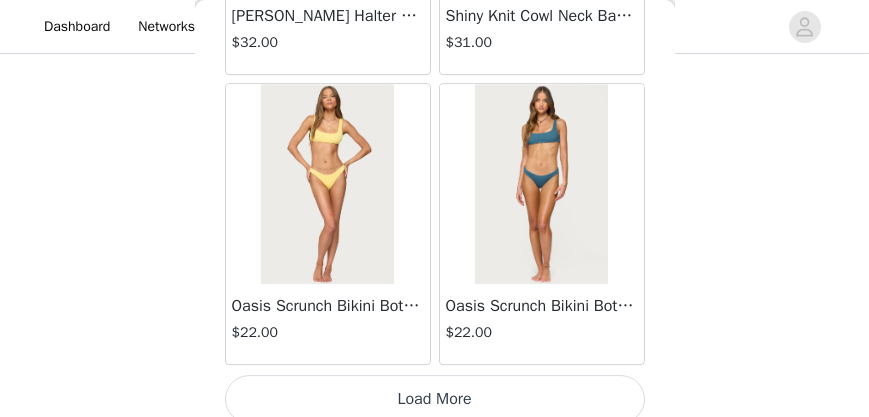click on "Load More" at bounding box center (435, 399) 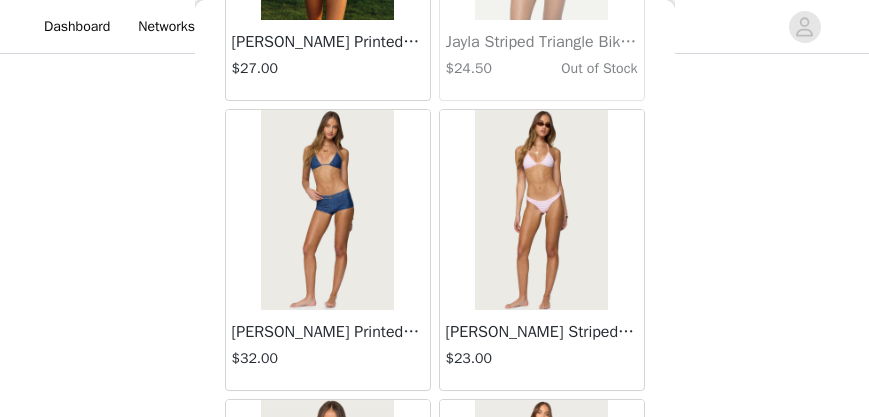scroll, scrollTop: 28725, scrollLeft: 0, axis: vertical 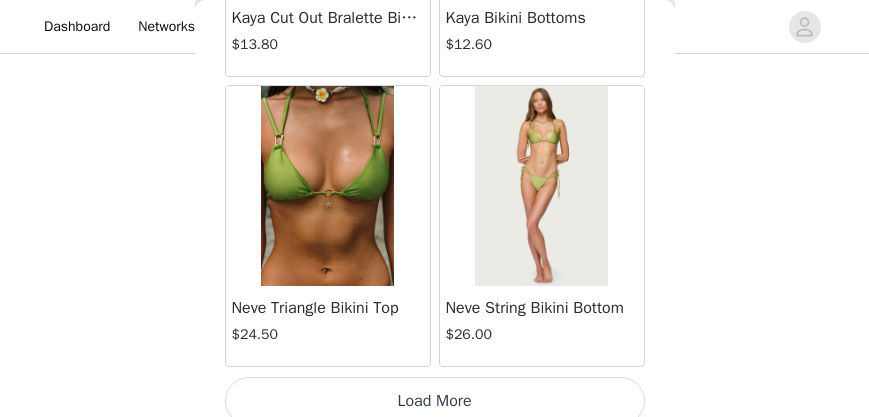 click on "Load More" at bounding box center [435, 401] 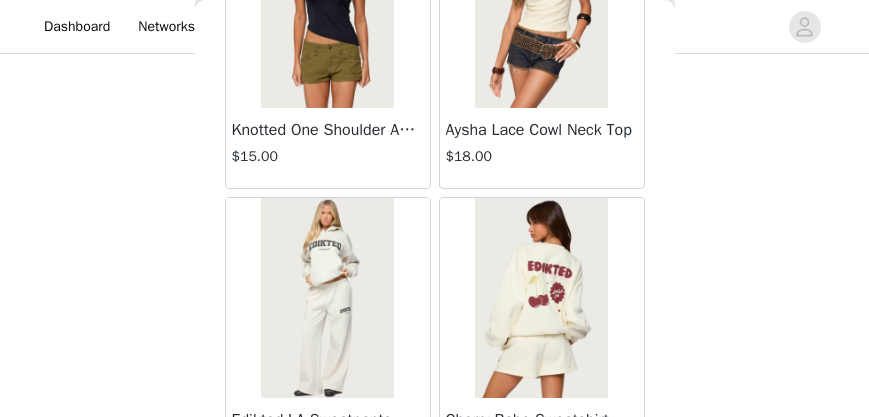 scroll, scrollTop: 31624, scrollLeft: 0, axis: vertical 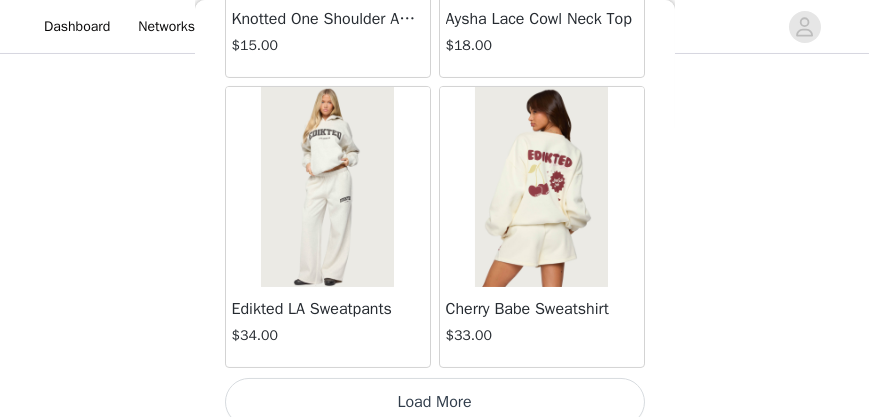 click on "Load More" at bounding box center [435, 402] 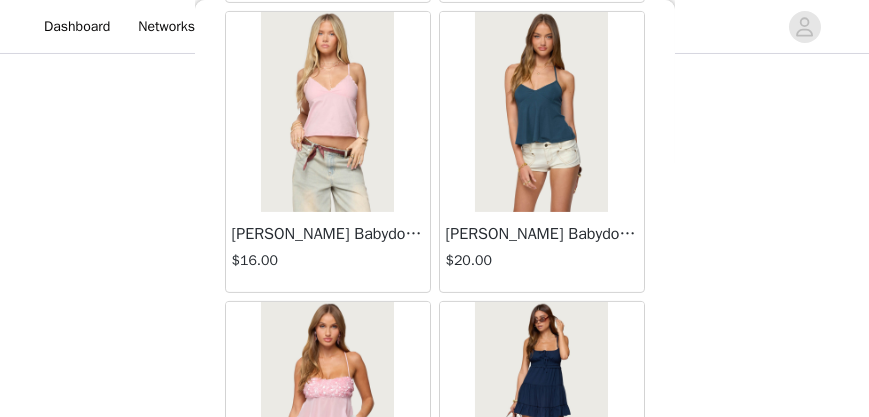 scroll, scrollTop: 33101, scrollLeft: 0, axis: vertical 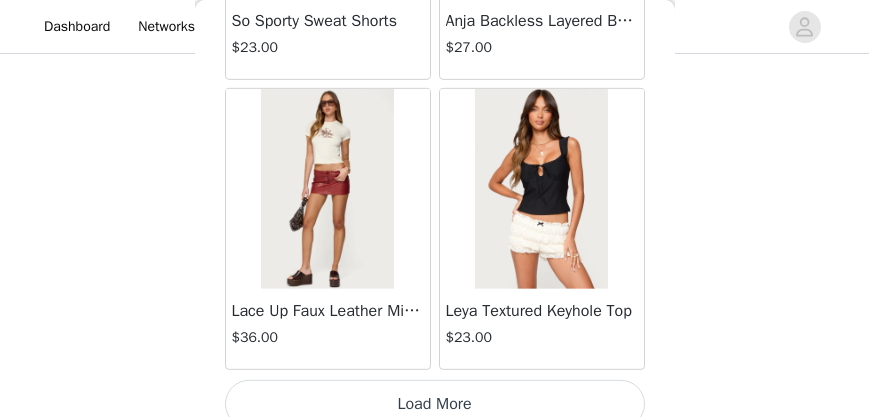 click on "Load More" at bounding box center (435, 404) 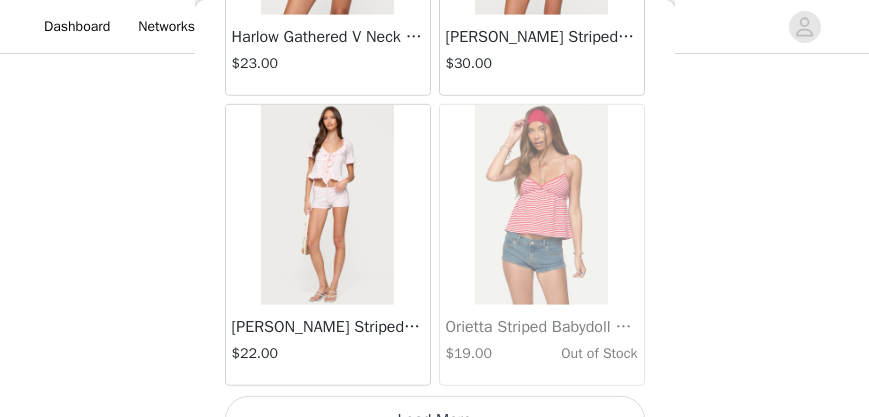 scroll, scrollTop: 37420, scrollLeft: 0, axis: vertical 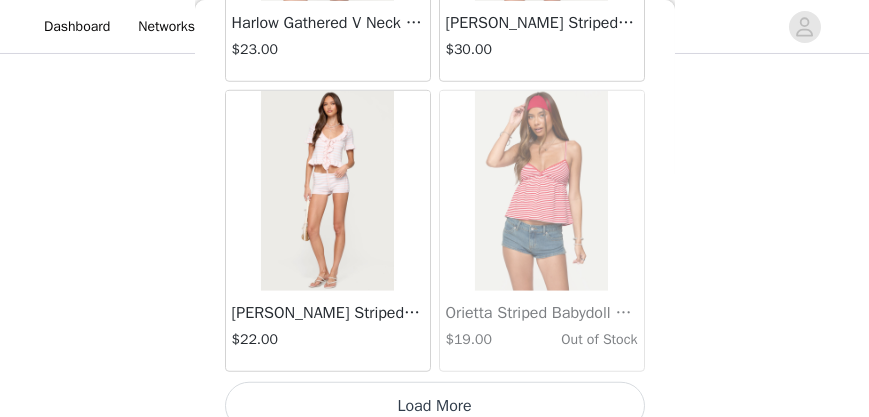 click on "Load More" at bounding box center [435, 406] 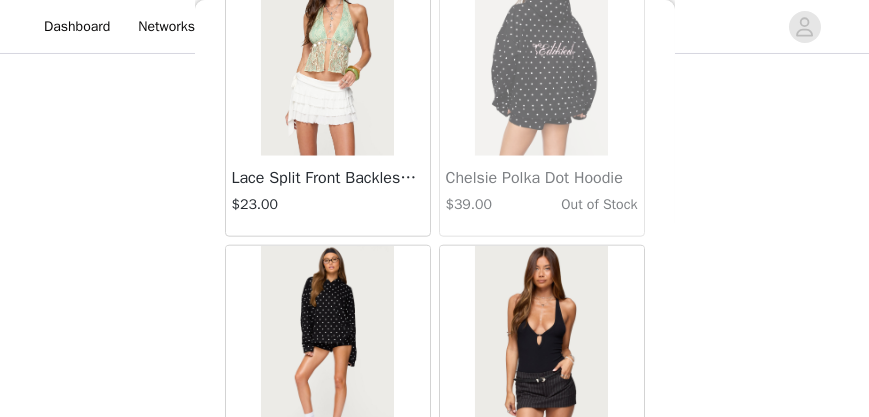 scroll, scrollTop: 40319, scrollLeft: 0, axis: vertical 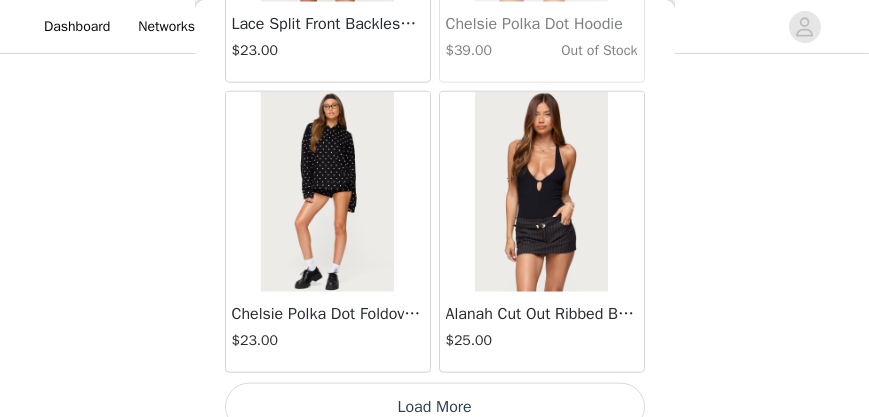 click on "Load More" at bounding box center [435, 407] 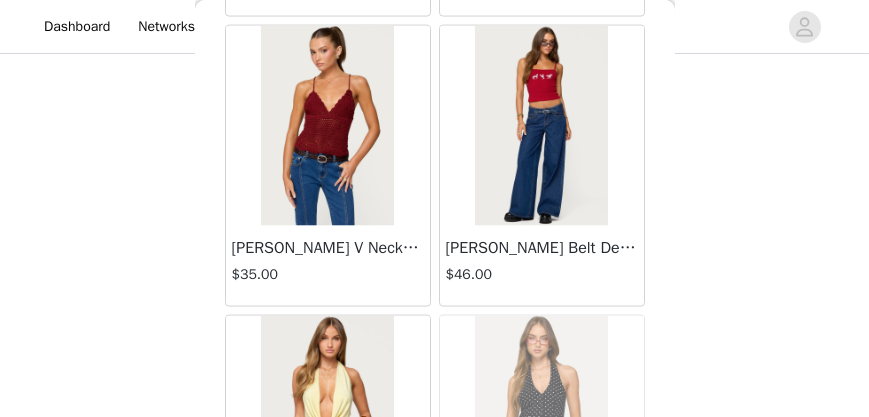 scroll, scrollTop: 43217, scrollLeft: 0, axis: vertical 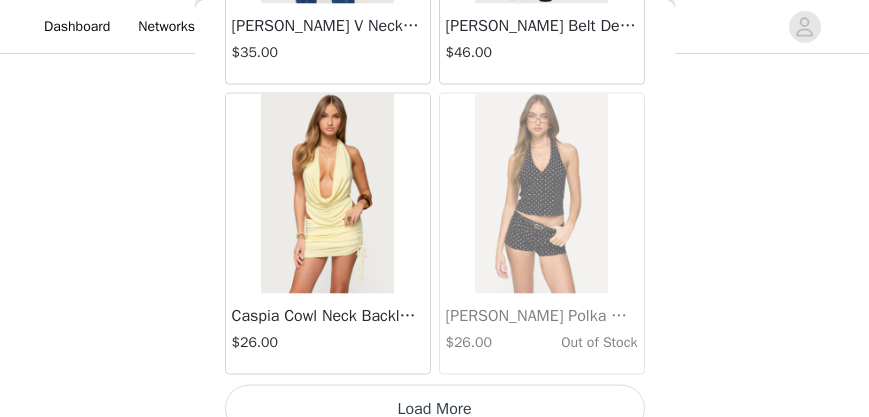 click on "Load More" at bounding box center [435, 409] 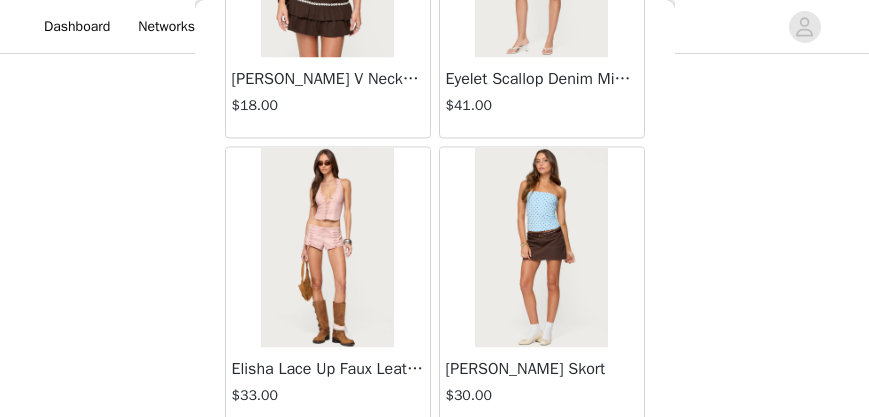 scroll, scrollTop: 46115, scrollLeft: 0, axis: vertical 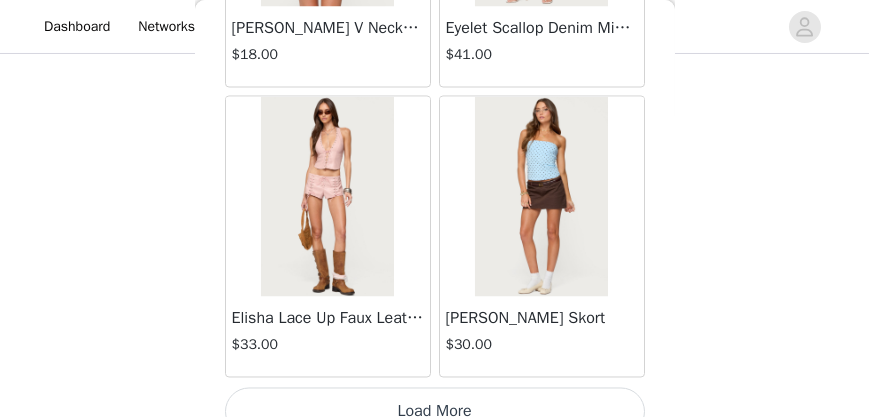 click on "Load More" at bounding box center [435, 411] 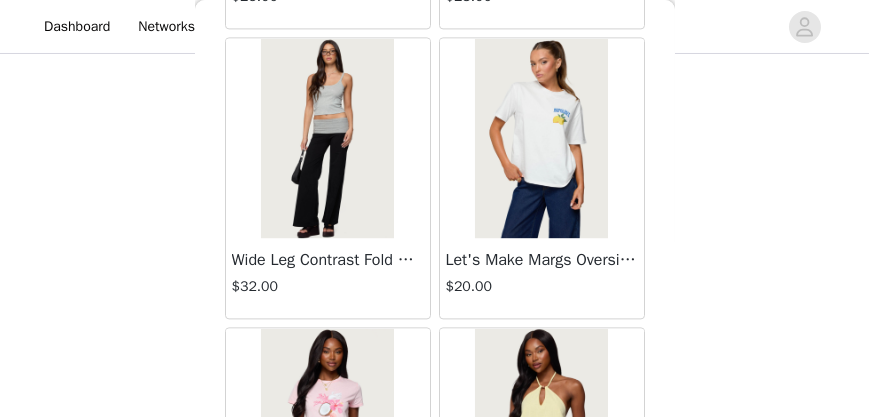 scroll, scrollTop: 49013, scrollLeft: 0, axis: vertical 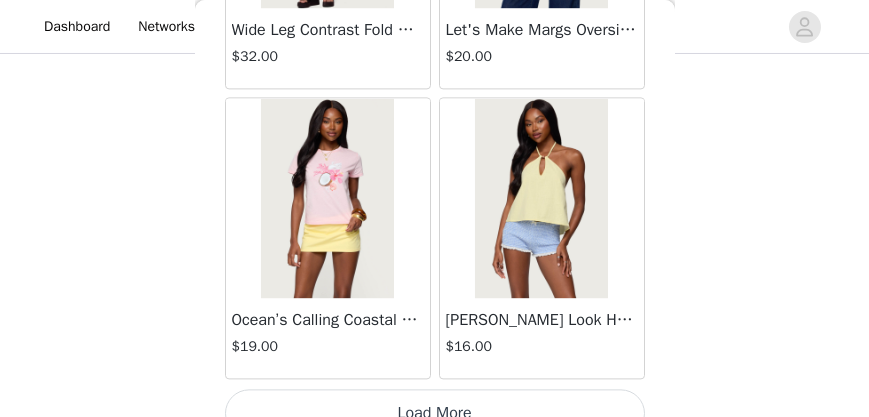 click on "Load More" at bounding box center [435, 413] 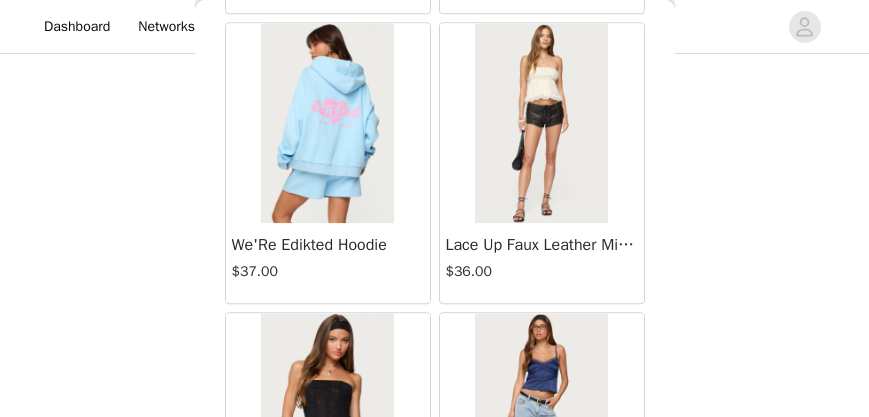 scroll, scrollTop: 51912, scrollLeft: 0, axis: vertical 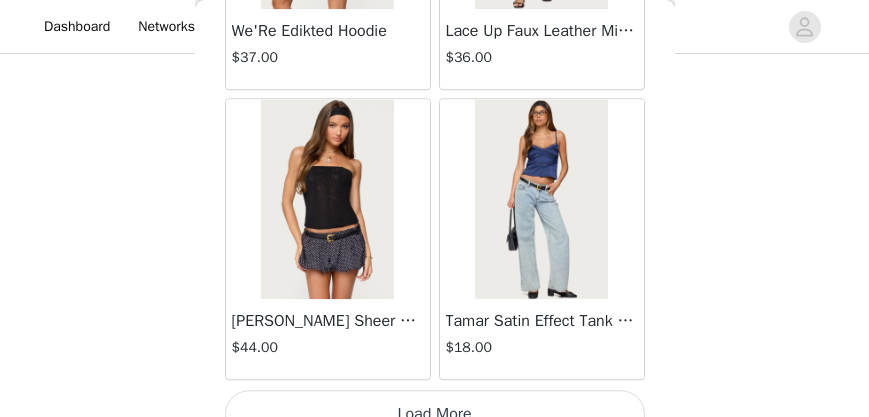 click on "Load More" at bounding box center [435, 414] 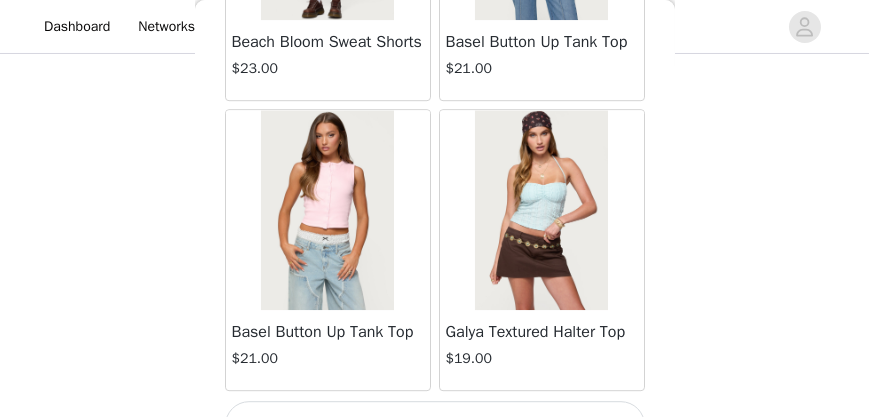 scroll, scrollTop: 54810, scrollLeft: 0, axis: vertical 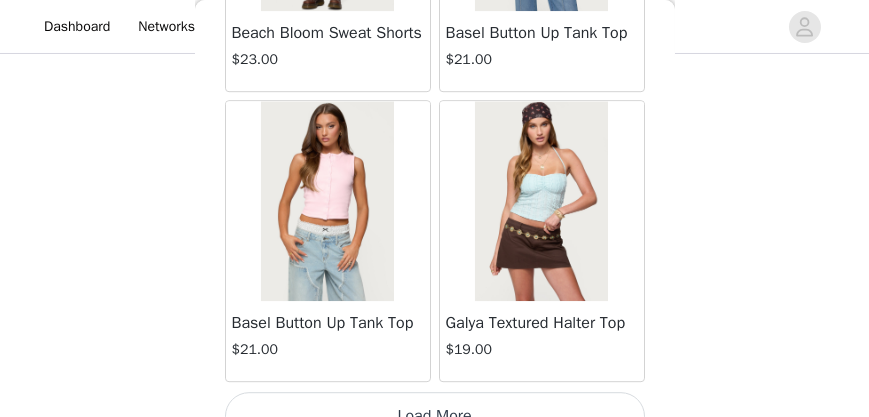 click on "Load More" at bounding box center (435, 416) 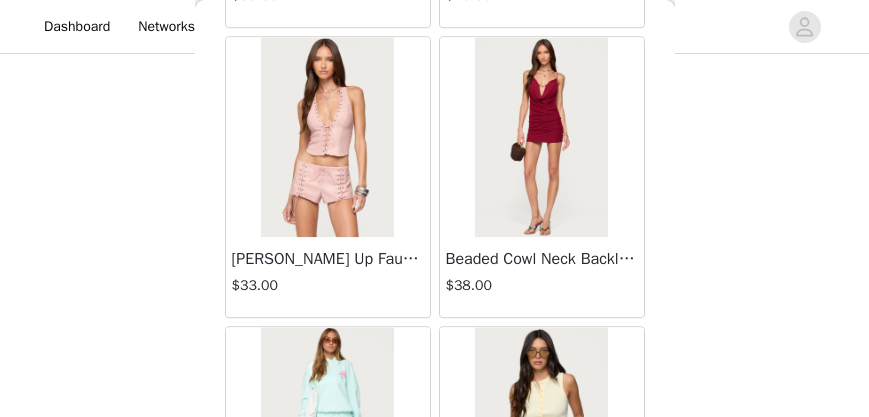 scroll, scrollTop: 54294, scrollLeft: 0, axis: vertical 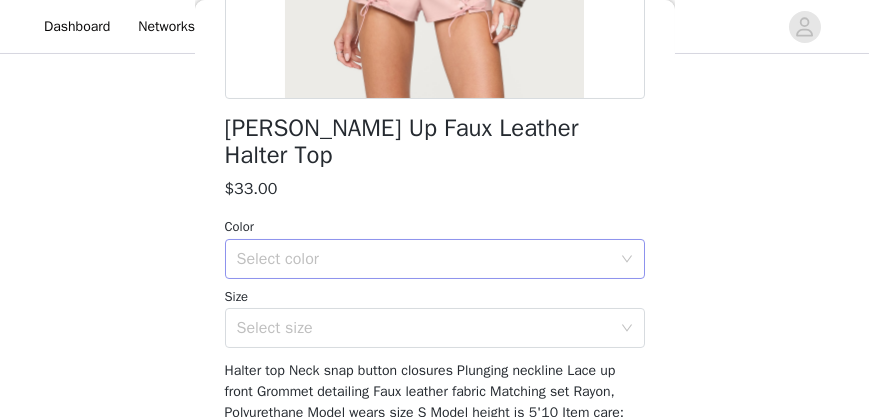 click on "Select color" at bounding box center [424, 259] 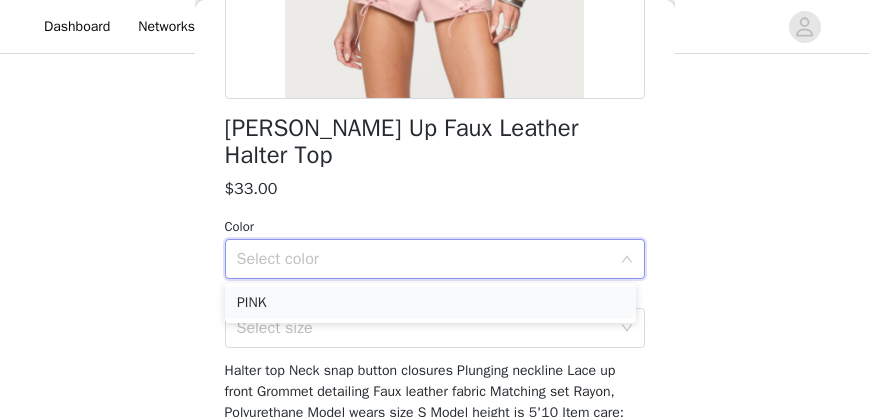 click on "PINK" at bounding box center [430, 303] 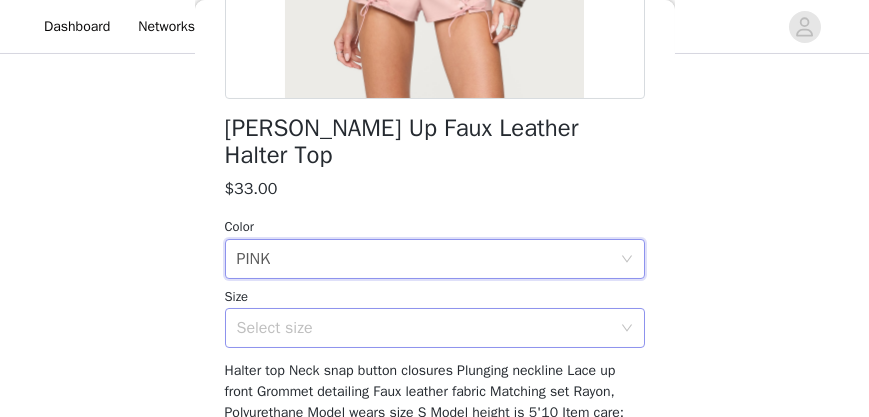 click on "Select size" at bounding box center [424, 328] 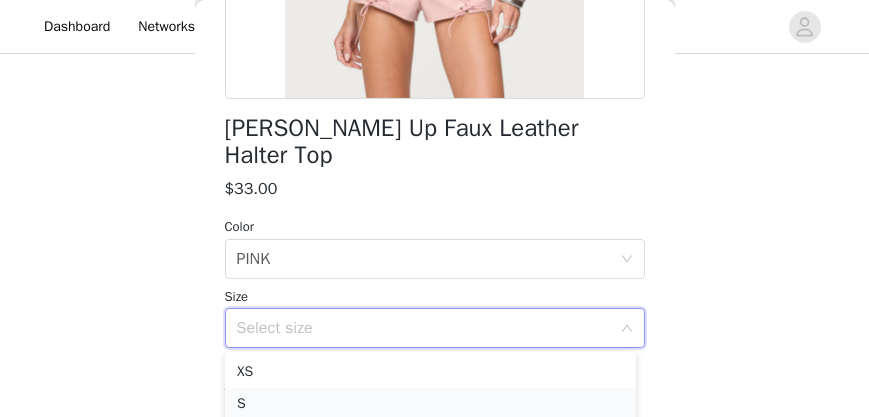 click on "S" at bounding box center [430, 404] 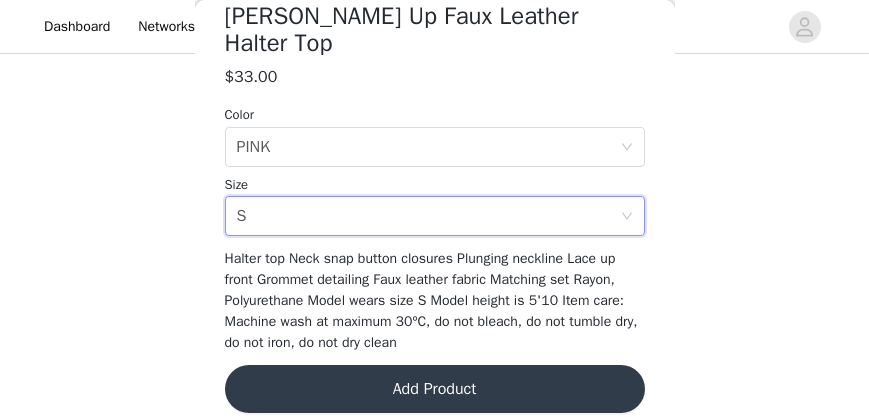 scroll, scrollTop: 578, scrollLeft: 0, axis: vertical 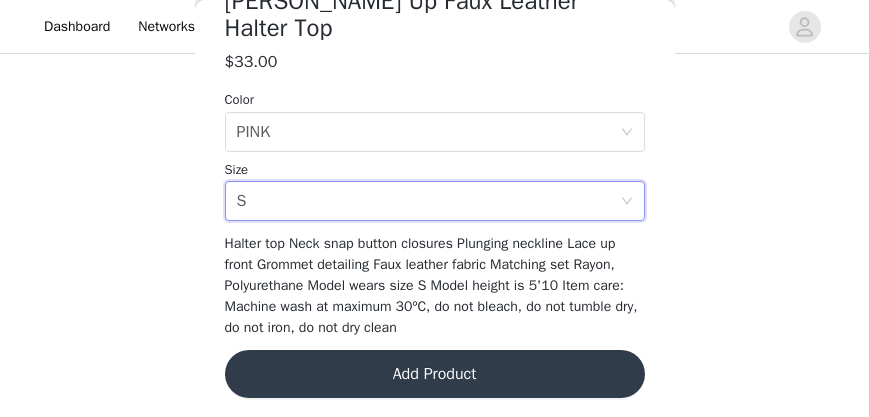 click on "Add Product" at bounding box center [435, 374] 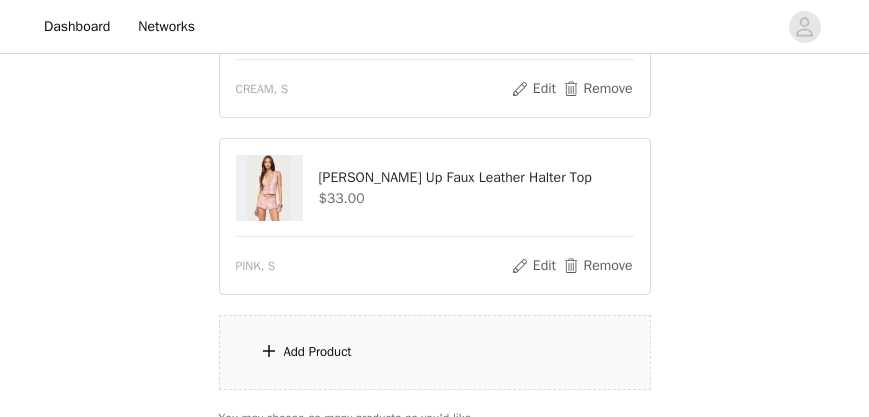 click on "Add Product" at bounding box center (318, 352) 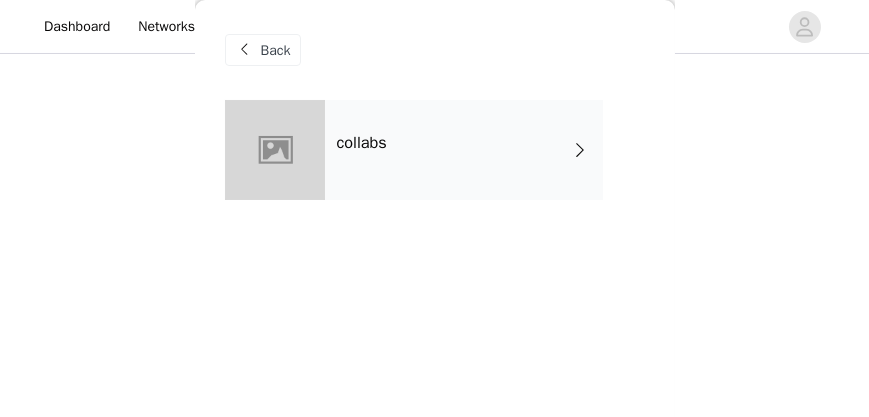 click on "Back" at bounding box center [435, 50] 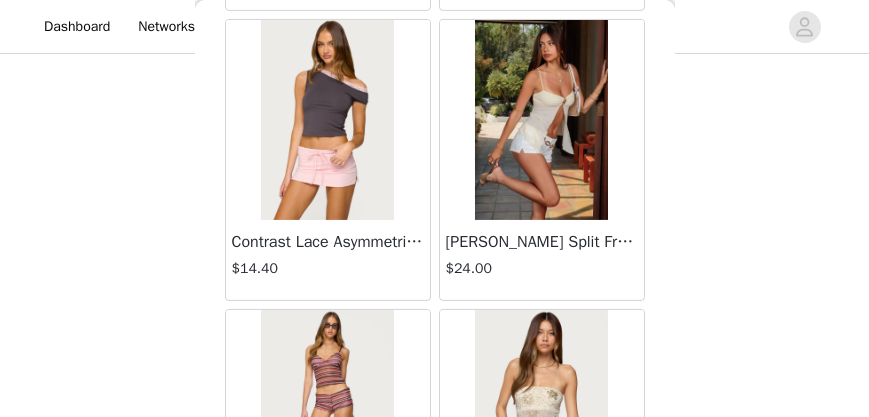 scroll, scrollTop: 2641, scrollLeft: 0, axis: vertical 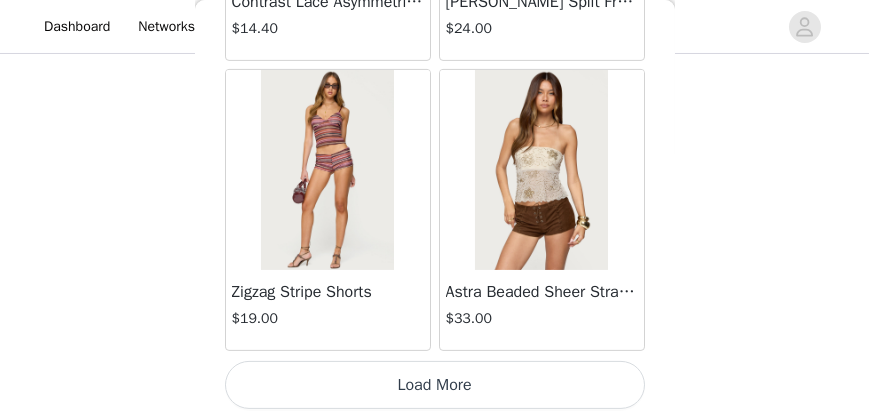 click on "Load More" at bounding box center (435, 385) 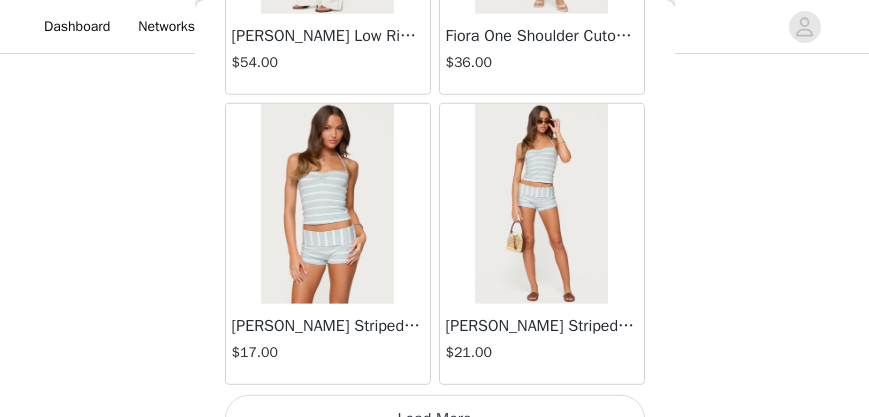 scroll, scrollTop: 5539, scrollLeft: 0, axis: vertical 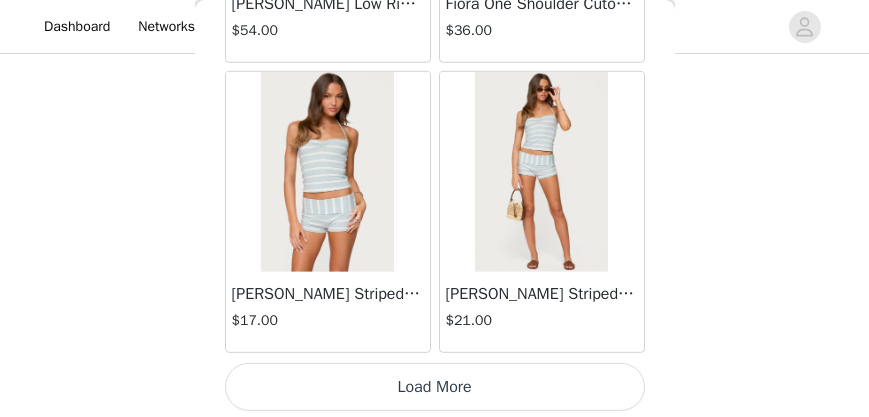 click on "Load More" at bounding box center [435, 387] 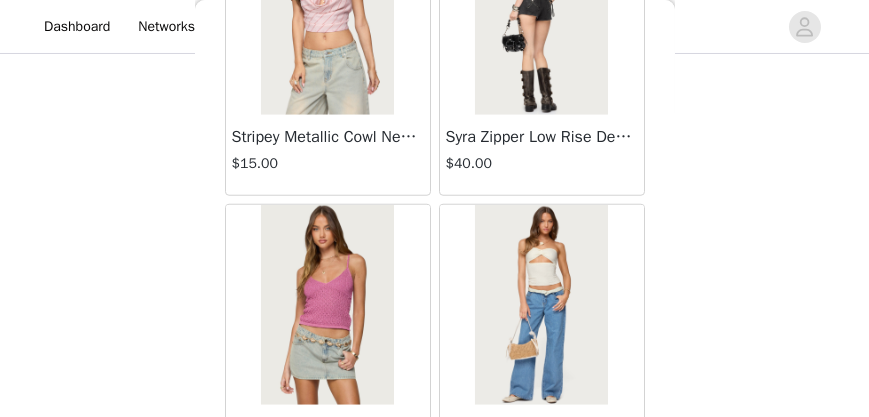 scroll, scrollTop: 8437, scrollLeft: 0, axis: vertical 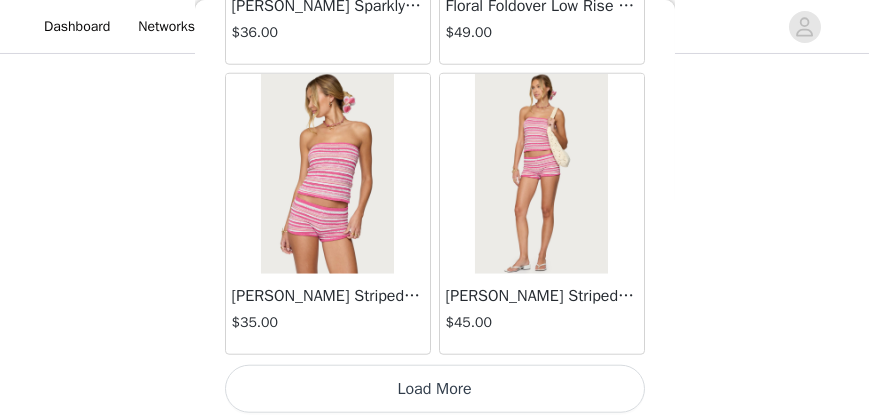 click on "Load More" at bounding box center (435, 389) 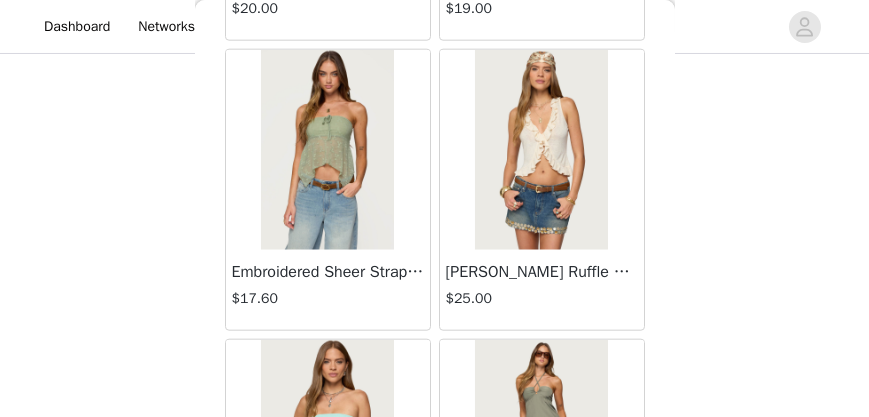 scroll, scrollTop: 9618, scrollLeft: 0, axis: vertical 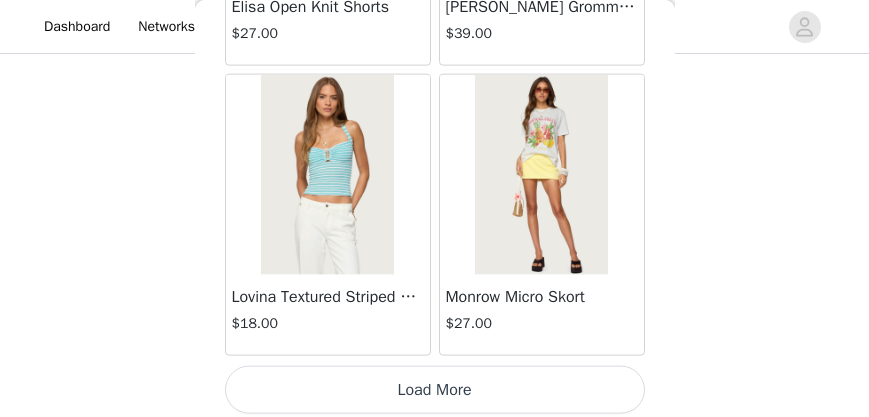 click on "Load More" at bounding box center (435, 390) 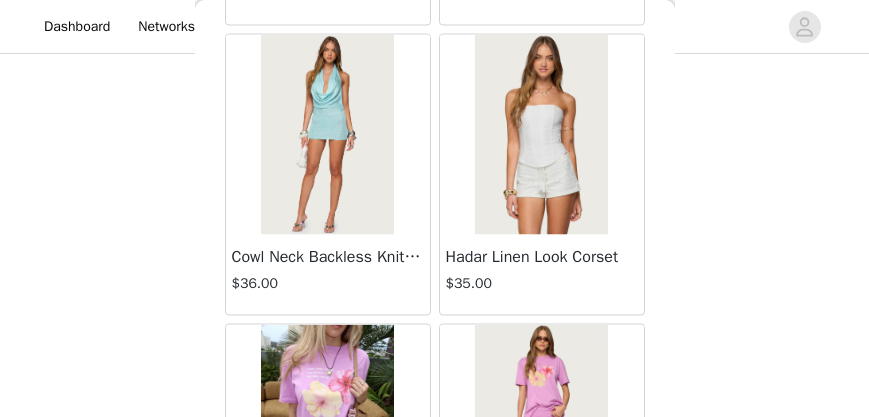 scroll, scrollTop: 14234, scrollLeft: 0, axis: vertical 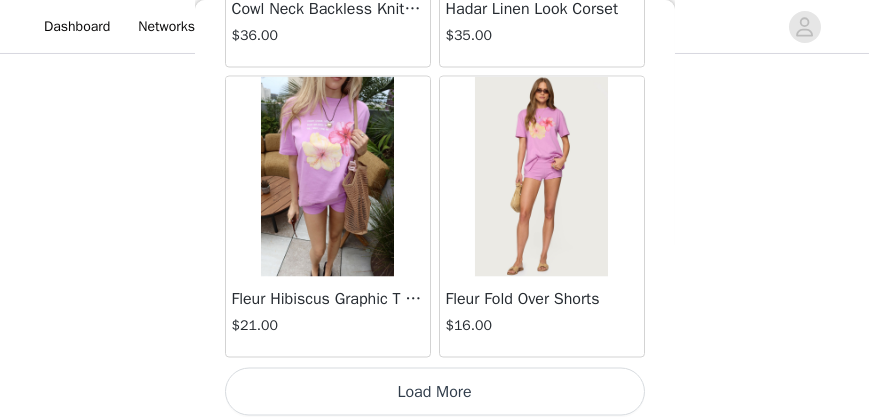 click on "Load More" at bounding box center [435, 392] 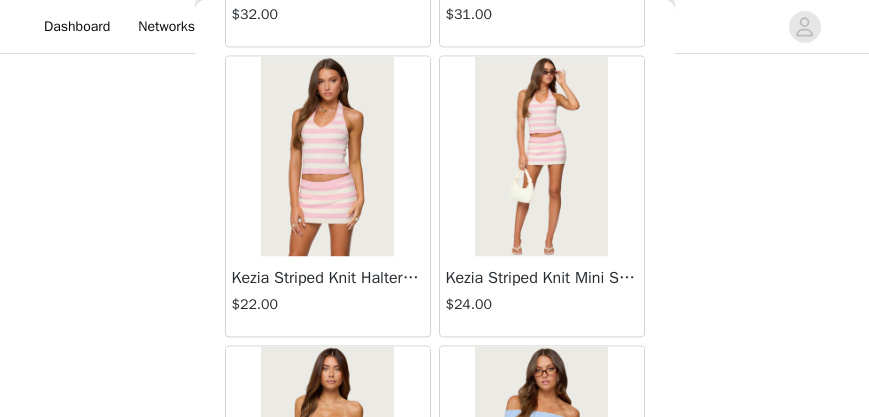 scroll, scrollTop: 17132, scrollLeft: 0, axis: vertical 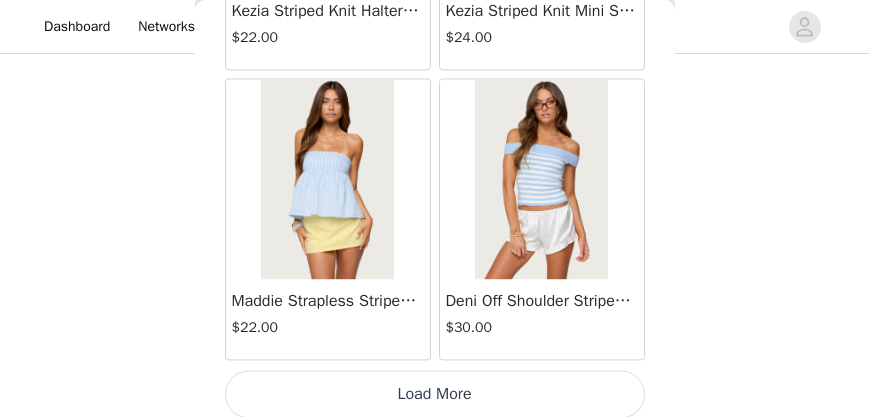 click on "Load More" at bounding box center (435, 394) 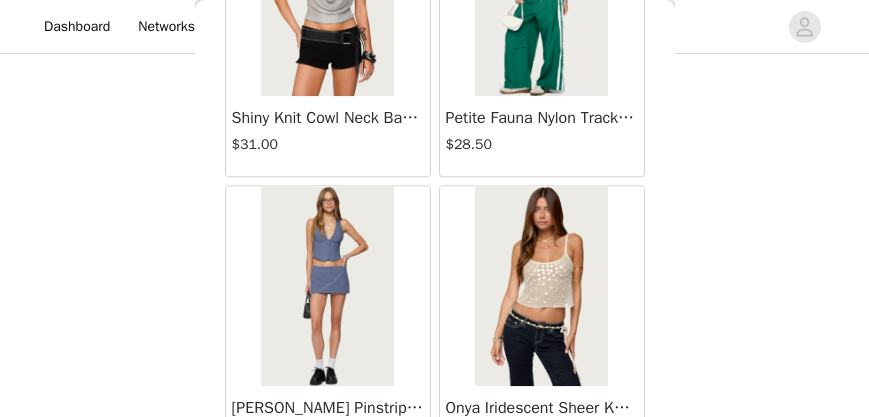 scroll, scrollTop: 20031, scrollLeft: 0, axis: vertical 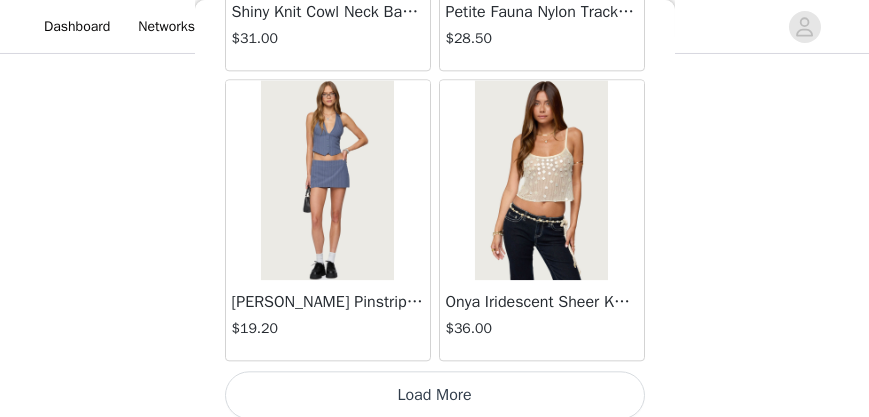 click on "Load More" at bounding box center [435, 395] 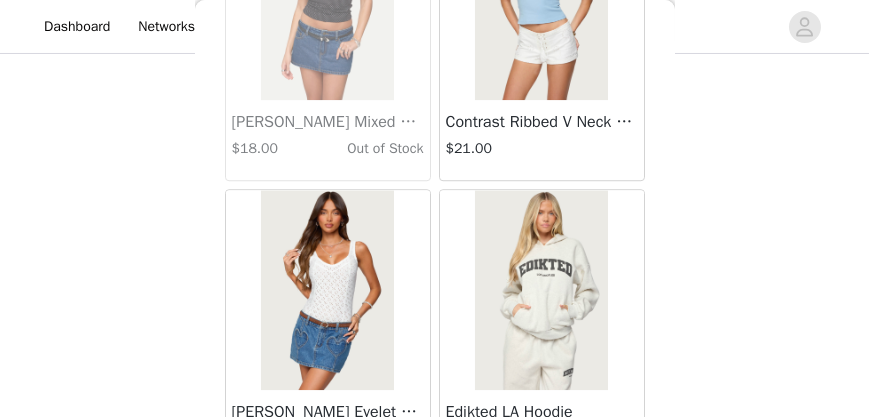 scroll, scrollTop: 22929, scrollLeft: 0, axis: vertical 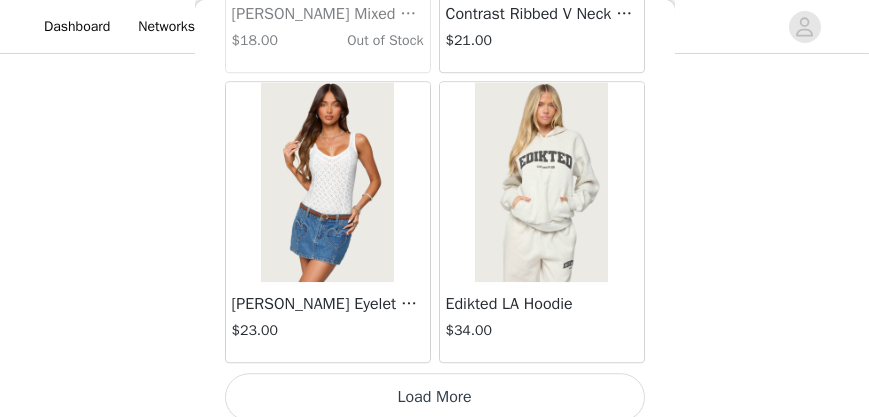 click on "Load More" at bounding box center (435, 397) 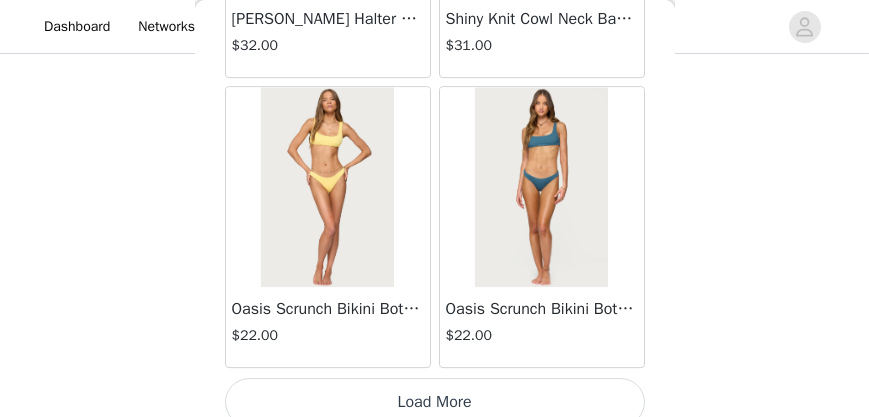 scroll, scrollTop: 25827, scrollLeft: 0, axis: vertical 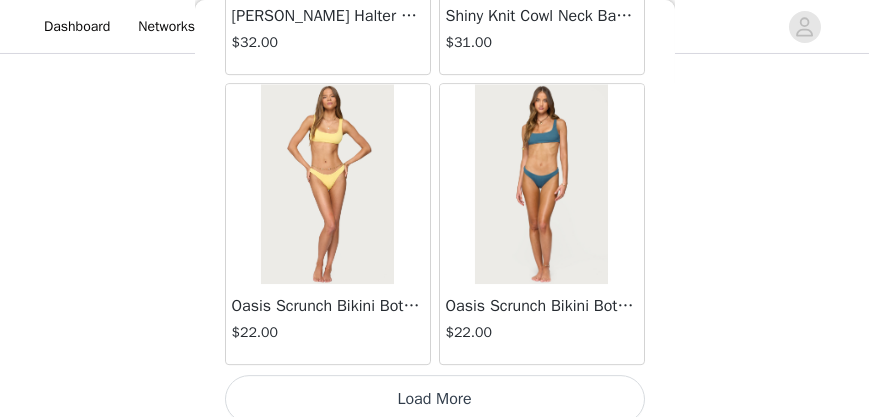 click on "Load More" at bounding box center [435, 399] 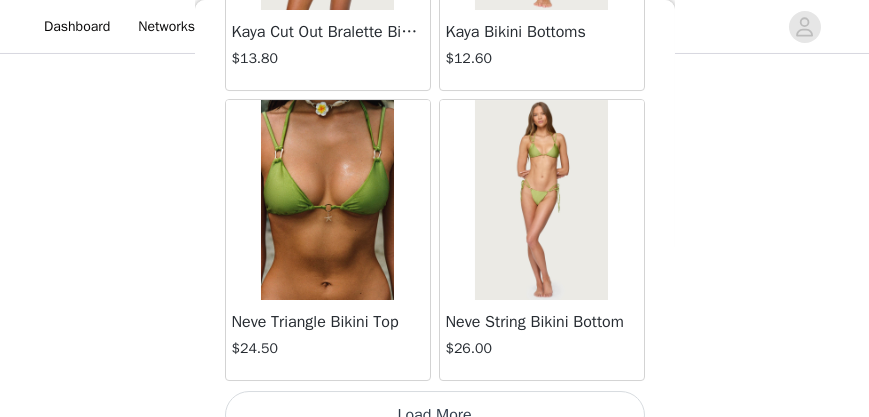 scroll, scrollTop: 28725, scrollLeft: 0, axis: vertical 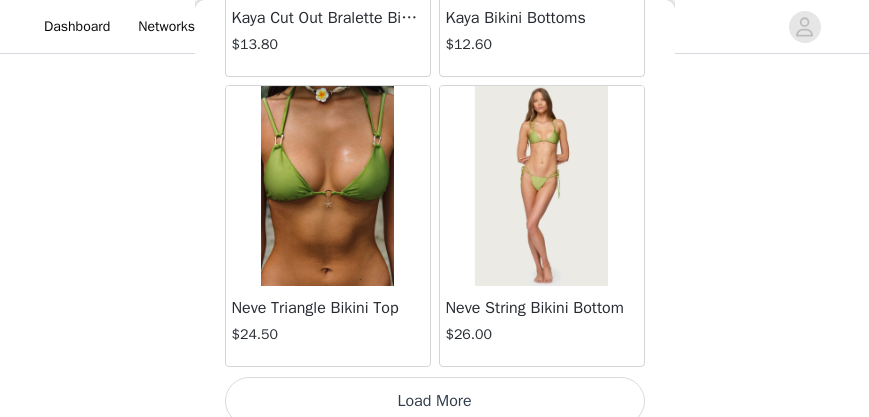 click on "Load More" at bounding box center [435, 401] 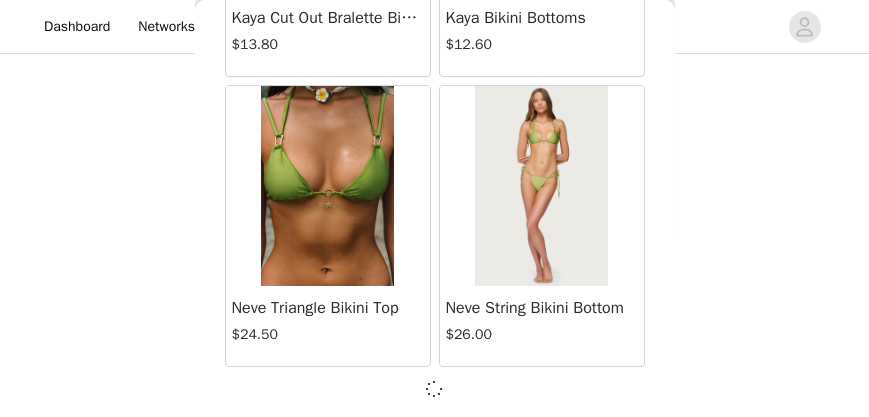 scroll, scrollTop: 28716, scrollLeft: 0, axis: vertical 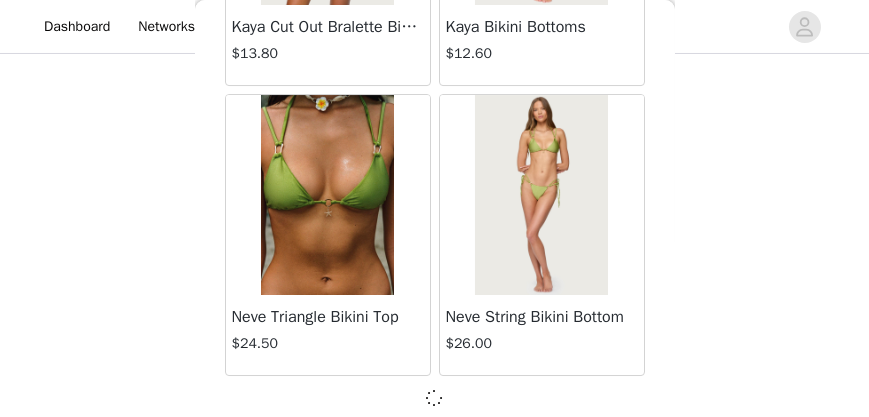 click at bounding box center (328, 195) 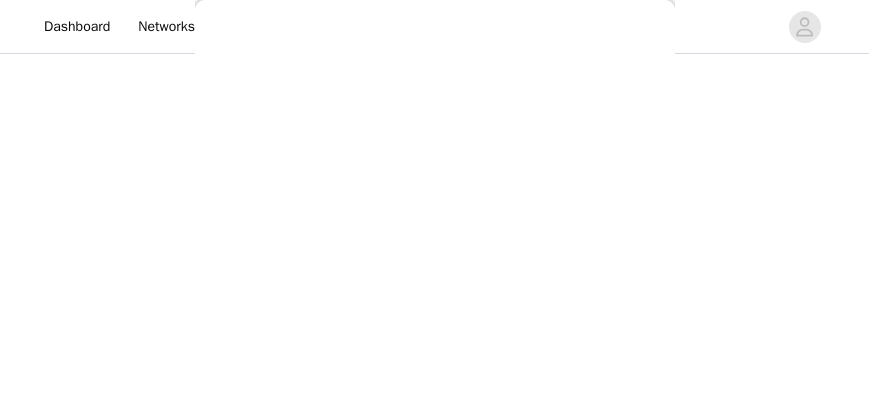 scroll, scrollTop: 0, scrollLeft: 0, axis: both 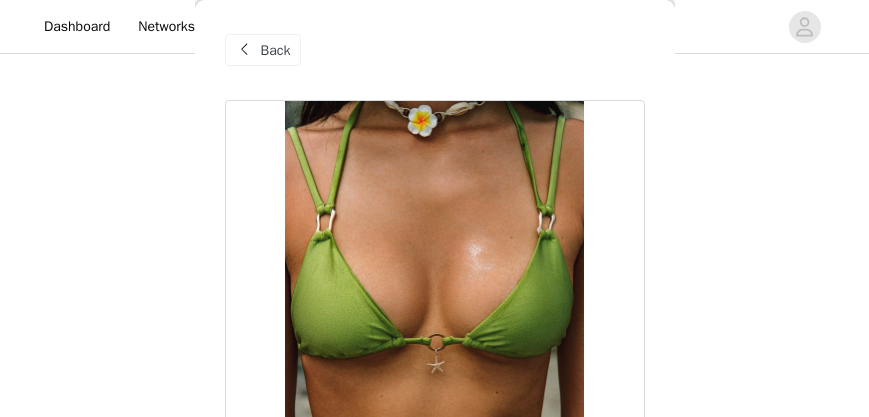 click at bounding box center [435, 325] 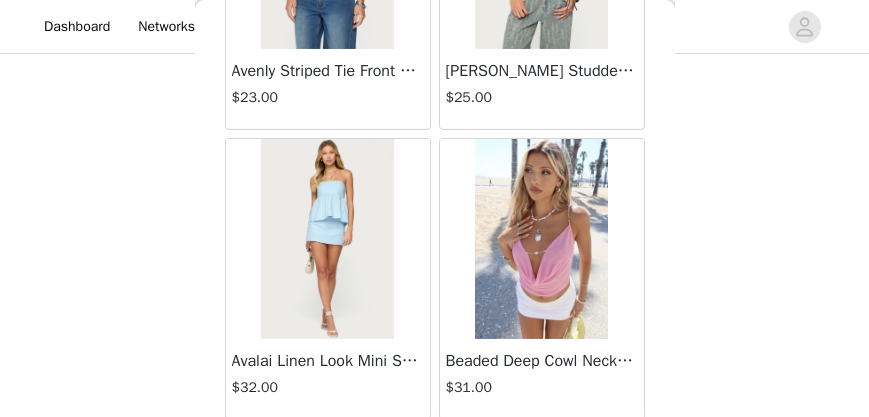 scroll, scrollTop: 1801, scrollLeft: 0, axis: vertical 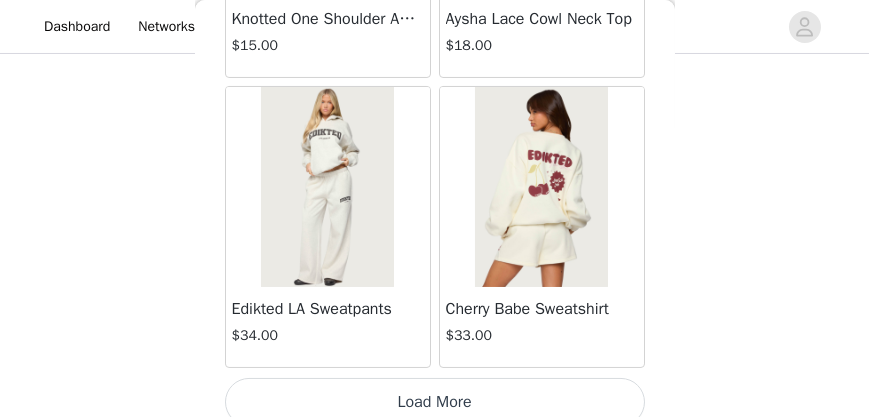 click on "Load More" at bounding box center [435, 402] 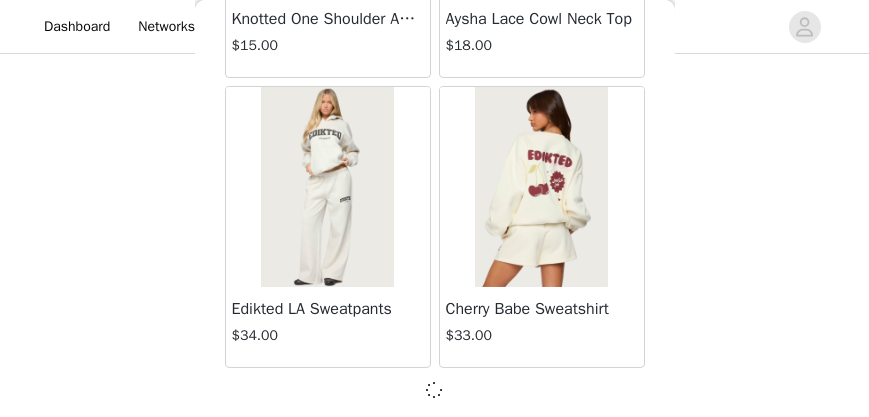 scroll, scrollTop: 31615, scrollLeft: 0, axis: vertical 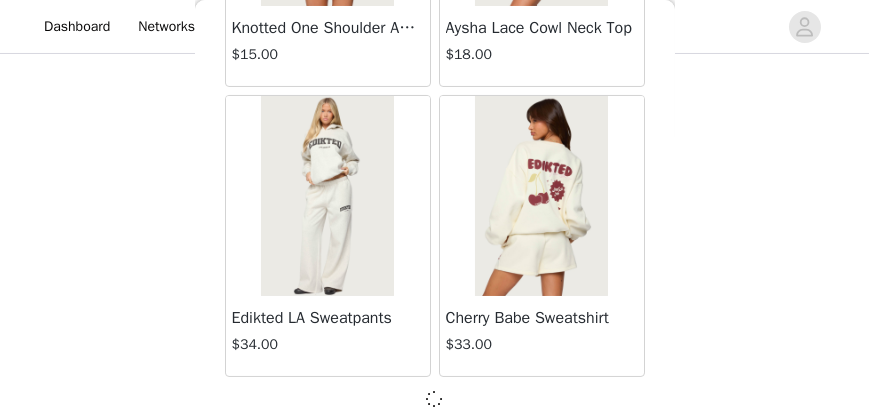 click at bounding box center (541, 196) 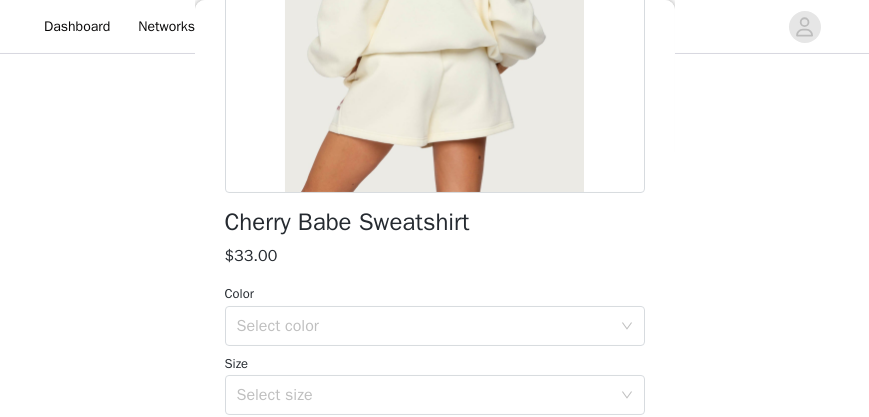 scroll, scrollTop: 347, scrollLeft: 0, axis: vertical 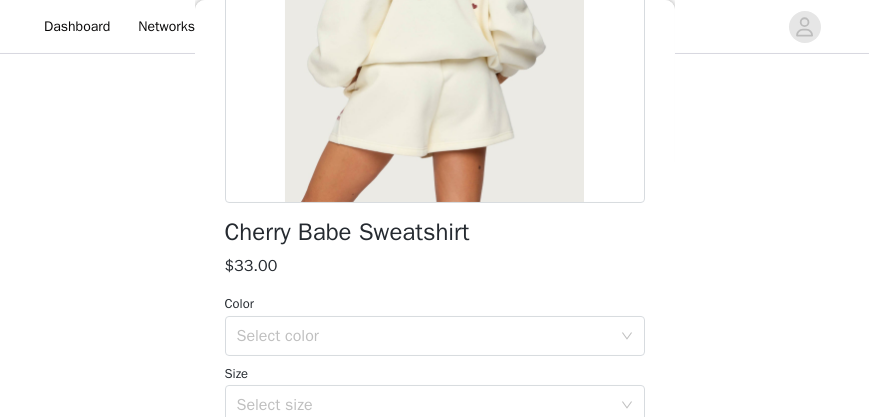 click at bounding box center [435, -22] 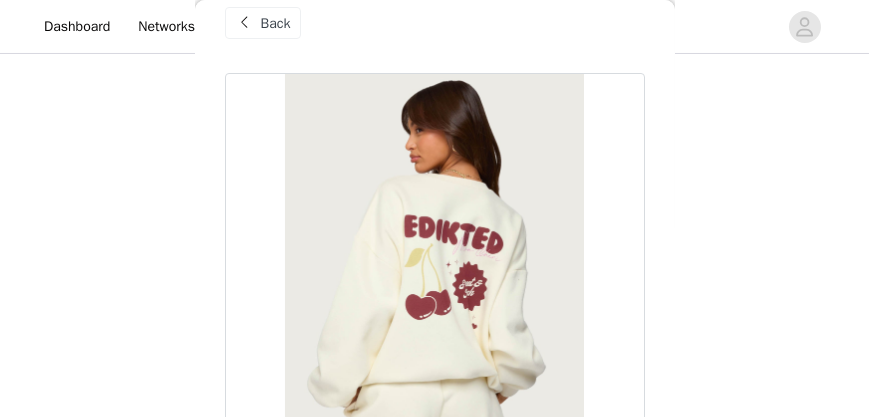 scroll, scrollTop: 0, scrollLeft: 0, axis: both 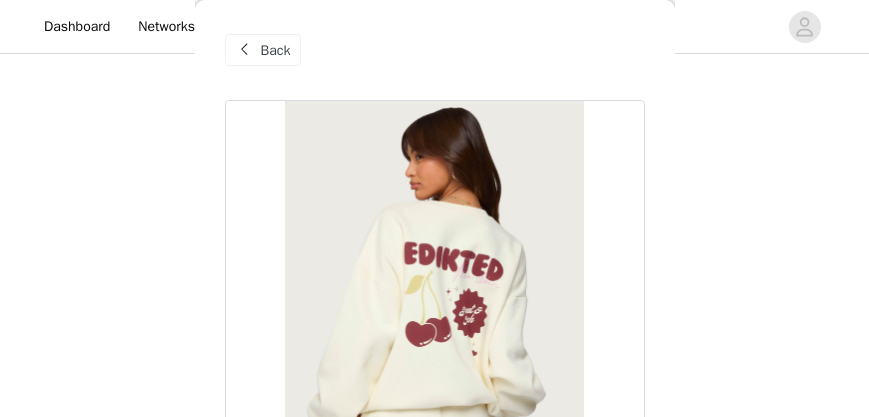 click on "Back" at bounding box center [263, 50] 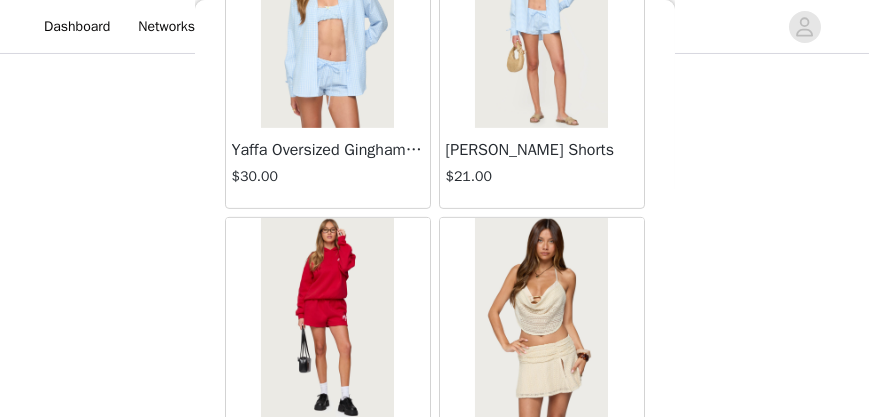 scroll, scrollTop: 34522, scrollLeft: 0, axis: vertical 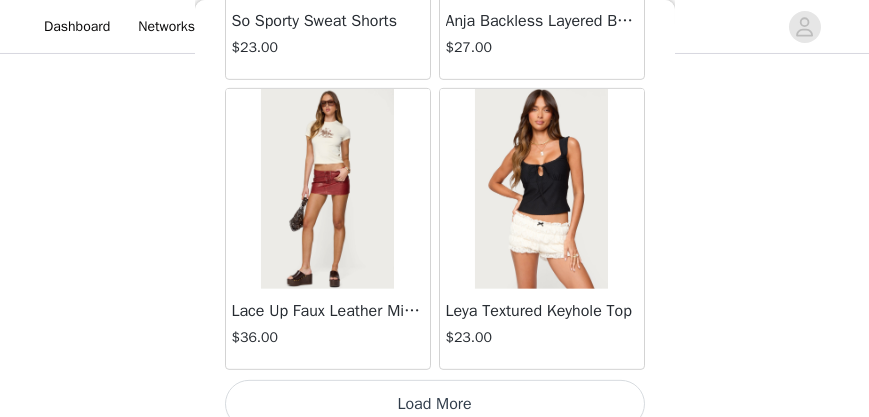 click on "Load More" at bounding box center [435, 404] 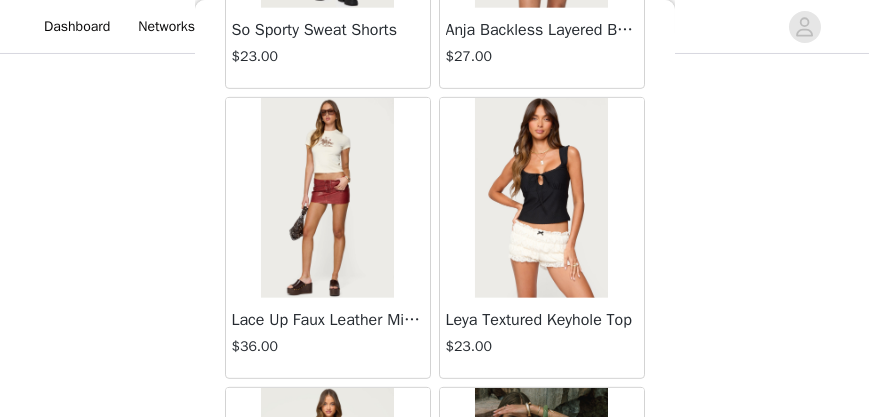 scroll, scrollTop: 34522, scrollLeft: 0, axis: vertical 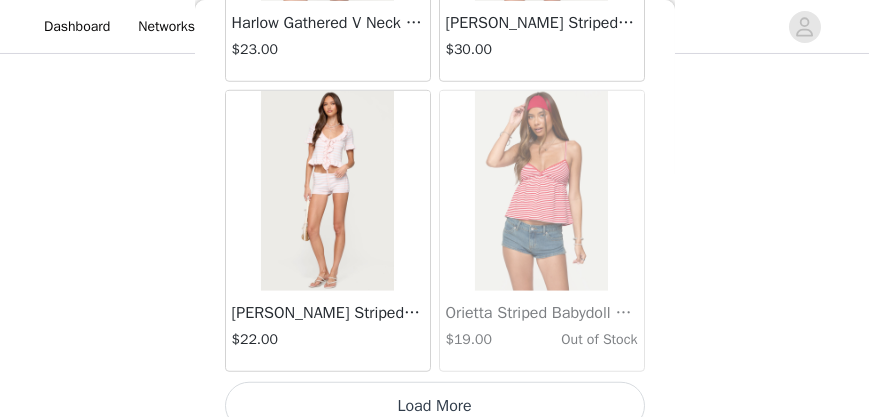 click on "Load More" at bounding box center (435, 406) 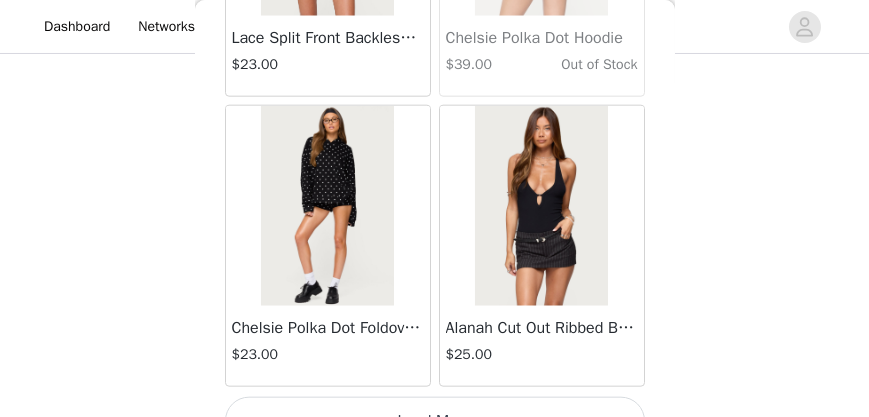 scroll, scrollTop: 40319, scrollLeft: 0, axis: vertical 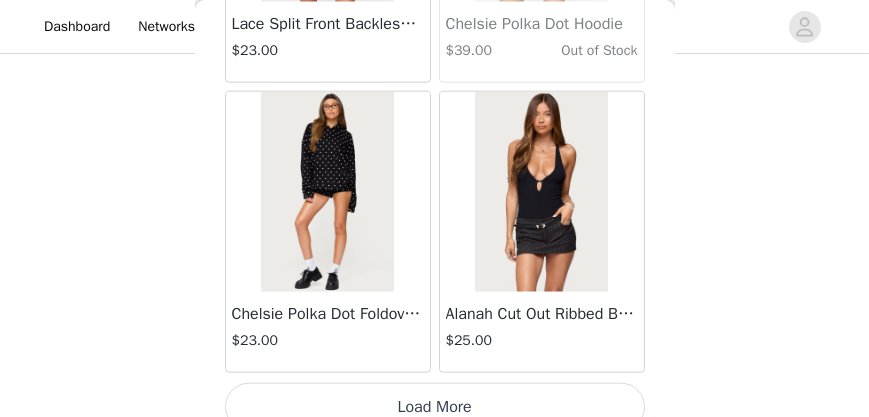 click on "Load More" at bounding box center [435, 407] 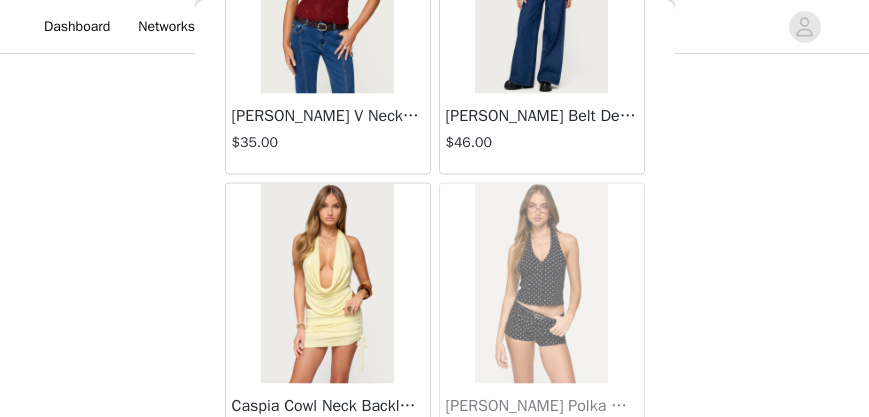 scroll, scrollTop: 43217, scrollLeft: 0, axis: vertical 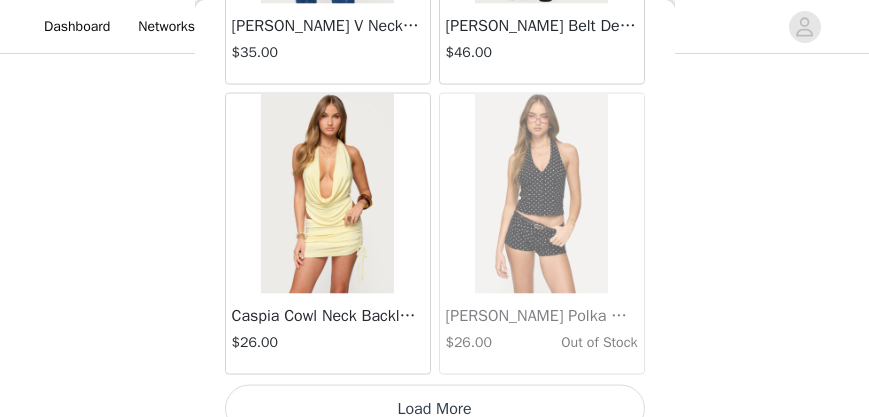 click on "Load More" at bounding box center (435, 409) 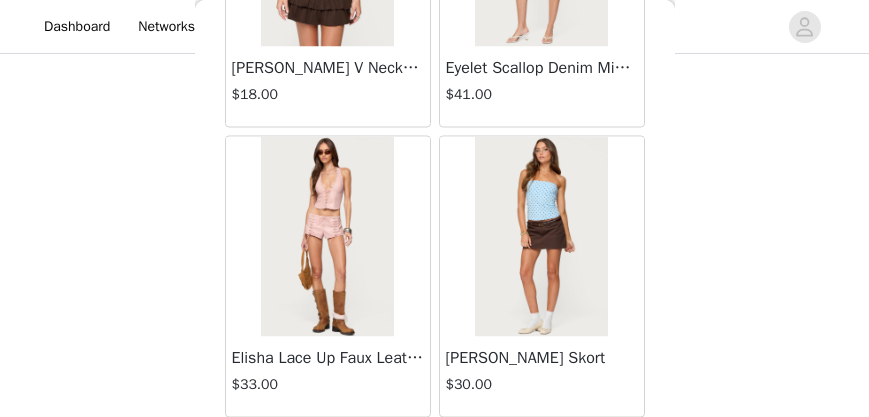 scroll, scrollTop: 46115, scrollLeft: 0, axis: vertical 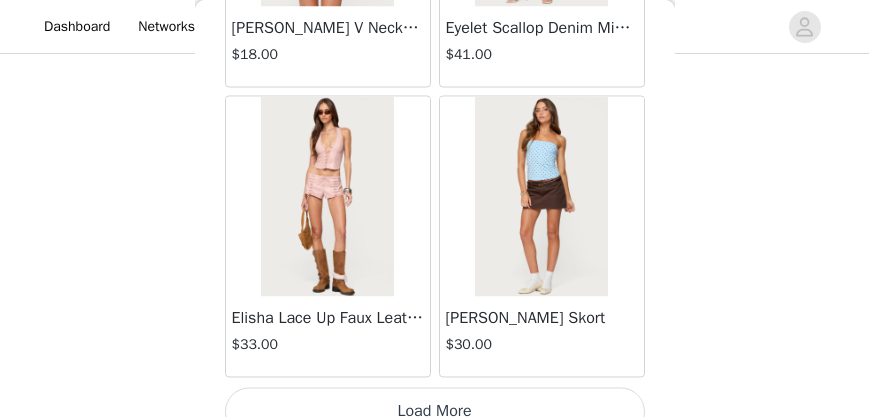 click on "Load More" at bounding box center [435, 411] 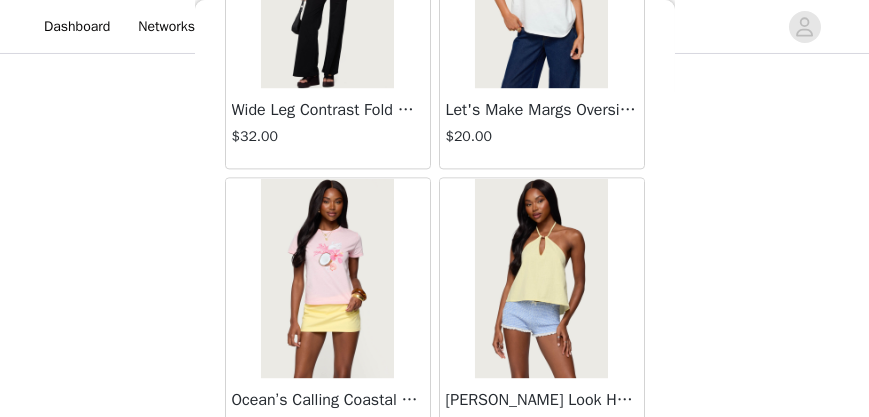 scroll, scrollTop: 49013, scrollLeft: 0, axis: vertical 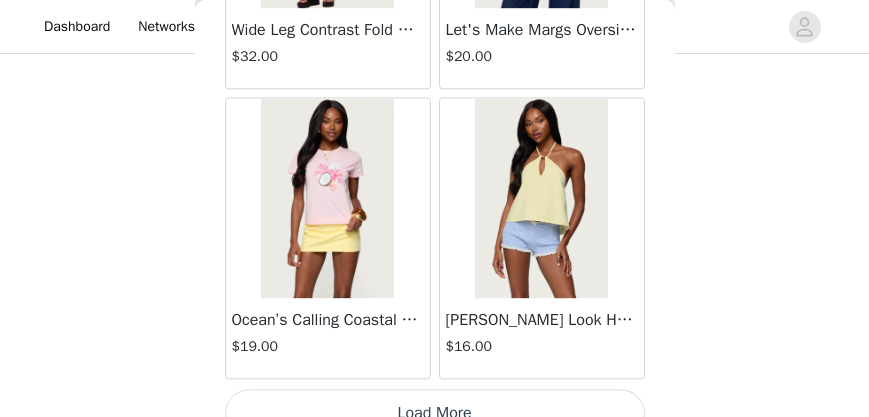 click on "Load More" at bounding box center [435, 413] 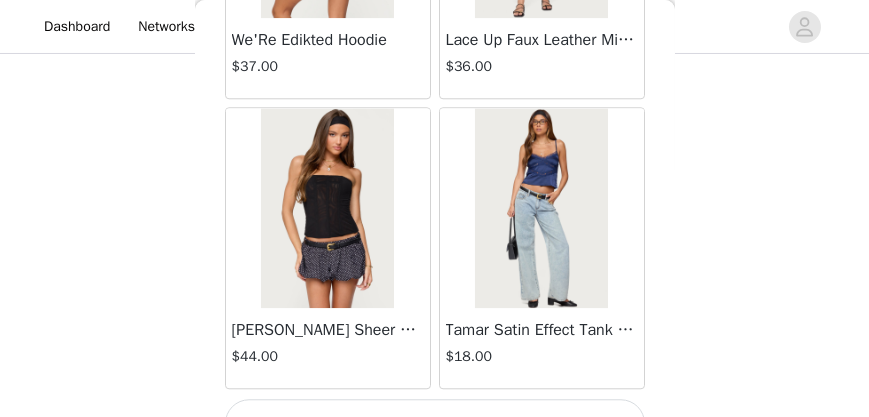 scroll, scrollTop: 51912, scrollLeft: 0, axis: vertical 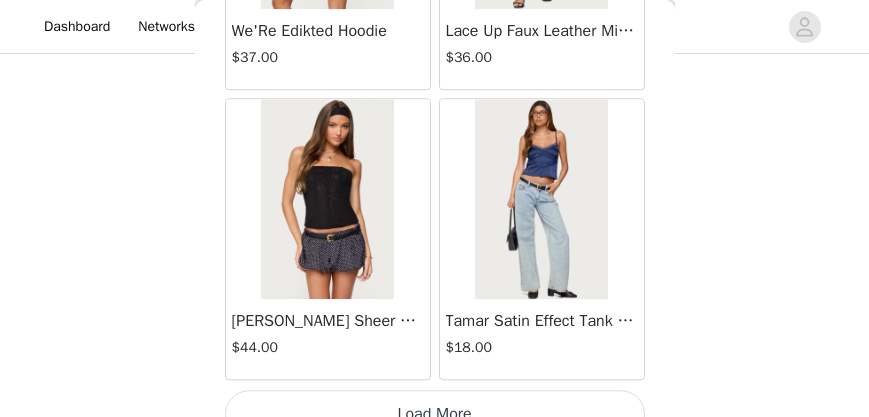 click on "Load More" at bounding box center (435, 414) 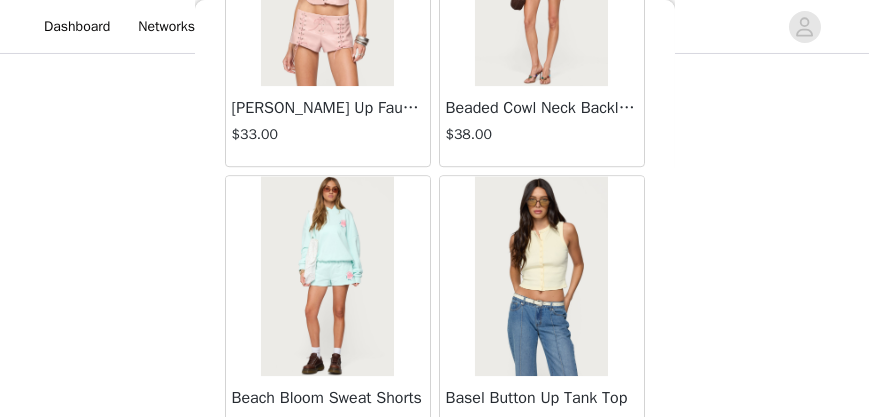 scroll, scrollTop: 54810, scrollLeft: 0, axis: vertical 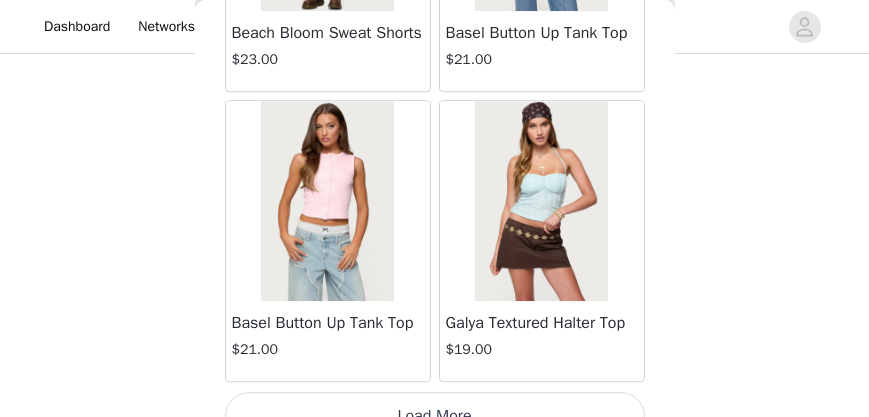 click on "Load More" at bounding box center [435, 416] 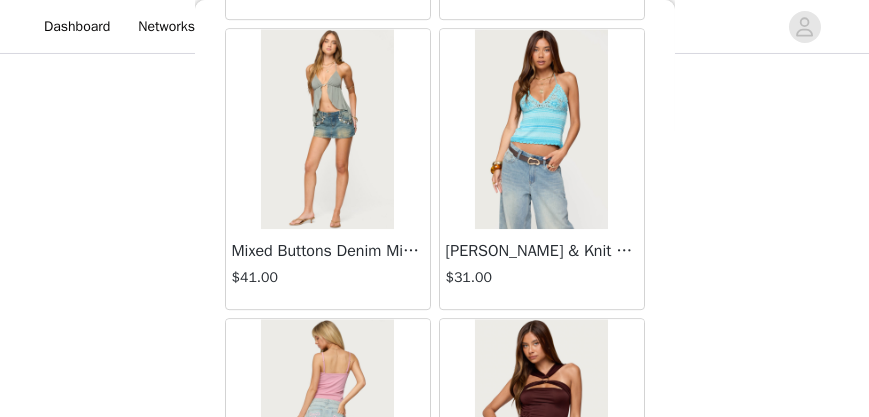 scroll, scrollTop: 55753, scrollLeft: 0, axis: vertical 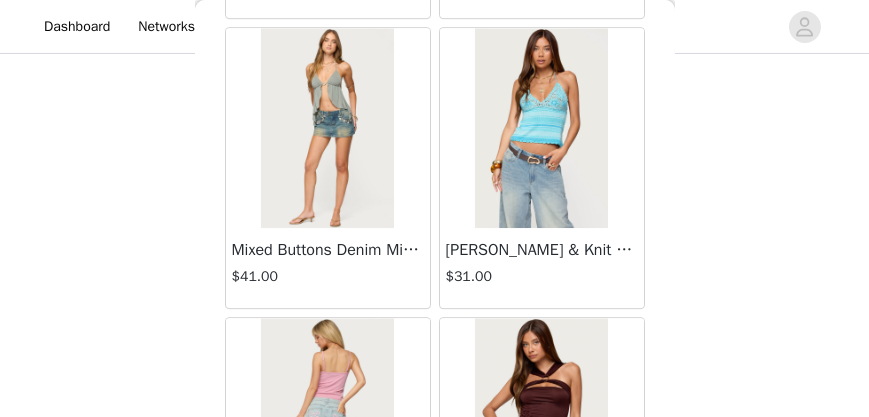 click at bounding box center (327, 128) 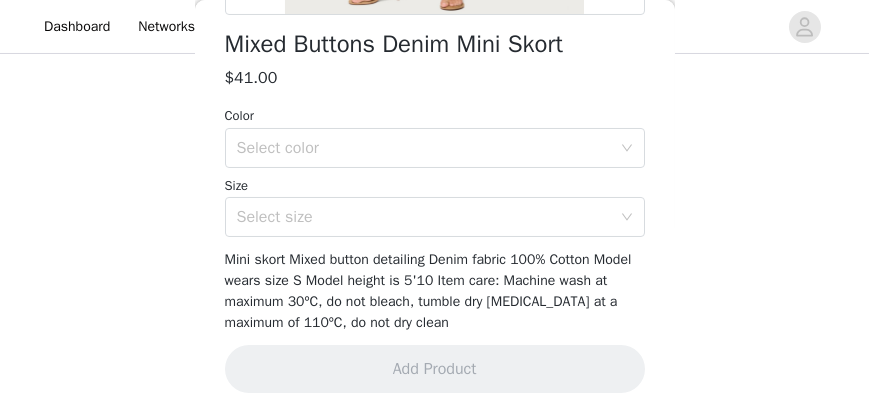 scroll, scrollTop: 535, scrollLeft: 0, axis: vertical 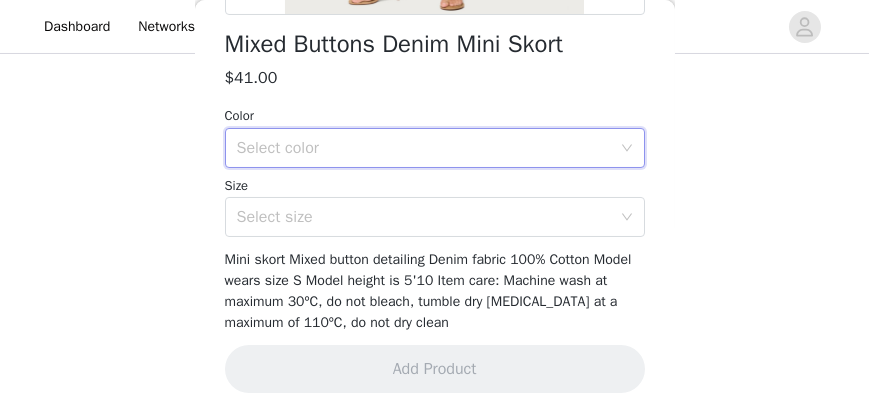 click on "Select color" at bounding box center (428, 148) 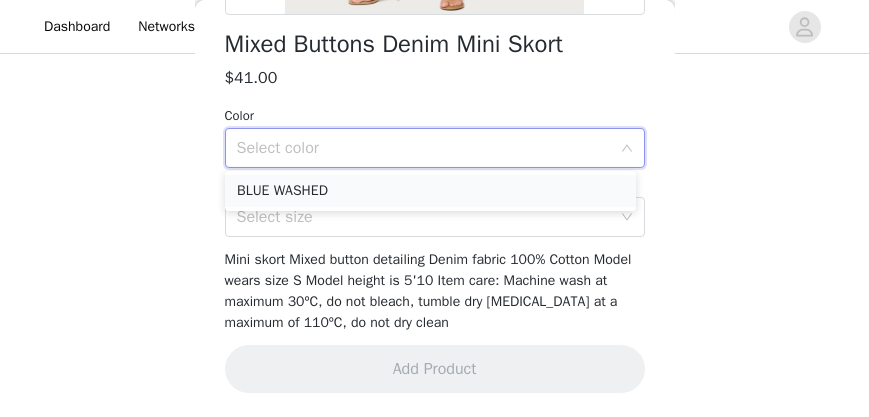 click on "BLUE WASHED" at bounding box center (430, 191) 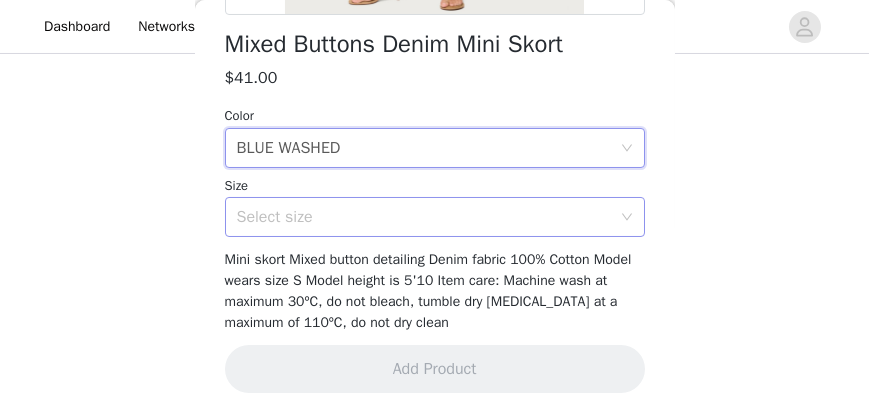 click on "Select size" at bounding box center [428, 217] 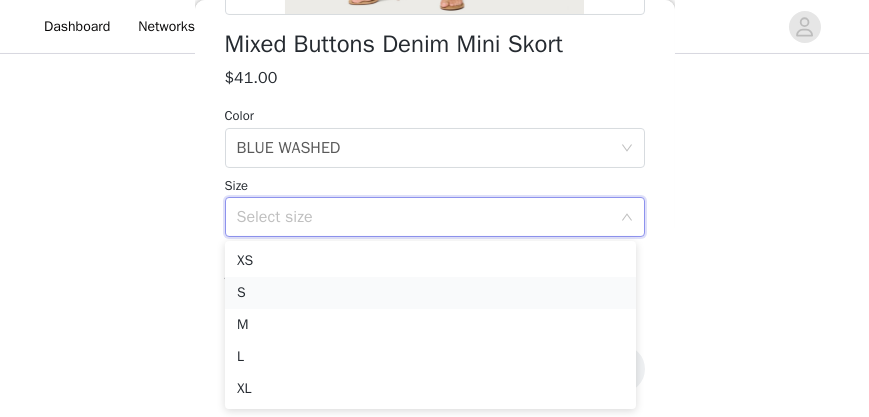 click on "S" at bounding box center [430, 293] 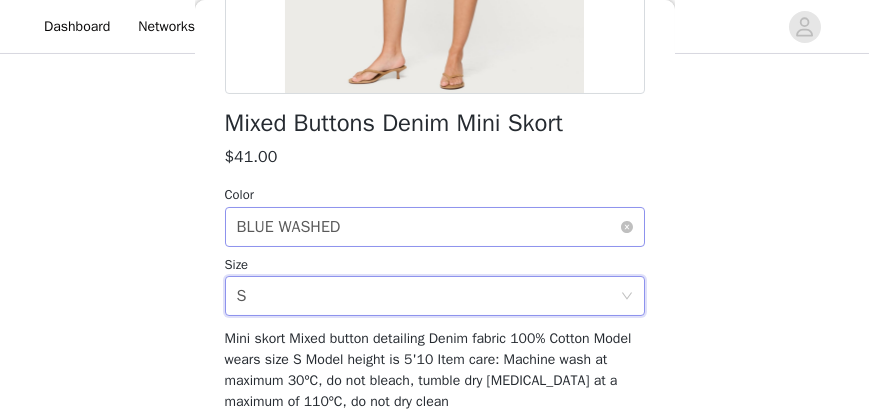 scroll, scrollTop: 535, scrollLeft: 0, axis: vertical 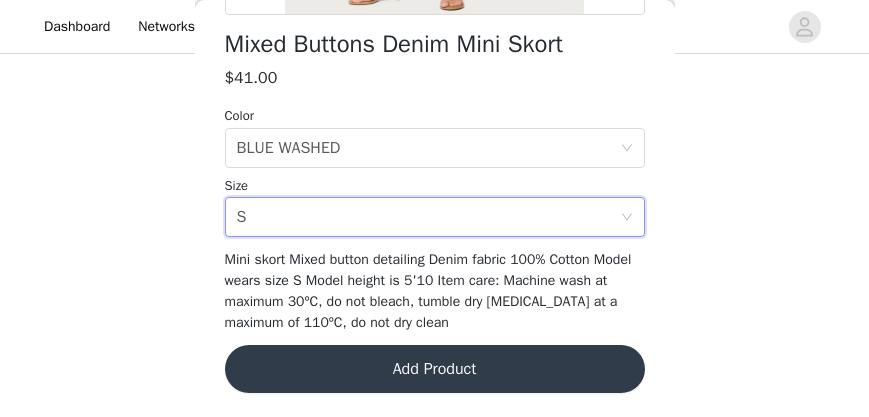 click on "Add Product" at bounding box center (435, 369) 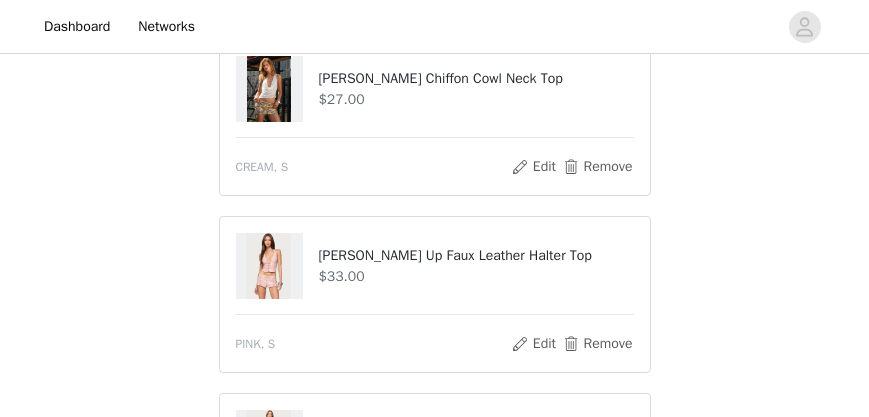 scroll, scrollTop: 592, scrollLeft: 0, axis: vertical 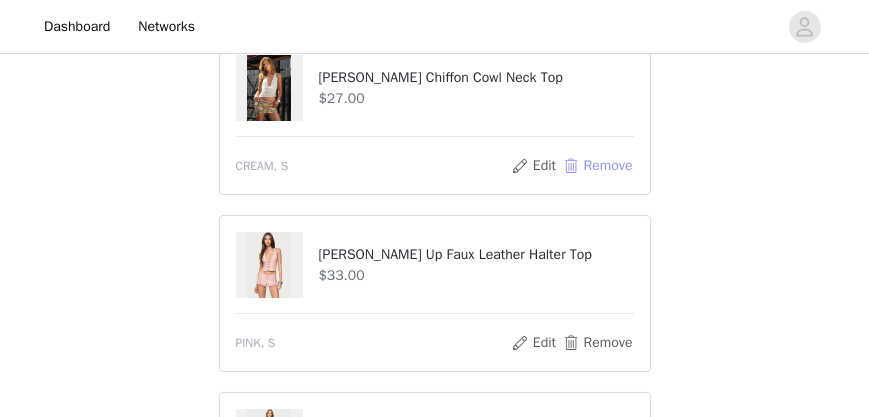 click on "Remove" at bounding box center [597, 166] 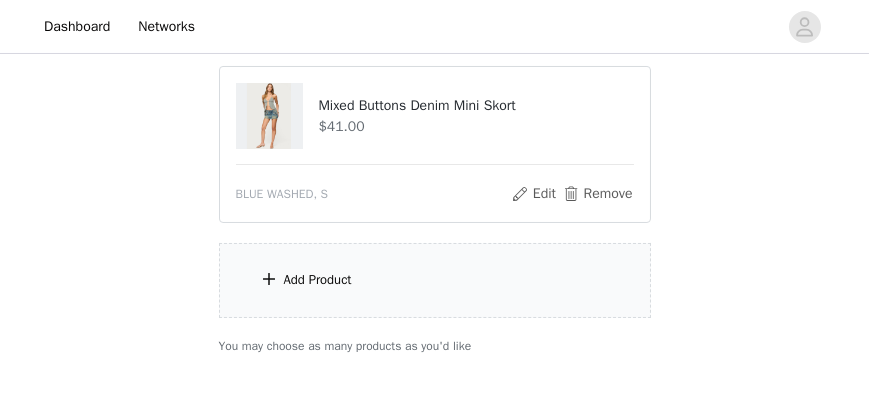scroll, scrollTop: 790, scrollLeft: 0, axis: vertical 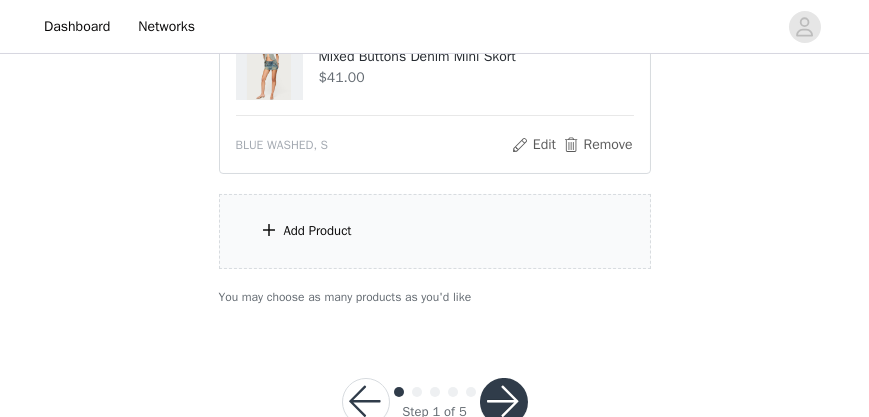click on "Add Product" at bounding box center [435, 231] 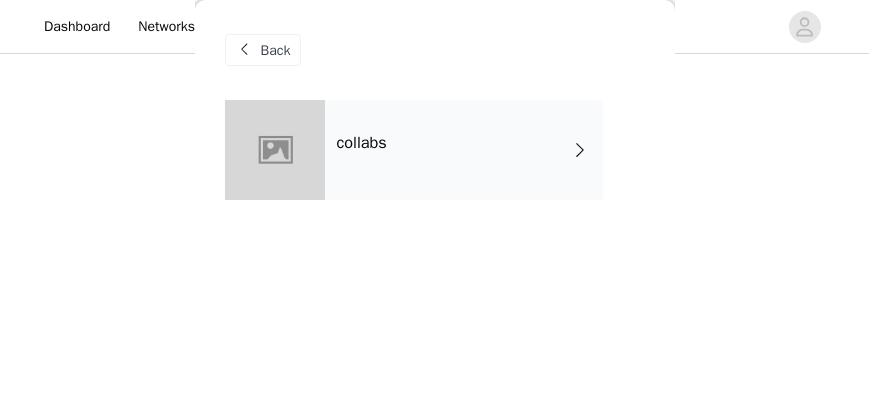 click on "collabs" at bounding box center (464, 150) 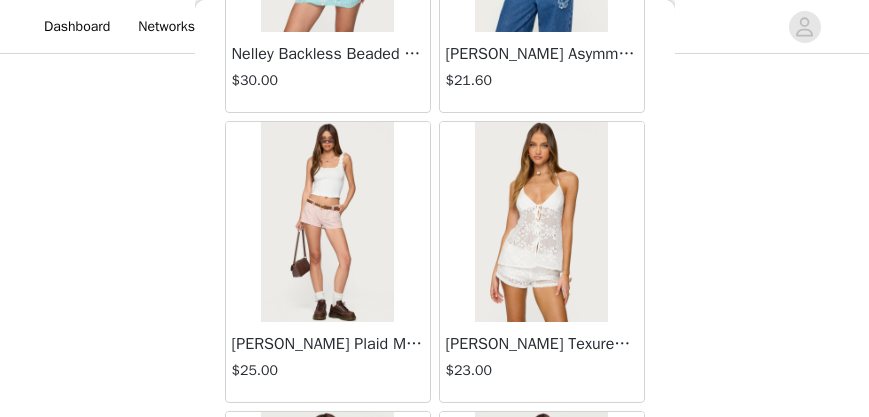 scroll, scrollTop: 680, scrollLeft: 0, axis: vertical 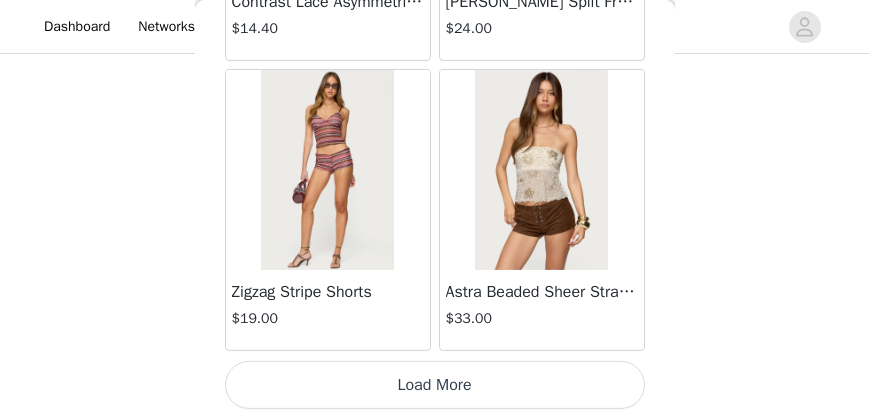 click on "Load More" at bounding box center [435, 385] 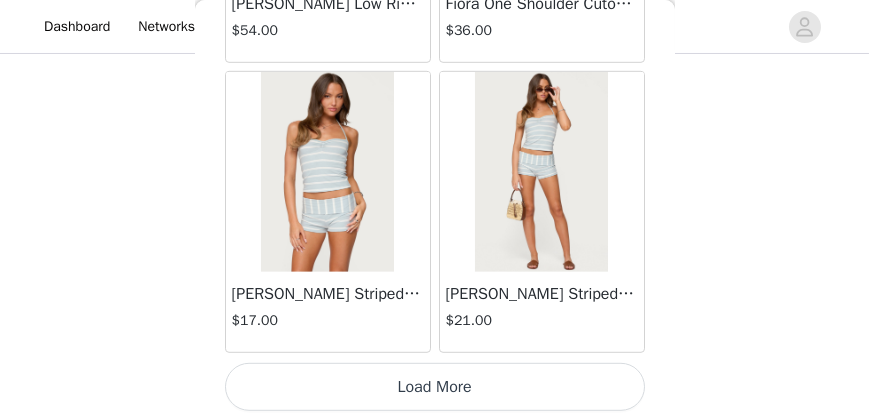 click on "Load More" at bounding box center (435, 387) 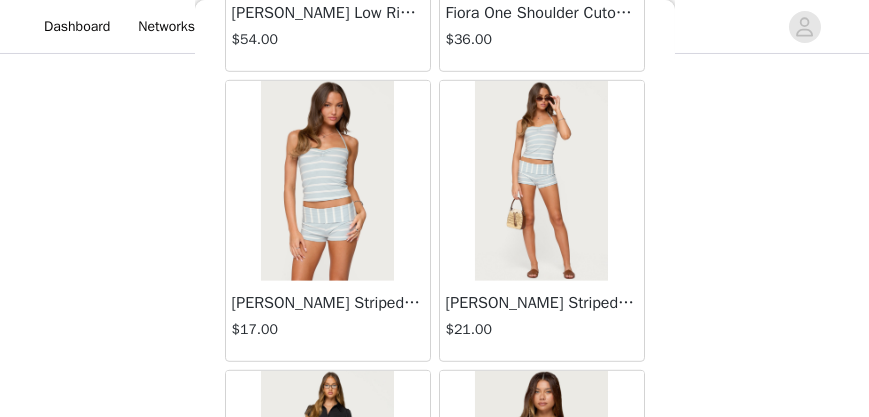 scroll, scrollTop: 5539, scrollLeft: 0, axis: vertical 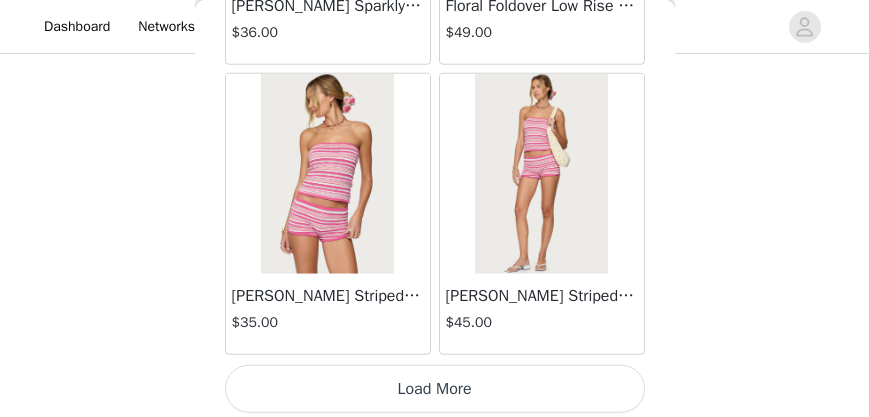 click on "Load More" at bounding box center (435, 389) 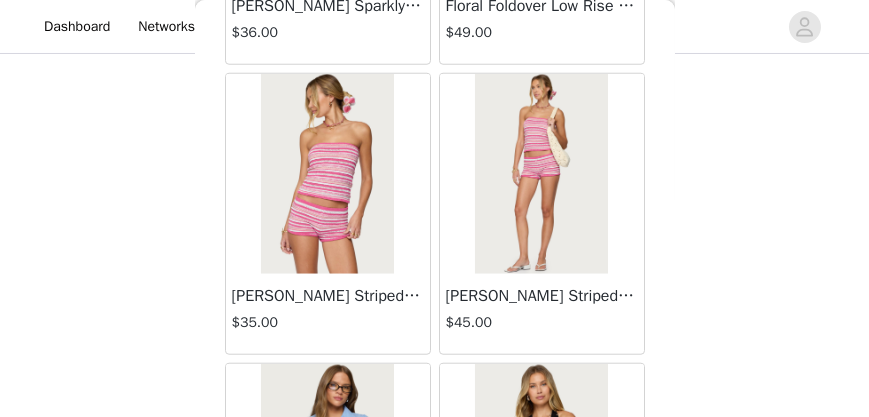 scroll, scrollTop: 11336, scrollLeft: 0, axis: vertical 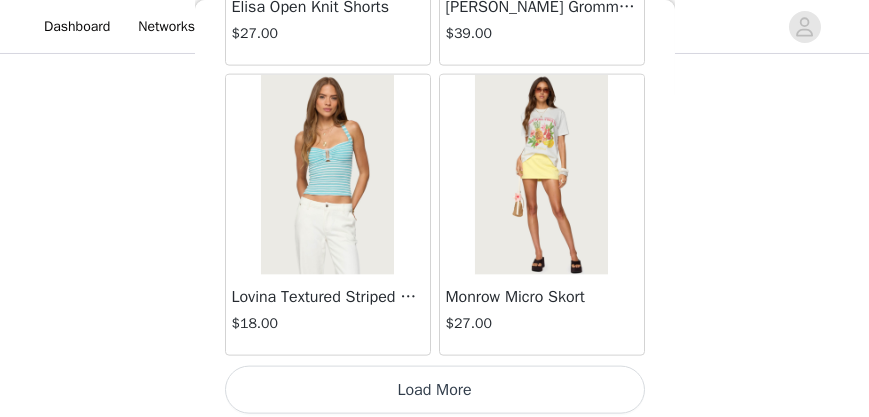 click on "Load More" at bounding box center (435, 390) 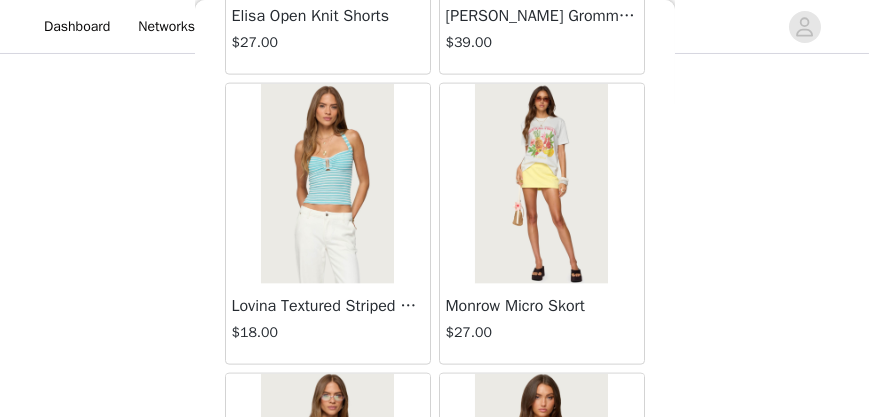 scroll, scrollTop: 11336, scrollLeft: 0, axis: vertical 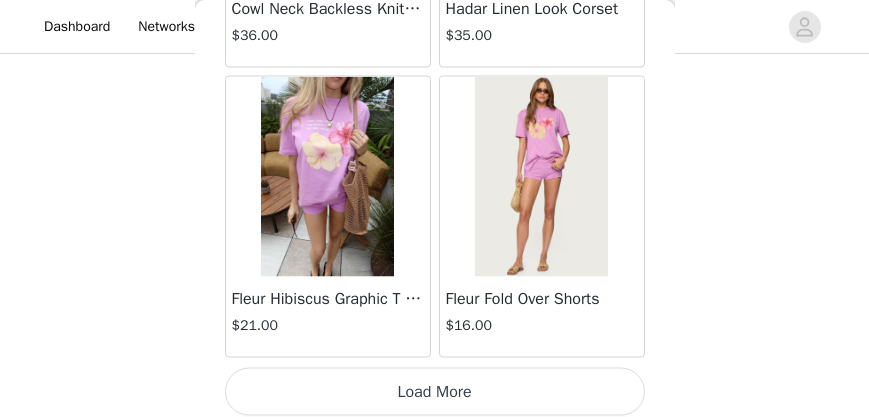 click on "Load More" at bounding box center (435, 392) 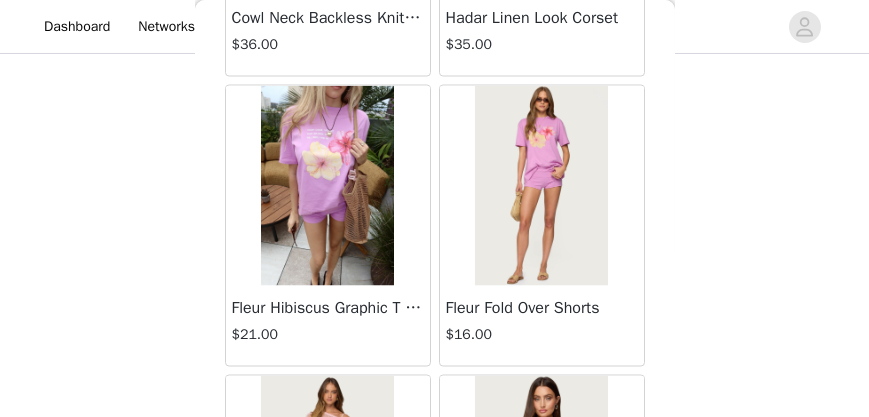 scroll, scrollTop: 14234, scrollLeft: 0, axis: vertical 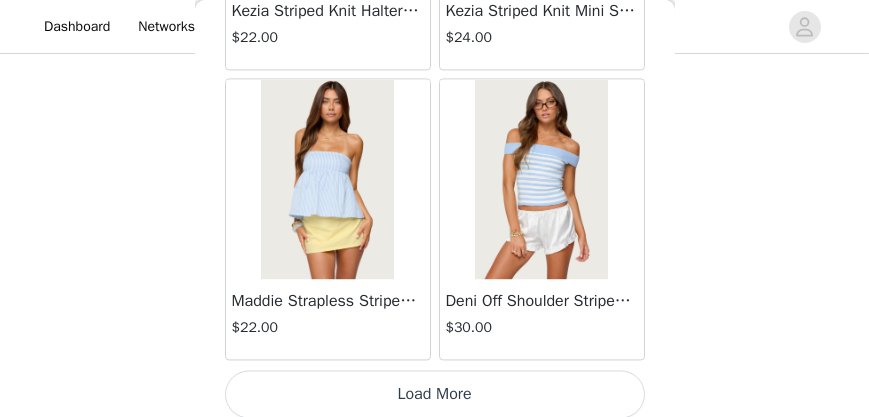 click on "Load More" at bounding box center (435, 394) 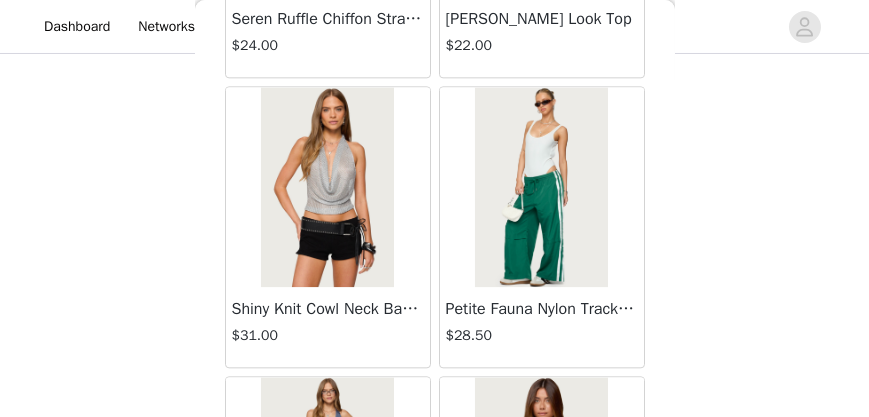 scroll, scrollTop: 20031, scrollLeft: 0, axis: vertical 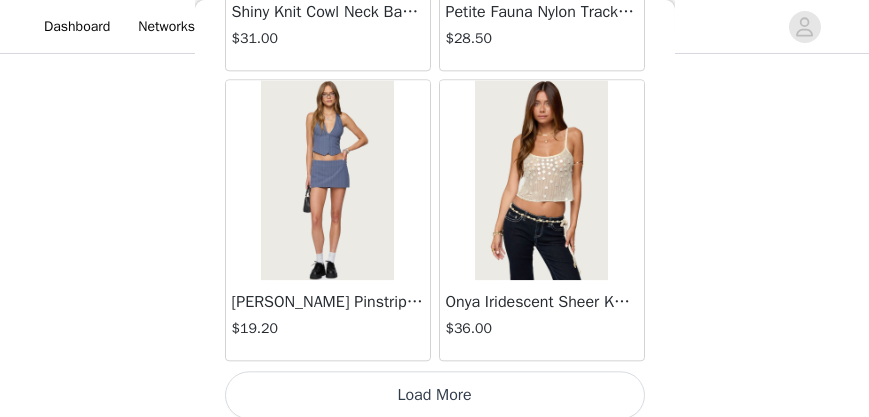 click on "Load More" at bounding box center (435, 395) 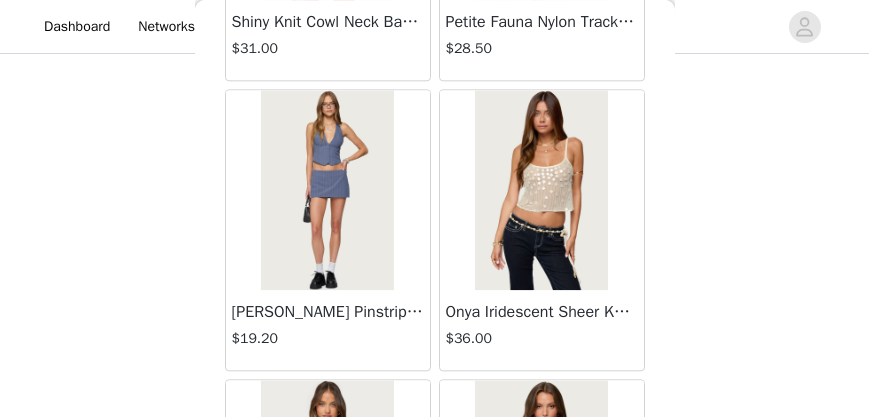 scroll, scrollTop: 20031, scrollLeft: 0, axis: vertical 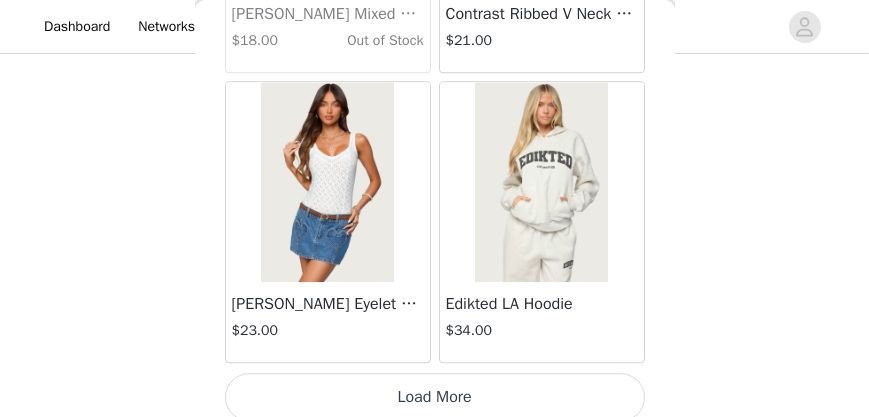 click on "Load More" at bounding box center [435, 397] 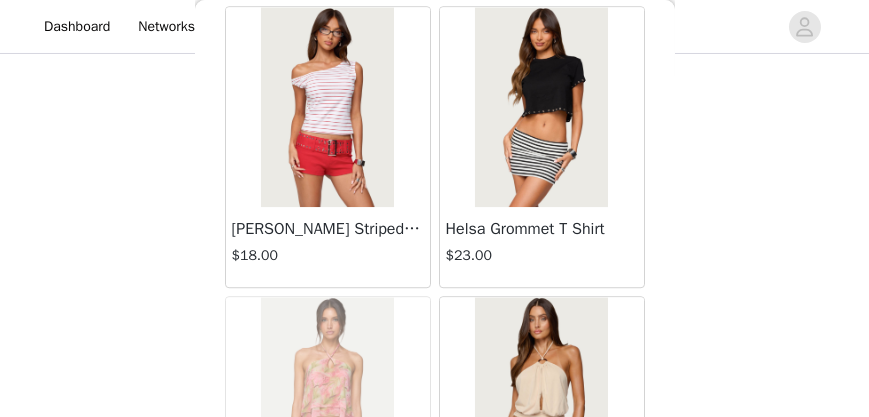 scroll, scrollTop: 23530, scrollLeft: 0, axis: vertical 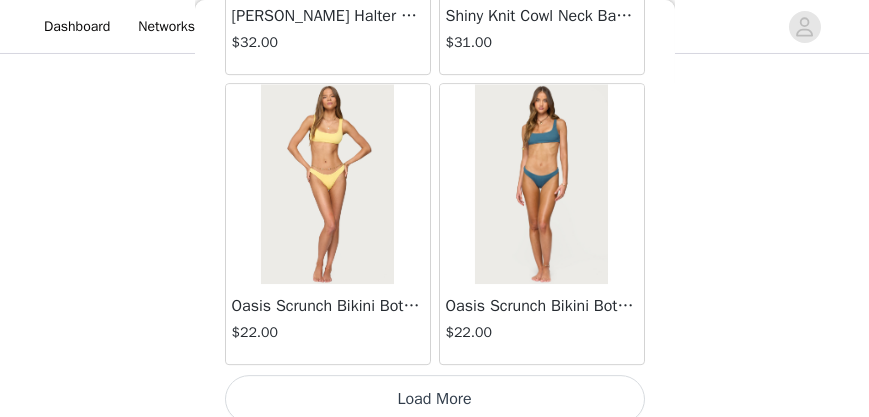 click on "Load More" at bounding box center [435, 399] 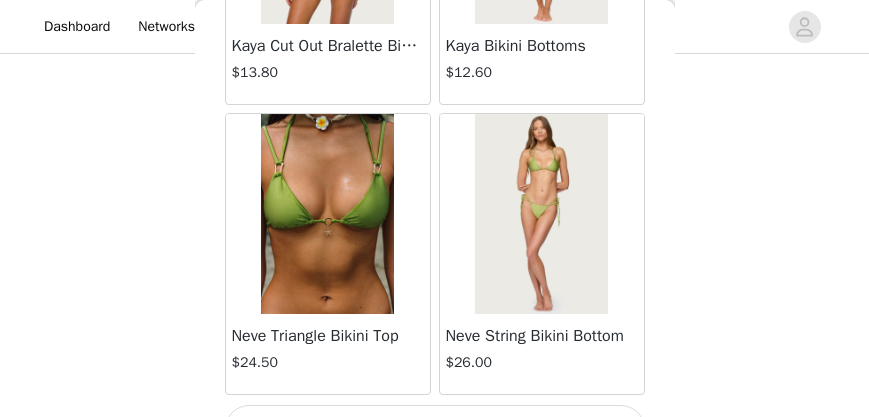 scroll, scrollTop: 28725, scrollLeft: 0, axis: vertical 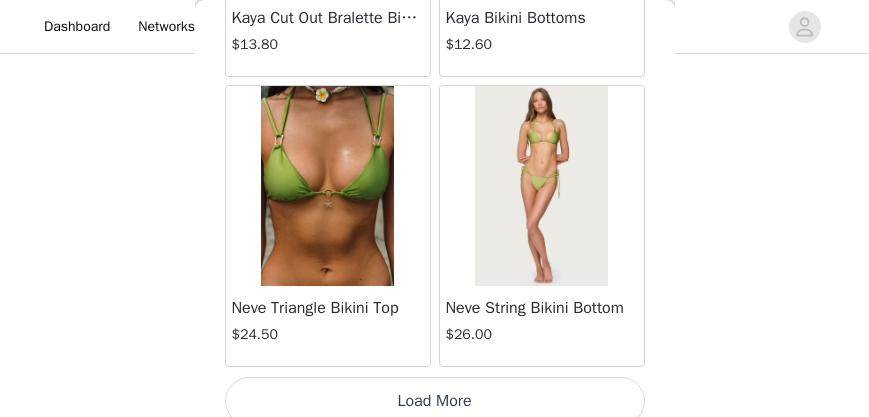 click on "Load More" at bounding box center (435, 401) 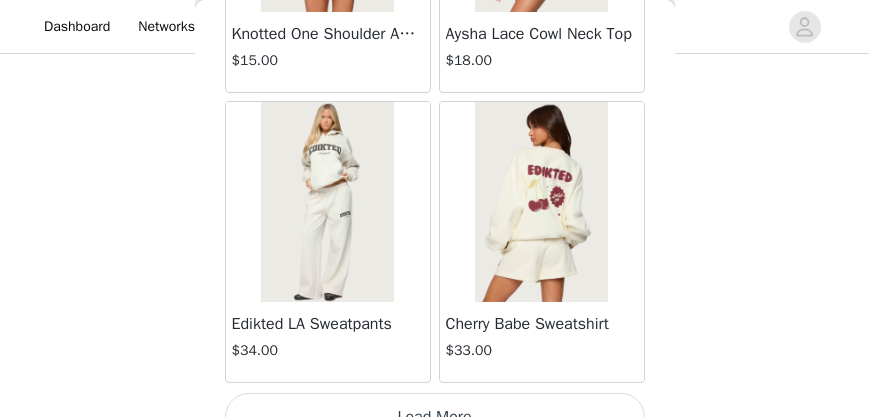 scroll, scrollTop: 31624, scrollLeft: 0, axis: vertical 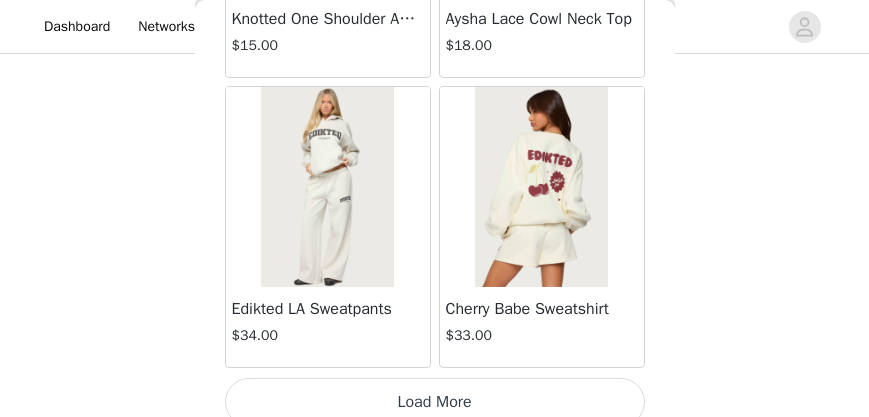 click on "Load More" at bounding box center [435, 402] 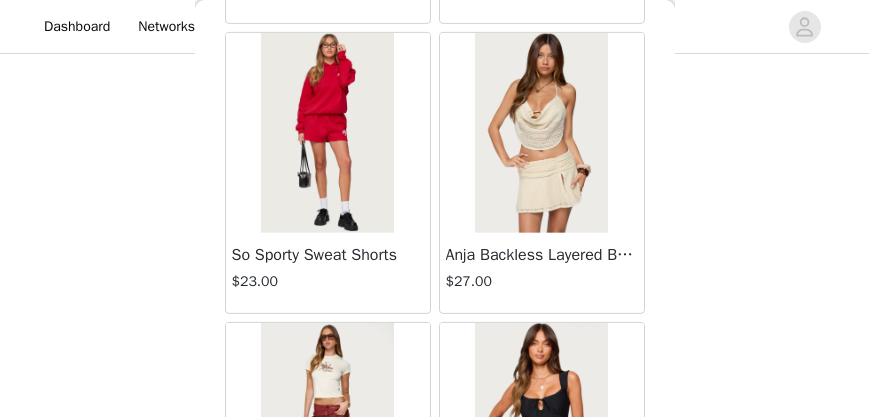 scroll, scrollTop: 34522, scrollLeft: 0, axis: vertical 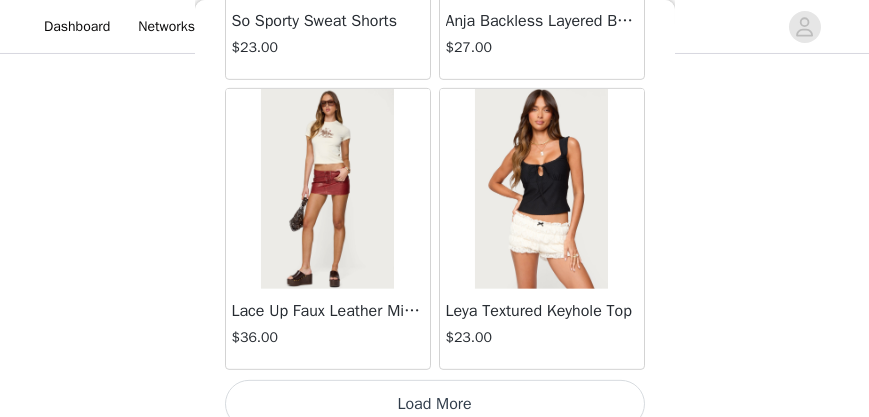 click on "Load More" at bounding box center (435, 404) 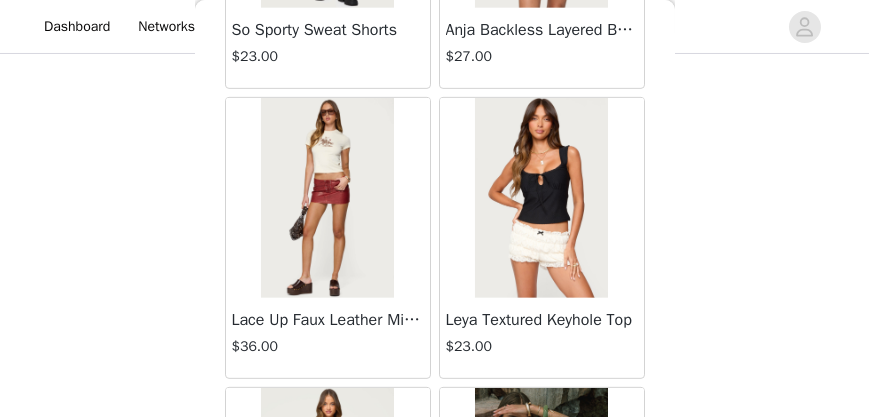 scroll, scrollTop: 34522, scrollLeft: 0, axis: vertical 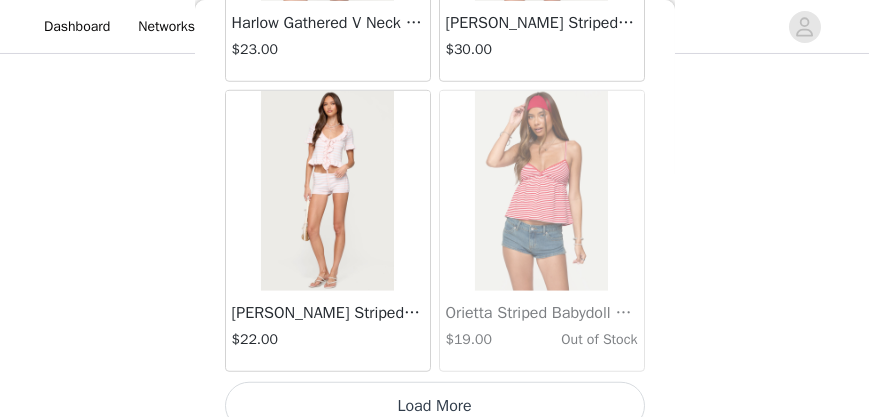 click on "Load More" at bounding box center (435, 406) 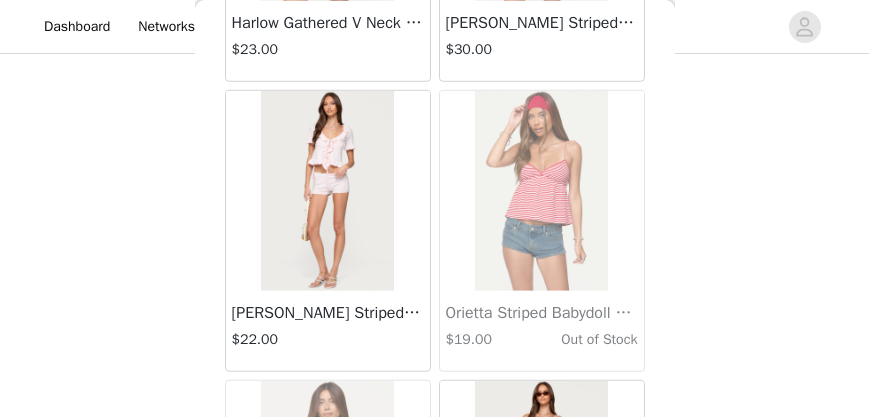 scroll, scrollTop: 40319, scrollLeft: 0, axis: vertical 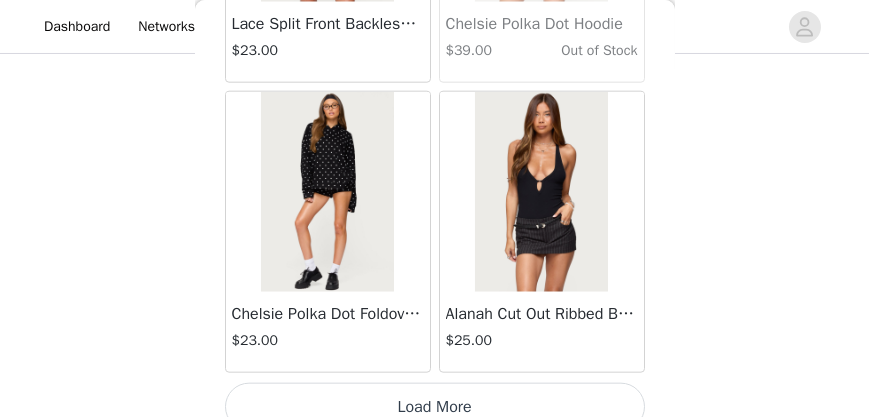 click on "Load More" at bounding box center [435, 407] 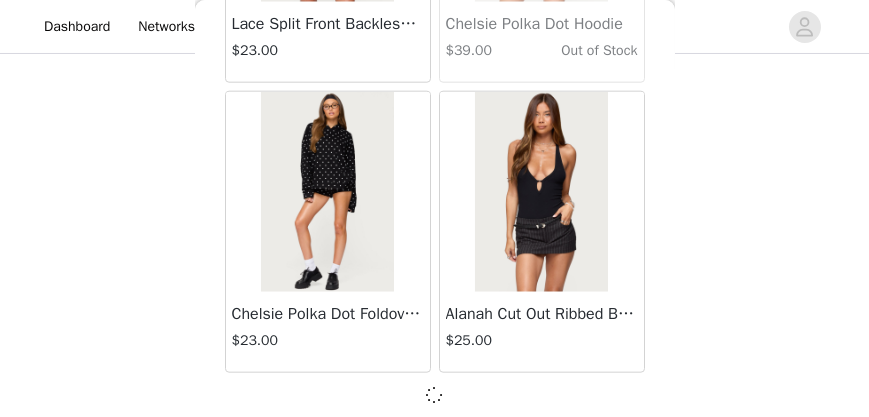 scroll, scrollTop: 40309, scrollLeft: 0, axis: vertical 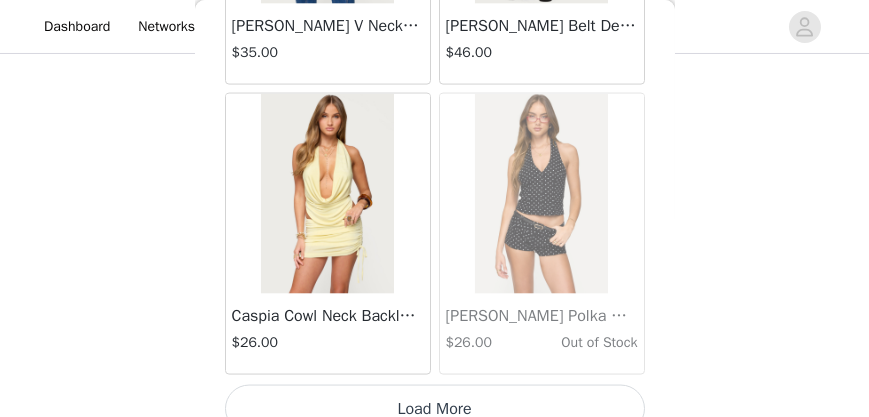 click on "Load More" at bounding box center (435, 409) 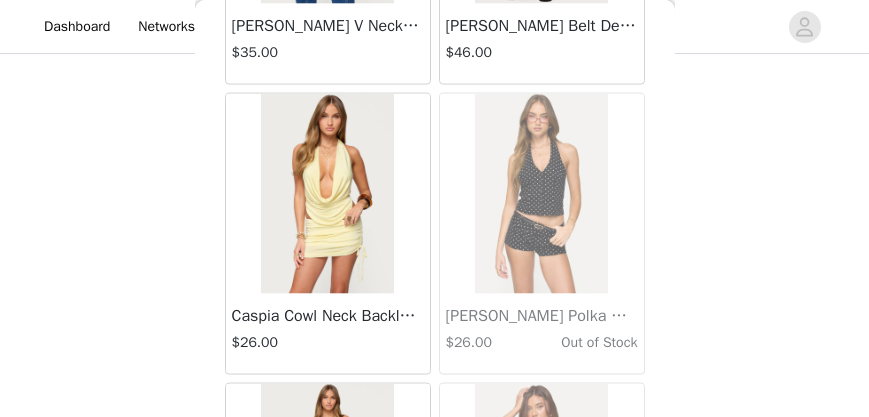 scroll, scrollTop: 46115, scrollLeft: 0, axis: vertical 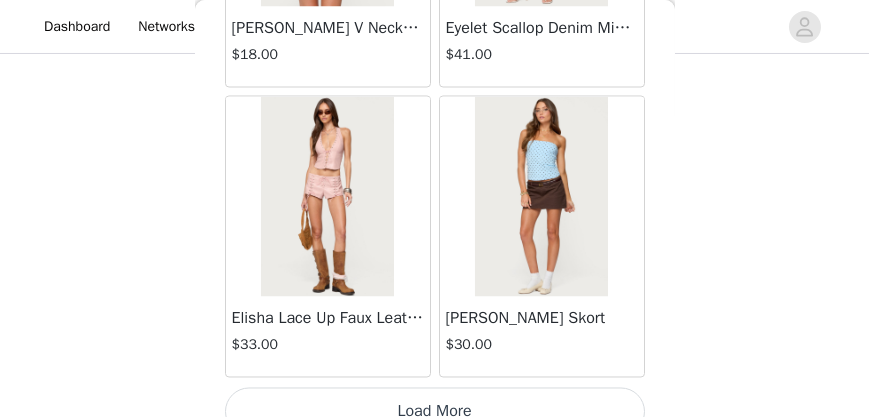 click on "Load More" at bounding box center (435, 411) 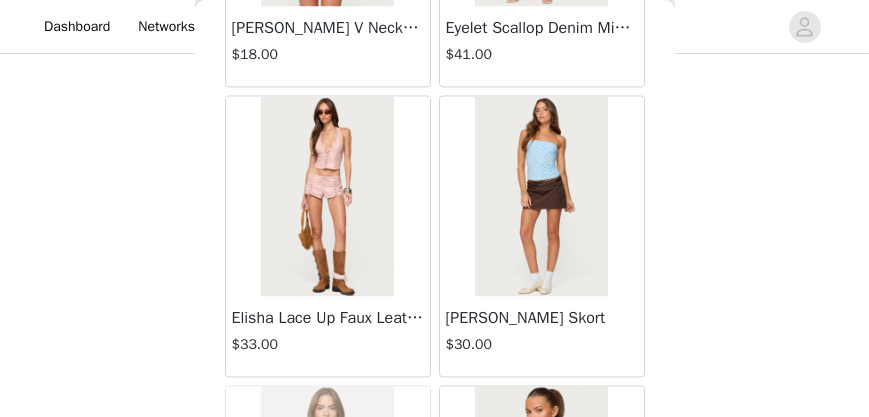 scroll, scrollTop: 49013, scrollLeft: 0, axis: vertical 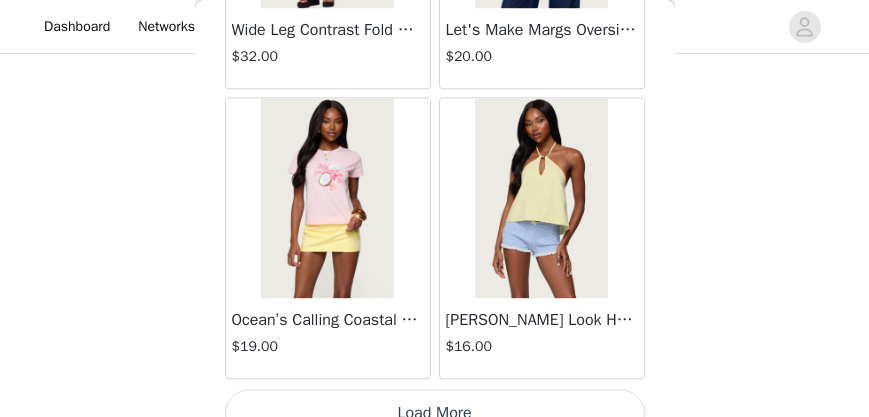 click on "Load More" at bounding box center (435, 413) 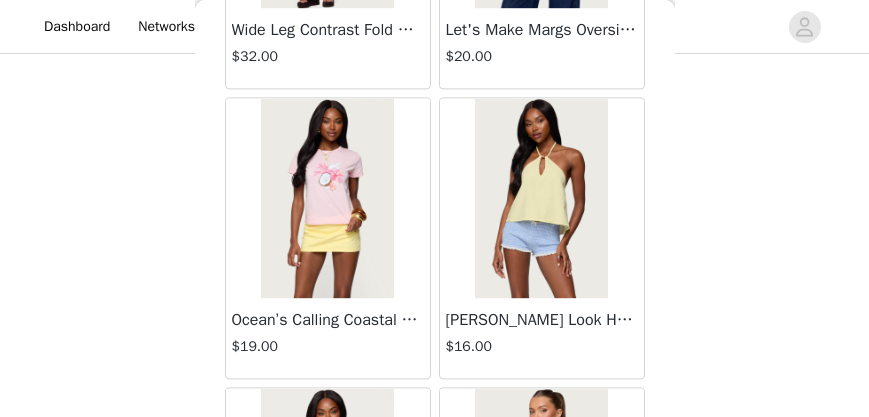 scroll, scrollTop: 51912, scrollLeft: 0, axis: vertical 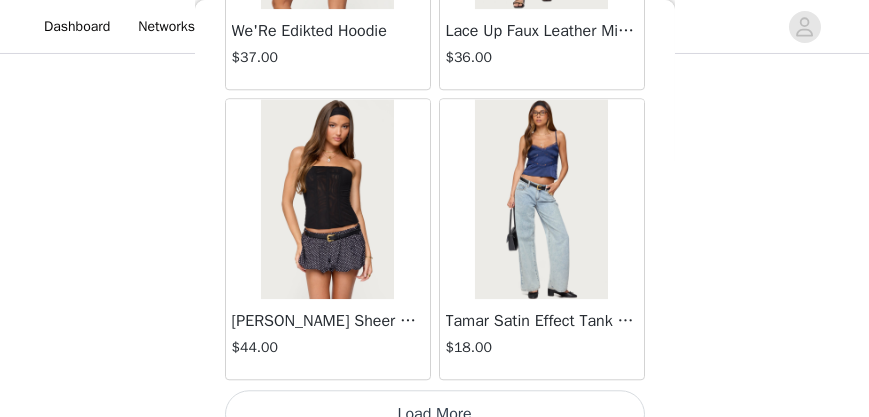 click on "Load More" at bounding box center (435, 414) 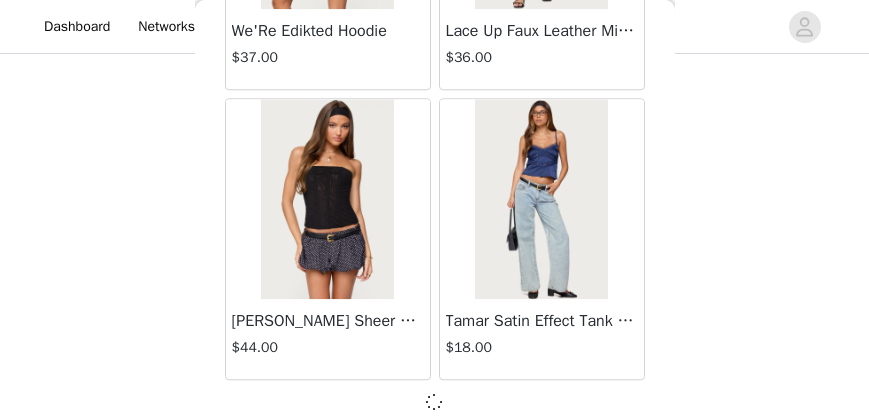 scroll, scrollTop: 51903, scrollLeft: 0, axis: vertical 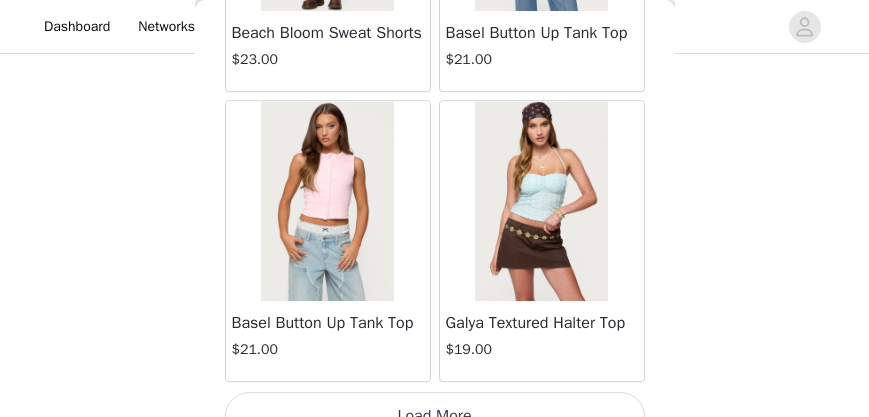 click on "Load More" at bounding box center [435, 416] 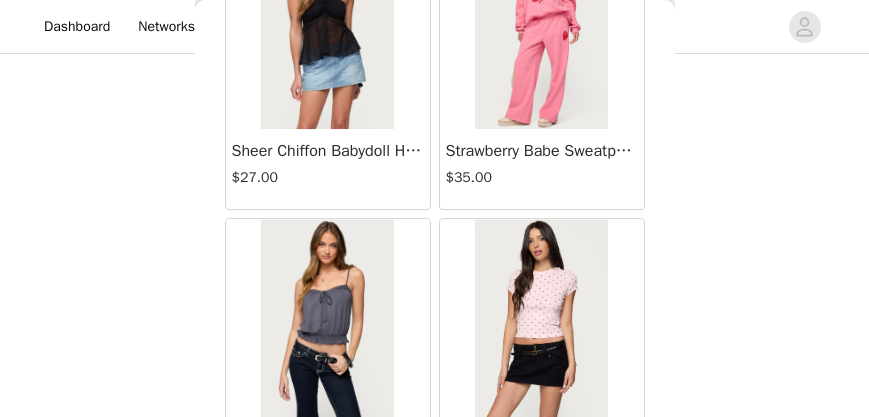 scroll, scrollTop: 57708, scrollLeft: 0, axis: vertical 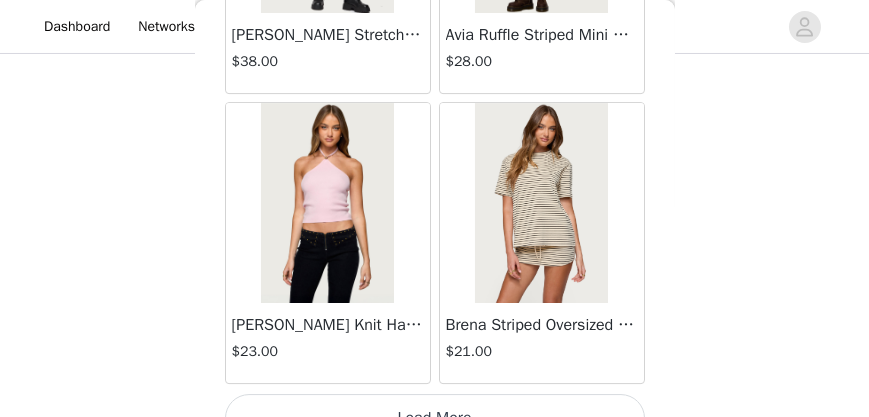 click on "Load More" at bounding box center [435, 418] 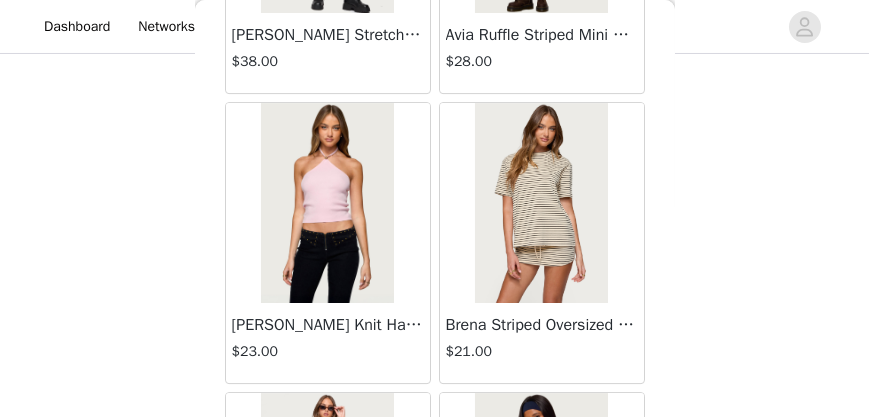 scroll, scrollTop: 60607, scrollLeft: 0, axis: vertical 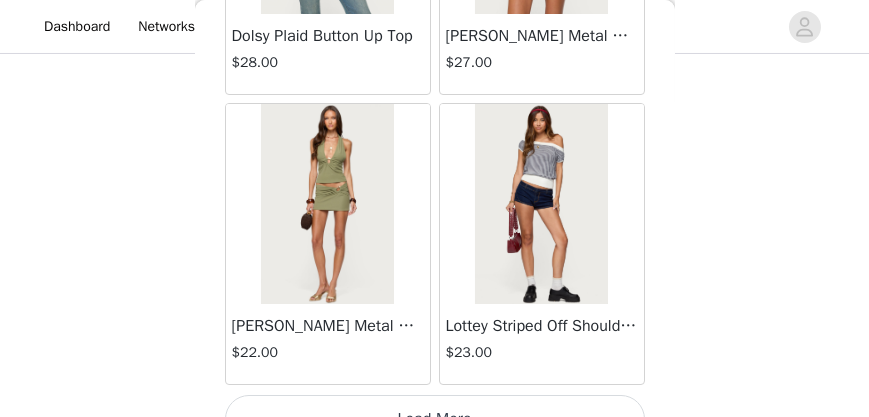drag, startPoint x: 674, startPoint y: 384, endPoint x: 677, endPoint y: 409, distance: 25.179358 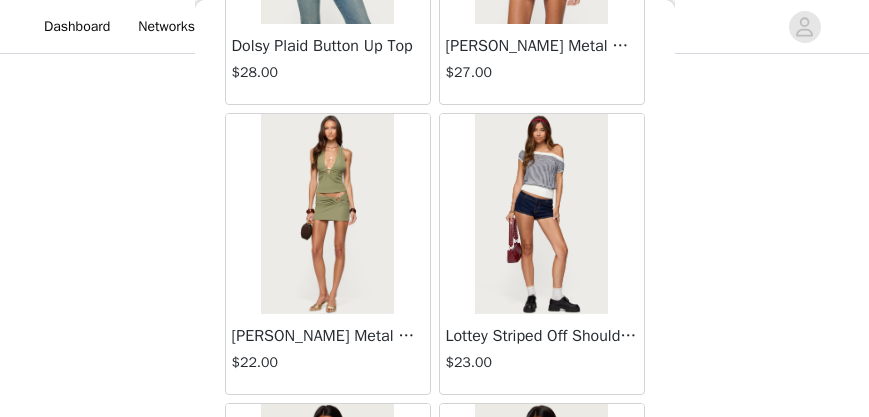 scroll, scrollTop: 60607, scrollLeft: 0, axis: vertical 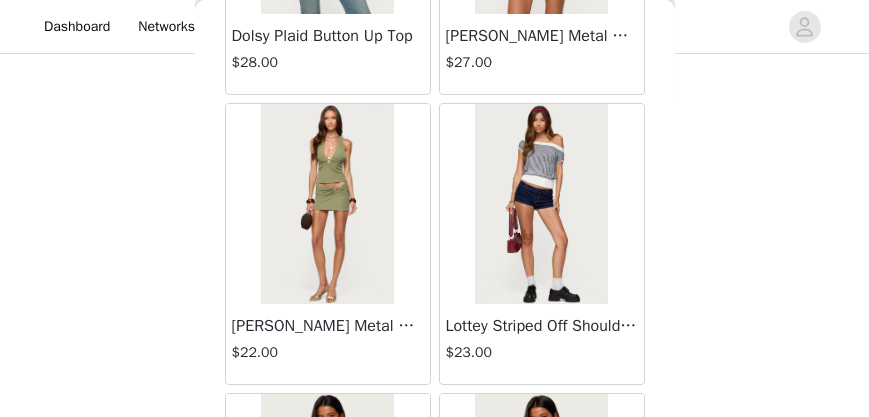 click on "STEP 1 OF 5
Products
Choose as many products as you'd like, up to $200.00.       4 Selected   Remaining Funds: $51.00         Cowl Neck Backless Knit Mini Dress     $36.00       TURQUOISE, XS       Edit   Remove     Grommet & Stud Denim Micro Shorts     $39.00       BLUE, S       Edit   Remove     Elisha Lace Up Faux Leather Halter Top     $33.00       PINK, S       Edit   Remove     Mixed Buttons Denim Mini Skort     $41.00       BLUE WASHED, S       Edit   Remove     Add Product     You may choose as many products as you'd like     Back       Lovina Grommet Pleated Mini Skort   $16.80       Metallic & Sequin Textured Tank Top   $23.00       Nelley Backless Beaded Sequin Chiffon Top   $30.00       Daley Asymmetric One Shoulder Crochet Top   $21.60       Monty Plaid Micro Shorts   $25.00       Arlie Floral Texured Sheer Halter Top   $23.00       Maree Bead V Neck Top   $19.00       Maree Bead Cut Out Mini Skirt" at bounding box center (434, -185) 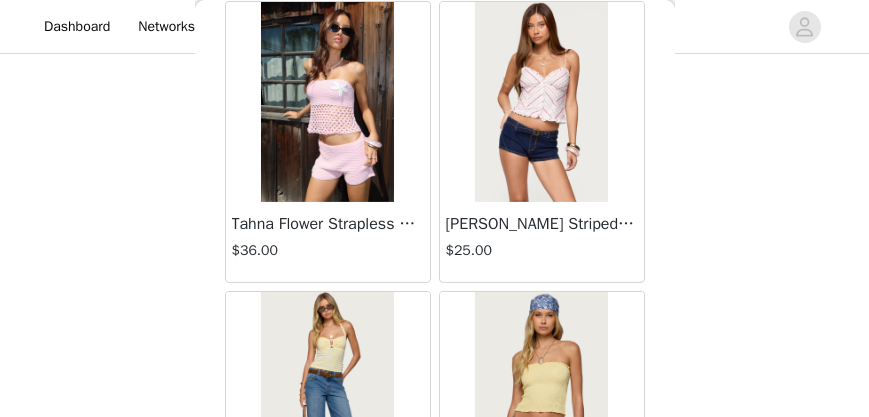 scroll, scrollTop: 63505, scrollLeft: 0, axis: vertical 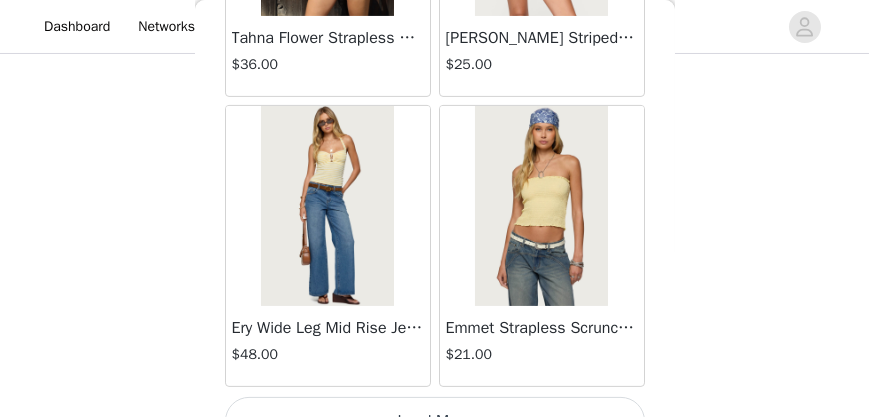 click on "Load More" at bounding box center (435, 421) 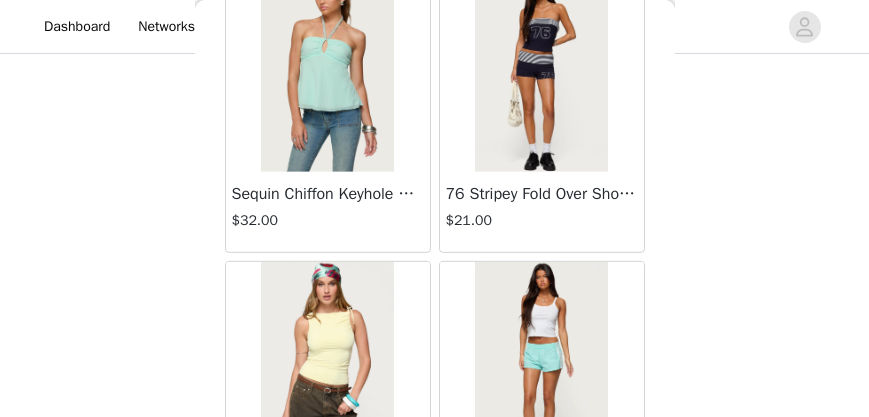 scroll, scrollTop: 66403, scrollLeft: 0, axis: vertical 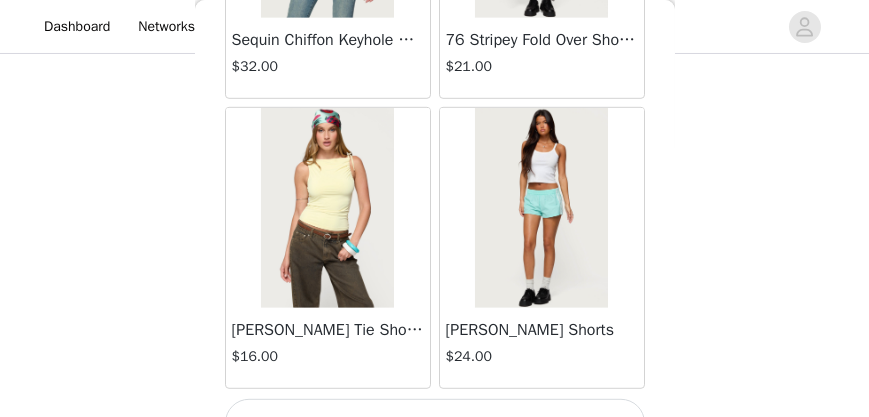 click on "Load More" at bounding box center (435, 423) 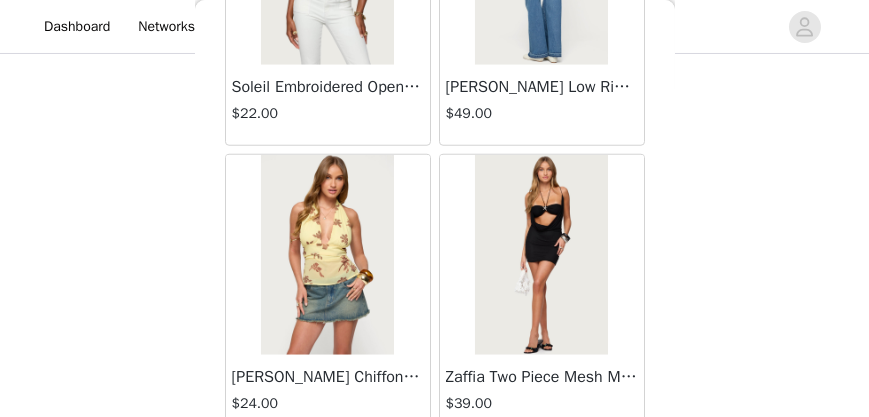 scroll, scrollTop: 69301, scrollLeft: 0, axis: vertical 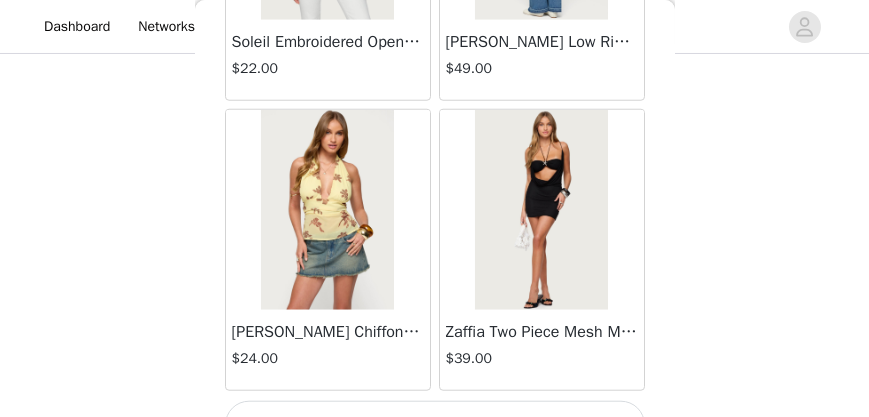 click on "Load More" at bounding box center (435, 425) 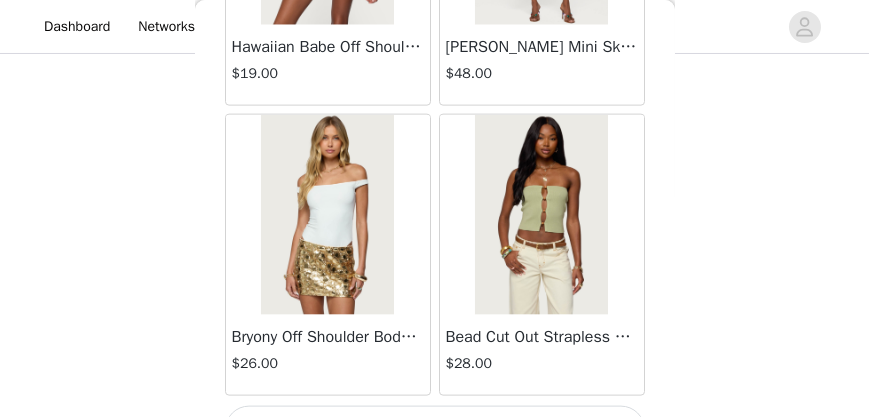 scroll, scrollTop: 72200, scrollLeft: 0, axis: vertical 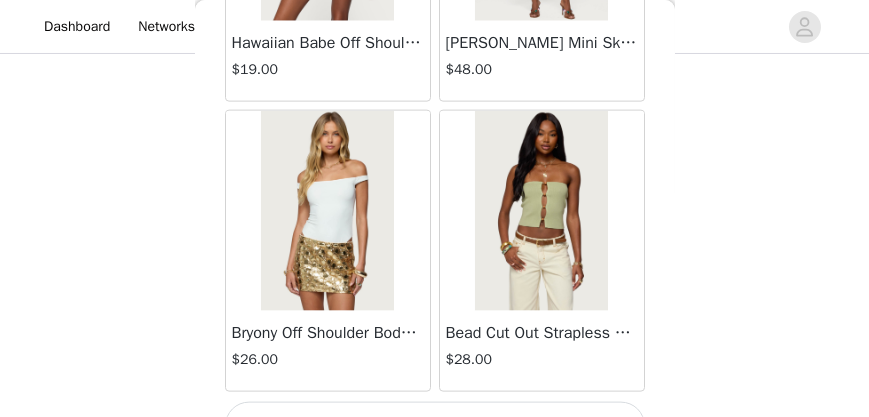click on "Load More" at bounding box center [435, 426] 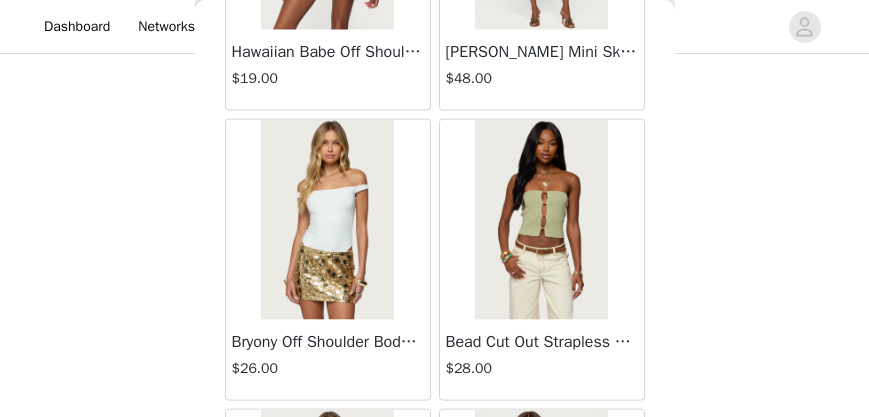 scroll, scrollTop: 72200, scrollLeft: 0, axis: vertical 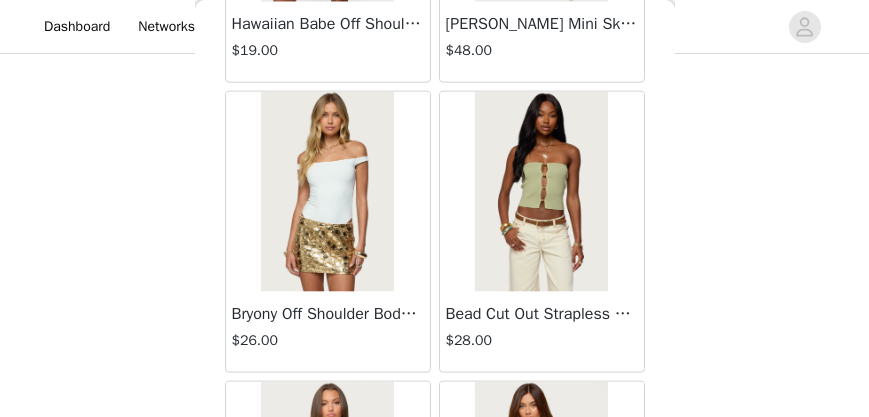 click on "Back       Lovina Grommet Pleated Mini Skort   $16.80       Metallic & Sequin Textured Tank Top   $23.00       Nelley Backless Beaded Sequin Chiffon Top   $30.00       Daley Asymmetric One Shoulder Crochet Top   $21.60       Monty Plaid Micro Shorts   $25.00       Arlie Floral Texured Sheer Halter Top   $23.00       Maree Bead V Neck Top   $19.00       Maree Bead Cut Out Mini Skirt   $17.00       Delcy Cut Out Halter Top   $24.00       Juney Pinstripe Tailored Button Up Shirt   $30.00       Avenly Striped Tie Front Babydoll Top   $23.00       Blanco Studded Grommet Tube Top   $25.00       Avalai Linen Look Mini Skort   $32.00       Beaded Deep Cowl Neck Backless Top   $31.00       Frayed Pleated Denim Mini Skort   $16.00       Klay Linen Look Pleated Mini Skort   $14.40       Contrast Lace Asymmetric Off Shoulder Top   $14.40       Reeve Split Front Sheer Mesh Top   $24.00       Zigzag Stripe Shorts   $19.00       Astra Beaded Sheer Strapless Top   $33.00       Beaded Floral Embroidered Tank Top   $32.00" at bounding box center [435, 208] 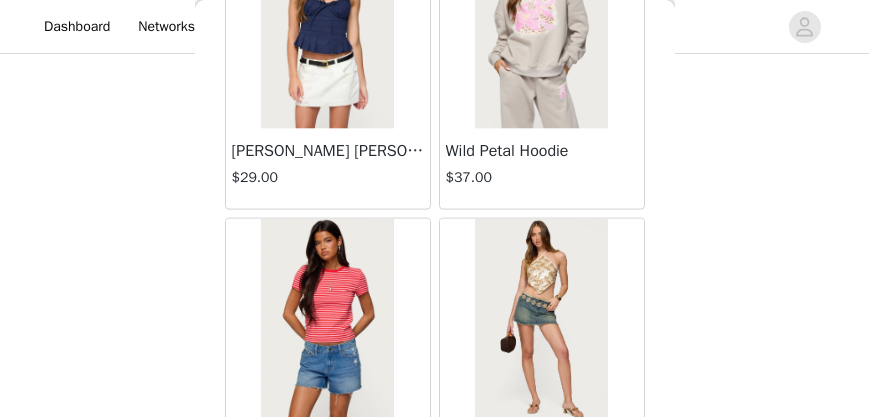 scroll, scrollTop: 72725, scrollLeft: 0, axis: vertical 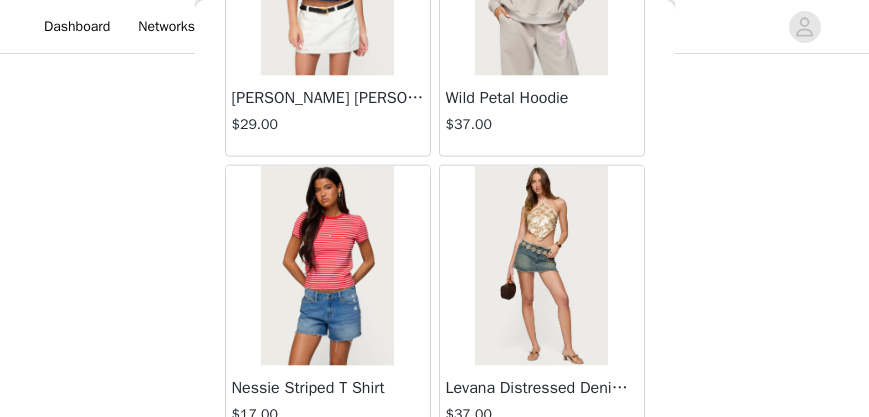 click on "Back       Lovina Grommet Pleated Mini Skort   $16.80       Metallic & Sequin Textured Tank Top   $23.00       Nelley Backless Beaded Sequin Chiffon Top   $30.00       Daley Asymmetric One Shoulder Crochet Top   $21.60       Monty Plaid Micro Shorts   $25.00       Arlie Floral Texured Sheer Halter Top   $23.00       Maree Bead V Neck Top   $19.00       Maree Bead Cut Out Mini Skirt   $17.00       Delcy Cut Out Halter Top   $24.00       Juney Pinstripe Tailored Button Up Shirt   $30.00       Avenly Striped Tie Front Babydoll Top   $23.00       Blanco Studded Grommet Tube Top   $25.00       Avalai Linen Look Mini Skort   $32.00       Beaded Deep Cowl Neck Backless Top   $31.00       Frayed Pleated Denim Mini Skort   $16.00       Klay Linen Look Pleated Mini Skort   $14.40       Contrast Lace Asymmetric Off Shoulder Top   $14.40       Reeve Split Front Sheer Mesh Top   $24.00       Zigzag Stripe Shorts   $19.00       Astra Beaded Sheer Strapless Top   $33.00       Beaded Floral Embroidered Tank Top   $32.00" at bounding box center [435, 208] 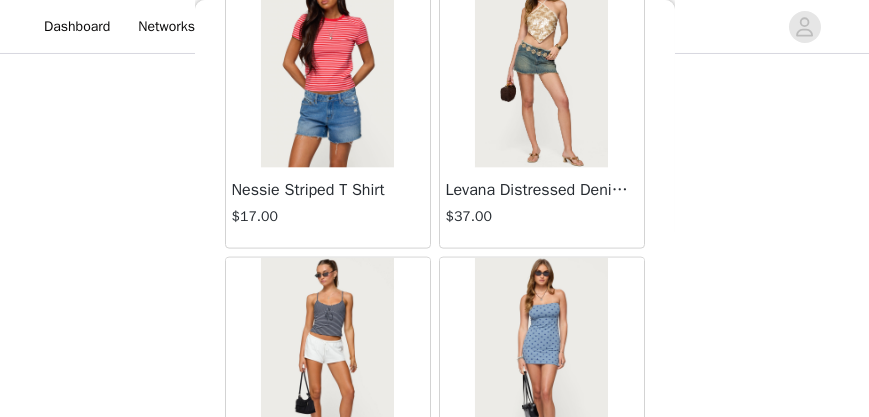 click on "Back       Lovina Grommet Pleated Mini Skort   $16.80       Metallic & Sequin Textured Tank Top   $23.00       Nelley Backless Beaded Sequin Chiffon Top   $30.00       Daley Asymmetric One Shoulder Crochet Top   $21.60       Monty Plaid Micro Shorts   $25.00       Arlie Floral Texured Sheer Halter Top   $23.00       Maree Bead V Neck Top   $19.00       Maree Bead Cut Out Mini Skirt   $17.00       Delcy Cut Out Halter Top   $24.00       Juney Pinstripe Tailored Button Up Shirt   $30.00       Avenly Striped Tie Front Babydoll Top   $23.00       Blanco Studded Grommet Tube Top   $25.00       Avalai Linen Look Mini Skort   $32.00       Beaded Deep Cowl Neck Backless Top   $31.00       Frayed Pleated Denim Mini Skort   $16.00       Klay Linen Look Pleated Mini Skort   $14.40       Contrast Lace Asymmetric Off Shoulder Top   $14.40       Reeve Split Front Sheer Mesh Top   $24.00       Zigzag Stripe Shorts   $19.00       Astra Beaded Sheer Strapless Top   $33.00       Beaded Floral Embroidered Tank Top   $32.00" at bounding box center [435, 208] 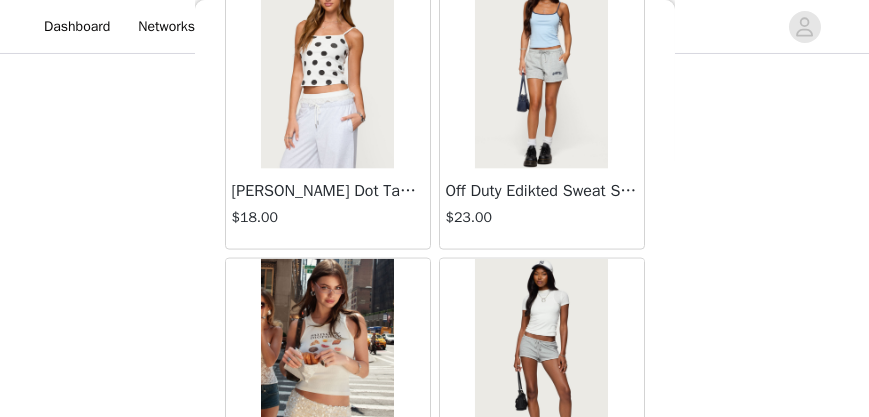scroll, scrollTop: 73585, scrollLeft: 0, axis: vertical 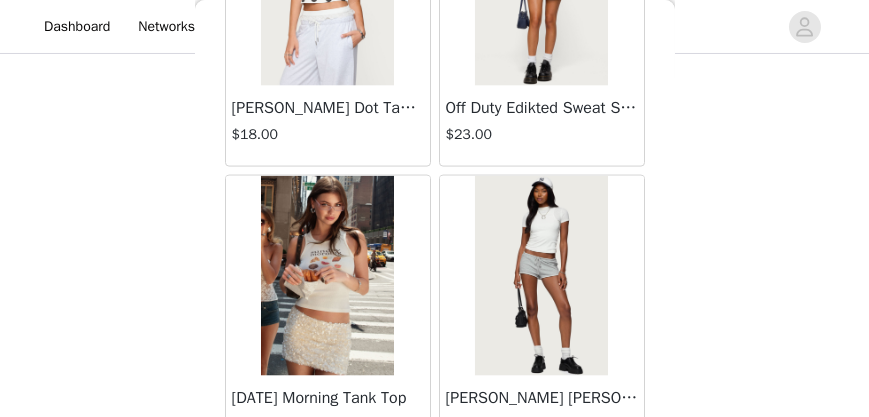 click on "Back       Lovina Grommet Pleated Mini Skort   $16.80       Metallic & Sequin Textured Tank Top   $23.00       Nelley Backless Beaded Sequin Chiffon Top   $30.00       Daley Asymmetric One Shoulder Crochet Top   $21.60       Monty Plaid Micro Shorts   $25.00       Arlie Floral Texured Sheer Halter Top   $23.00       Maree Bead V Neck Top   $19.00       Maree Bead Cut Out Mini Skirt   $17.00       Delcy Cut Out Halter Top   $24.00       Juney Pinstripe Tailored Button Up Shirt   $30.00       Avenly Striped Tie Front Babydoll Top   $23.00       Blanco Studded Grommet Tube Top   $25.00       Avalai Linen Look Mini Skort   $32.00       Beaded Deep Cowl Neck Backless Top   $31.00       Frayed Pleated Denim Mini Skort   $16.00       Klay Linen Look Pleated Mini Skort   $14.40       Contrast Lace Asymmetric Off Shoulder Top   $14.40       Reeve Split Front Sheer Mesh Top   $24.00       Zigzag Stripe Shorts   $19.00       Astra Beaded Sheer Strapless Top   $33.00       Beaded Floral Embroidered Tank Top   $32.00" at bounding box center (435, 208) 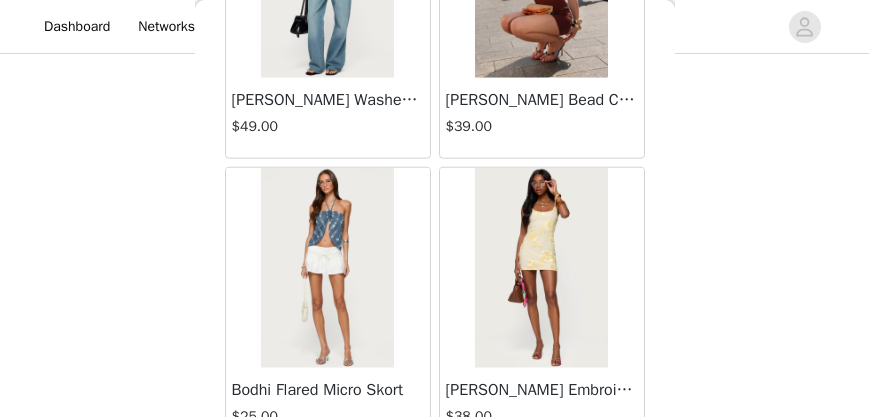 scroll, scrollTop: 69825, scrollLeft: 0, axis: vertical 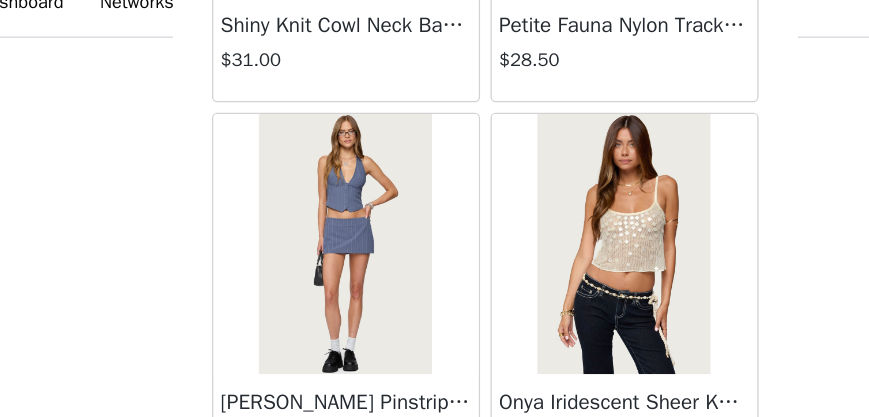 click at bounding box center (327, 213) 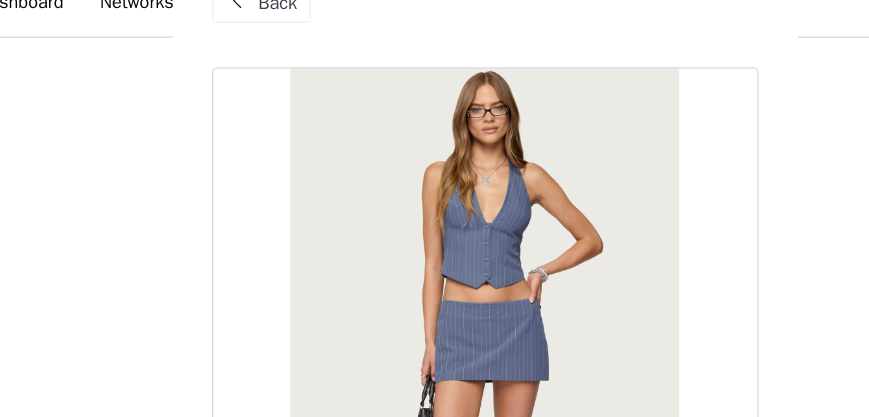 scroll, scrollTop: 0, scrollLeft: 0, axis: both 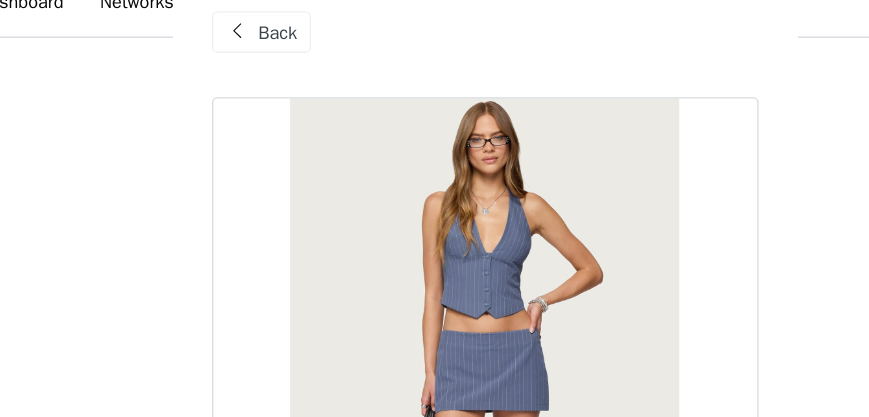click on "Back" at bounding box center (276, 50) 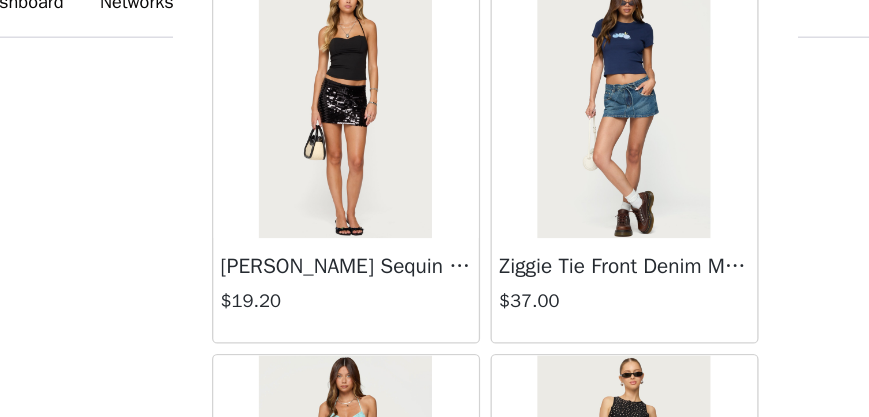scroll, scrollTop: 6713, scrollLeft: 0, axis: vertical 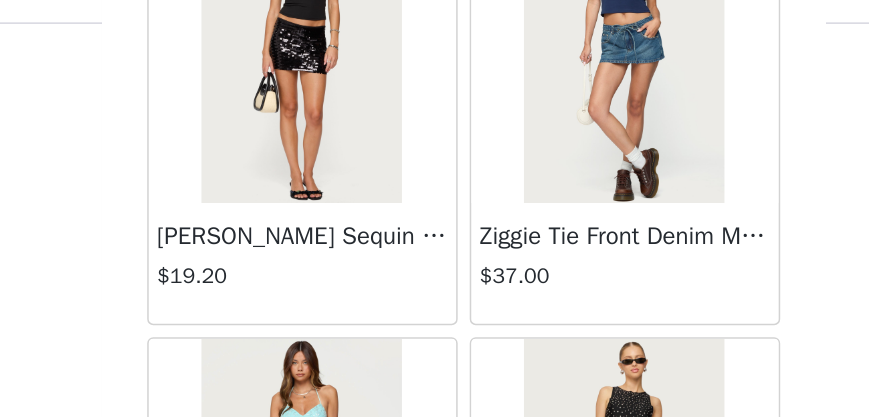 click at bounding box center [541, 73] 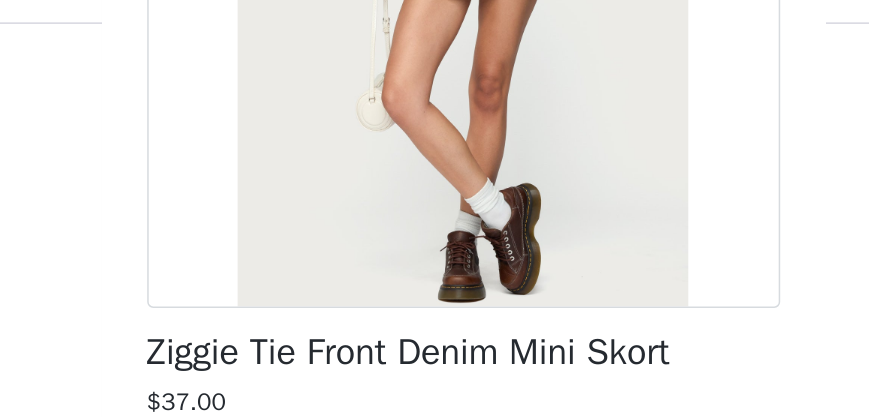 scroll, scrollTop: 465, scrollLeft: 0, axis: vertical 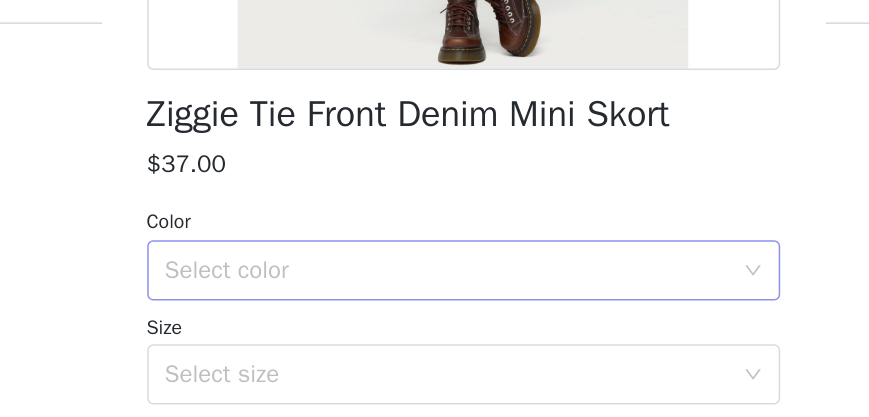 click on "Select color" at bounding box center [424, 218] 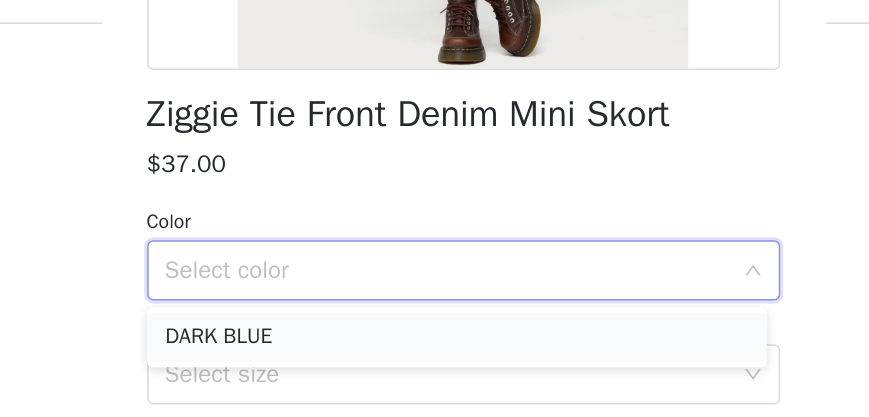 click on "DARK BLUE" at bounding box center [430, 262] 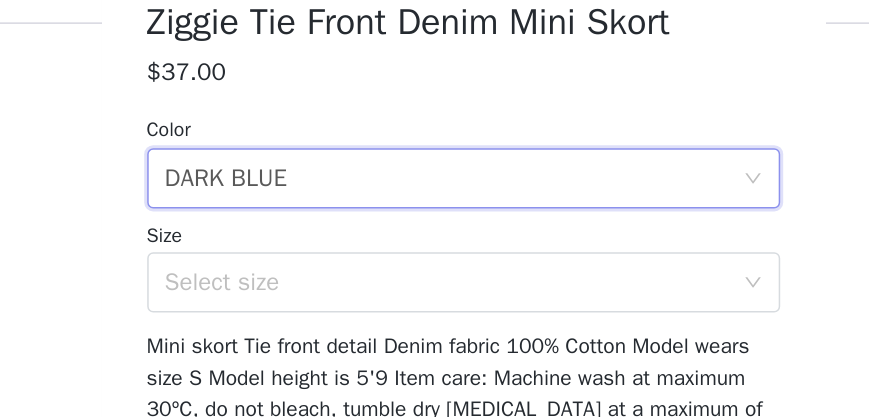 scroll, scrollTop: 535, scrollLeft: 0, axis: vertical 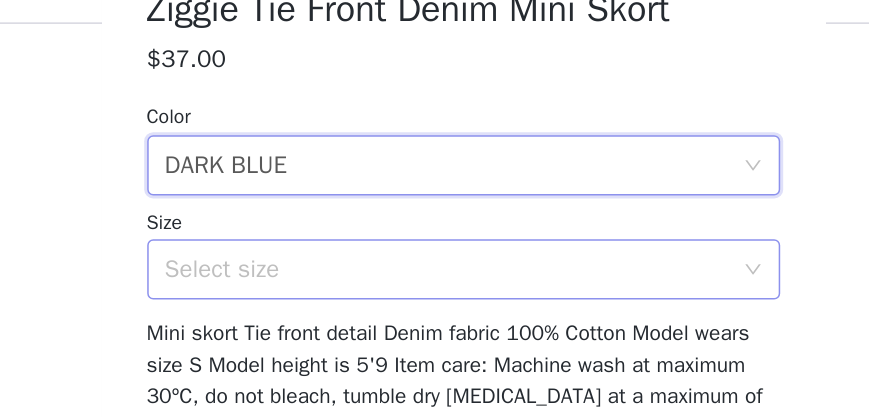 click on "Select size" at bounding box center [424, 217] 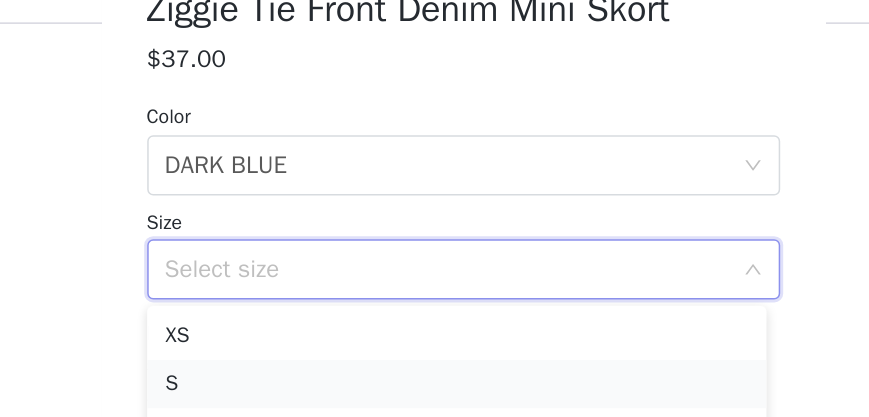 click on "S" at bounding box center [430, 293] 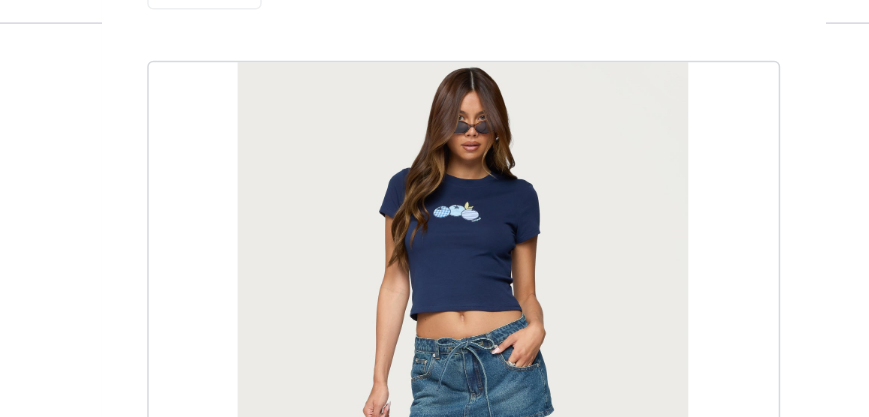 scroll, scrollTop: 0, scrollLeft: 0, axis: both 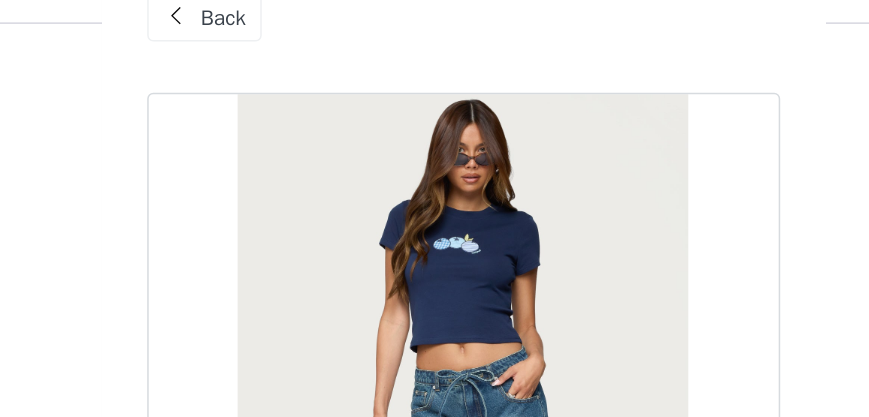click on "Back" at bounding box center [276, 50] 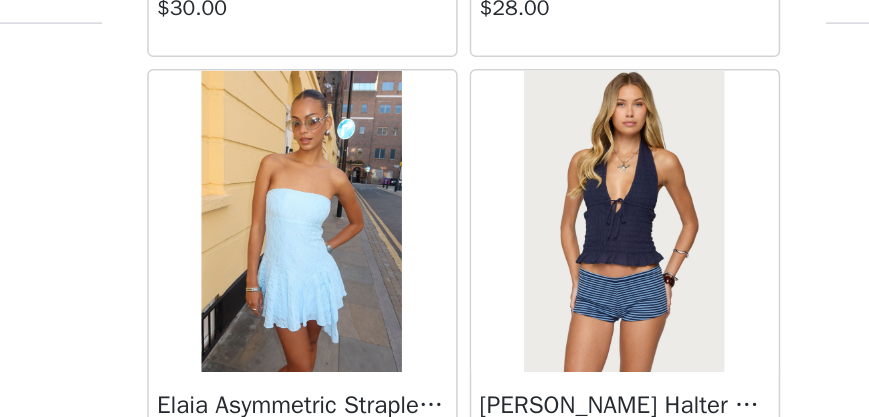 click at bounding box center (328, 185) 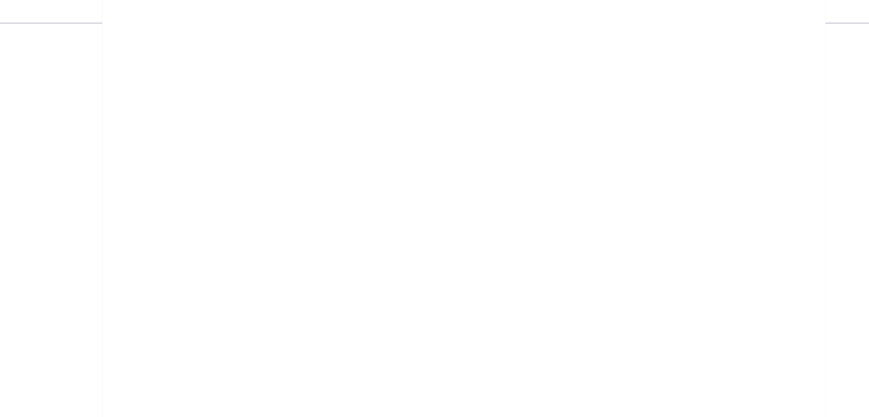 scroll, scrollTop: 562, scrollLeft: 0, axis: vertical 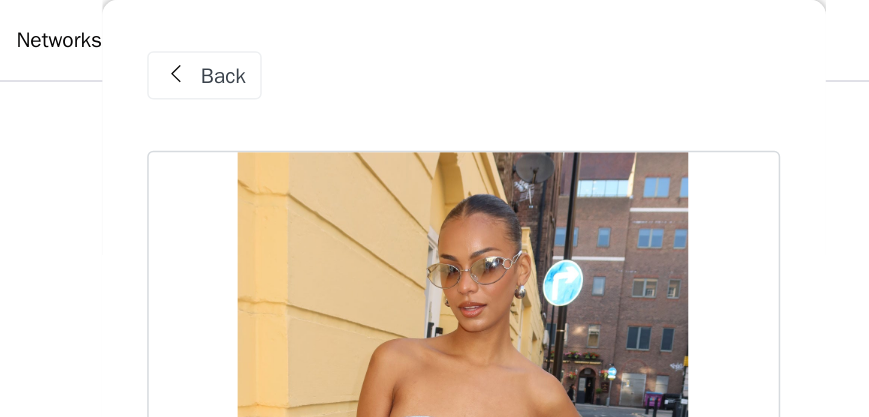 click on "Back" at bounding box center (276, 50) 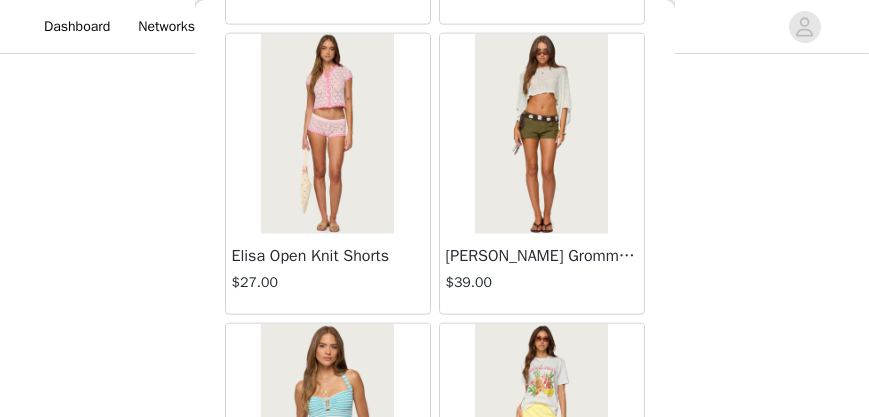 scroll, scrollTop: 11088, scrollLeft: 0, axis: vertical 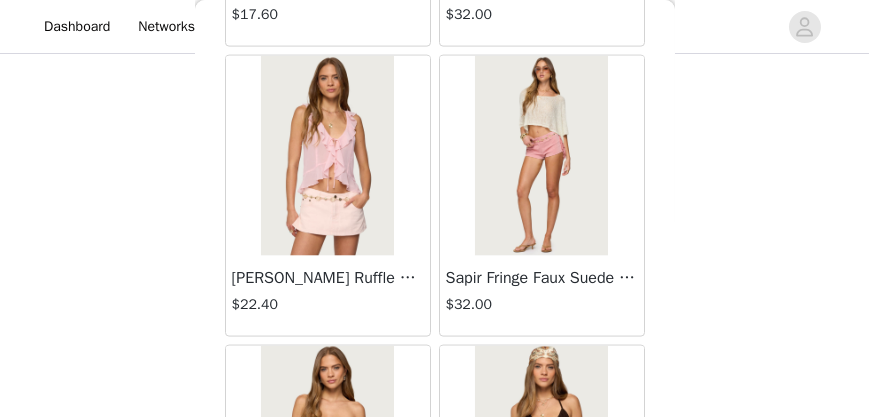 click at bounding box center [541, 156] 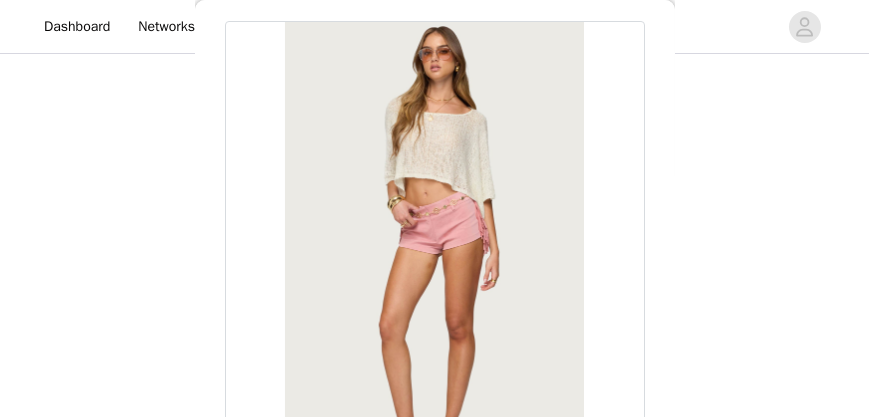 scroll, scrollTop: 0, scrollLeft: 0, axis: both 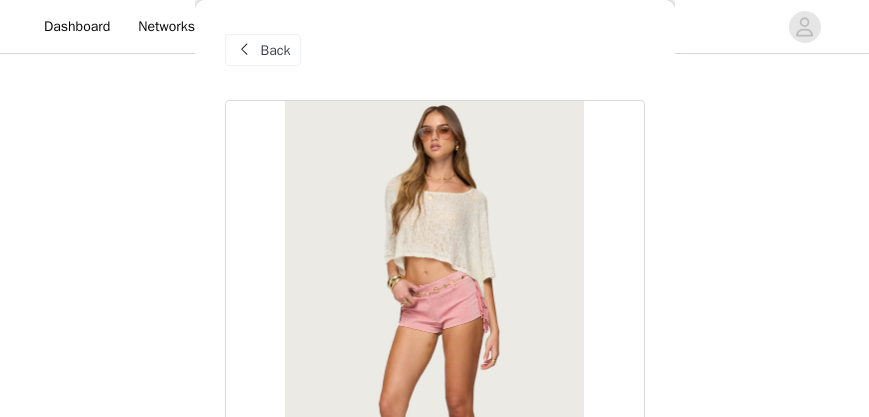 click on "Back" at bounding box center (263, 50) 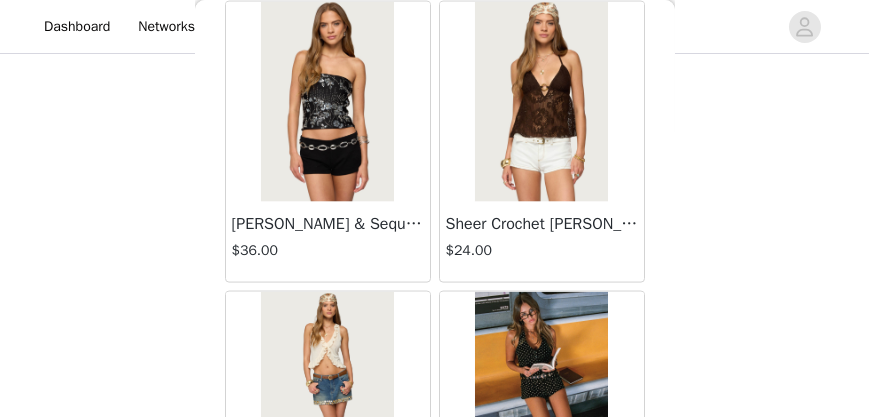 scroll, scrollTop: 12570, scrollLeft: 0, axis: vertical 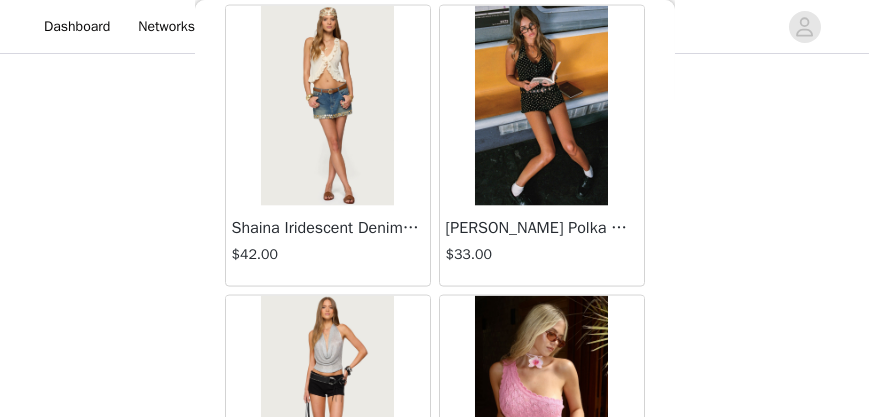click at bounding box center [541, 106] 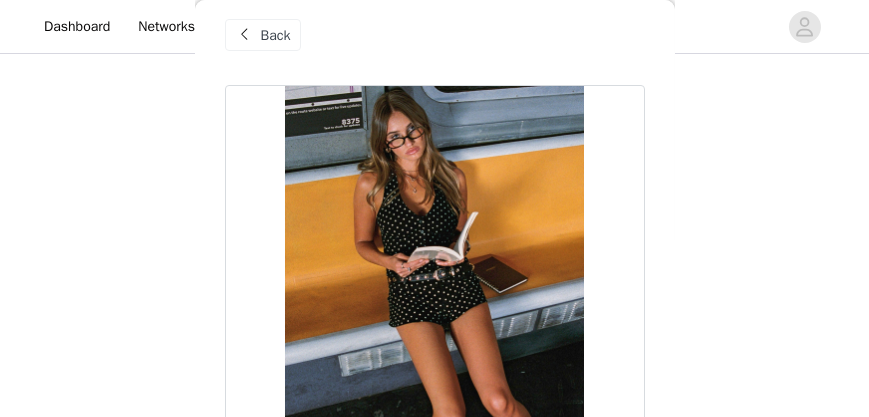 scroll, scrollTop: 10, scrollLeft: 0, axis: vertical 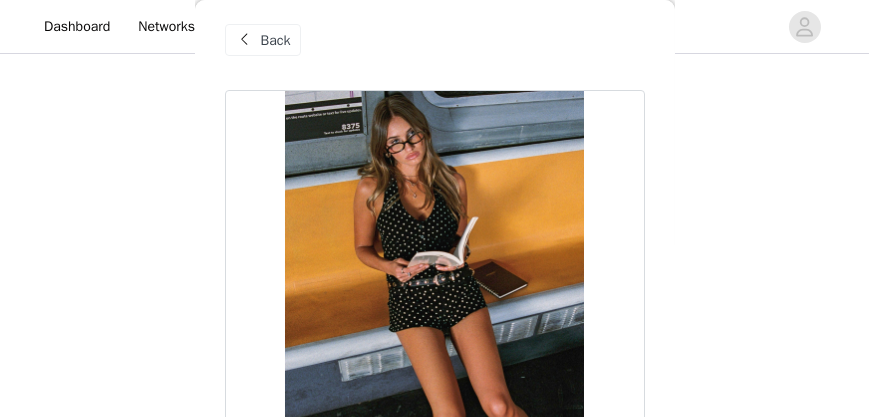 click on "Back" at bounding box center [276, 40] 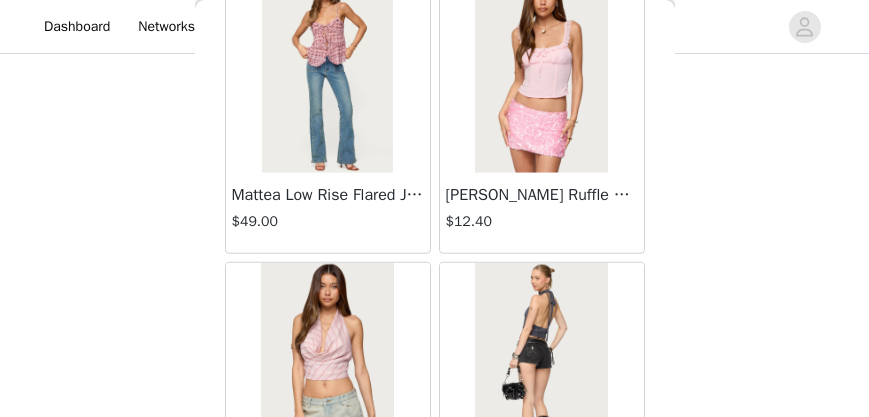 scroll, scrollTop: 8884, scrollLeft: 0, axis: vertical 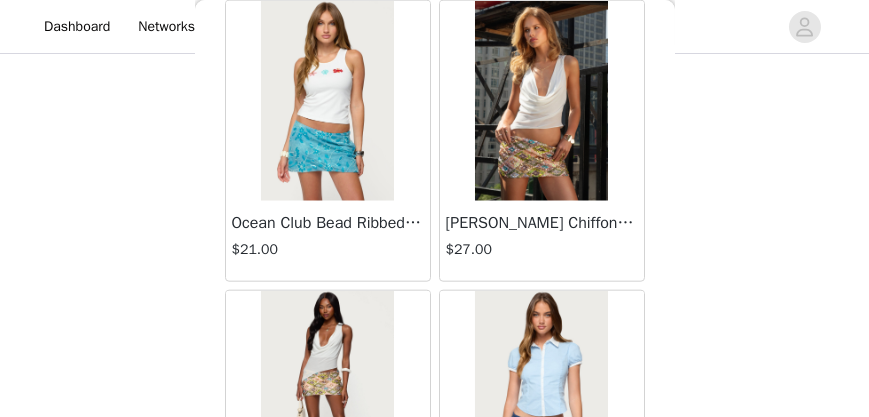 click at bounding box center [541, 101] 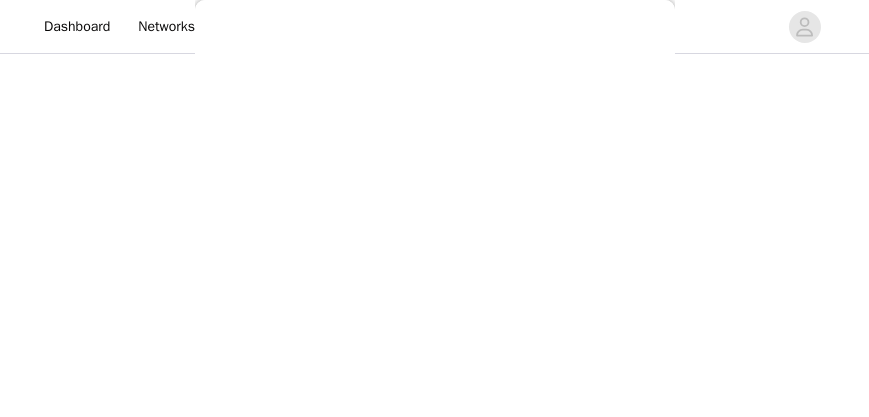 scroll, scrollTop: 562, scrollLeft: 0, axis: vertical 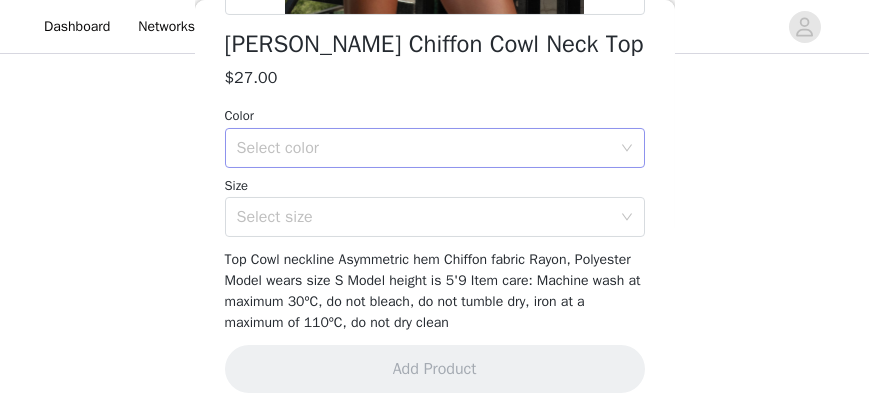 click on "Select color" at bounding box center [424, 148] 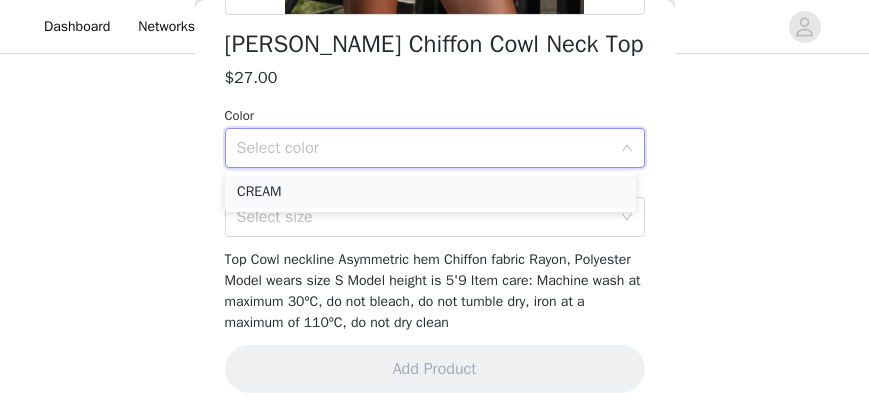 click on "CREAM" at bounding box center (430, 192) 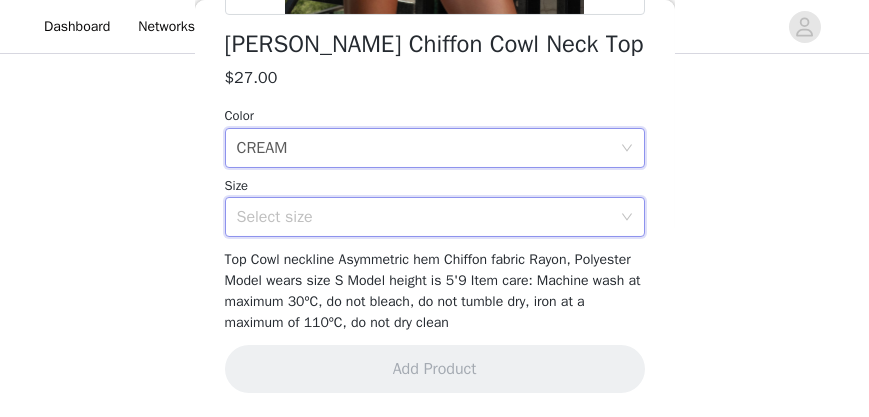 click on "Select size" at bounding box center [428, 217] 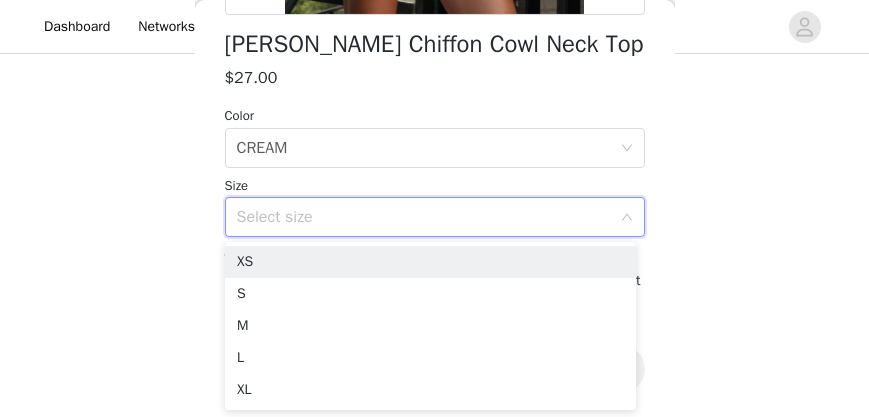 click on "Select size" at bounding box center [424, 217] 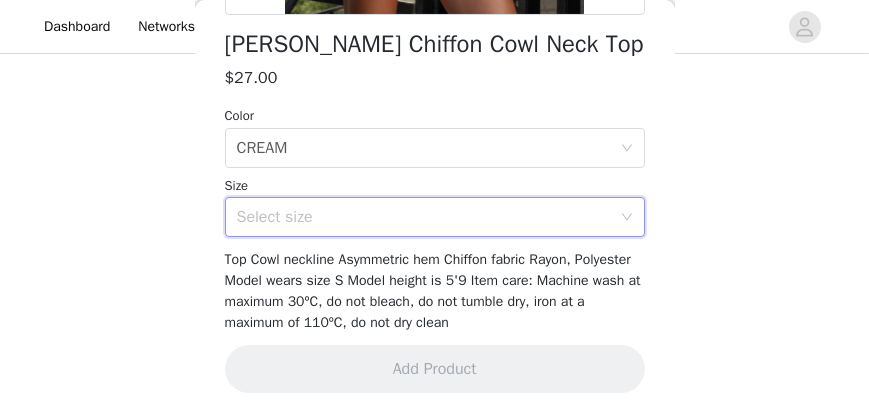 click on "Select size" at bounding box center (428, 217) 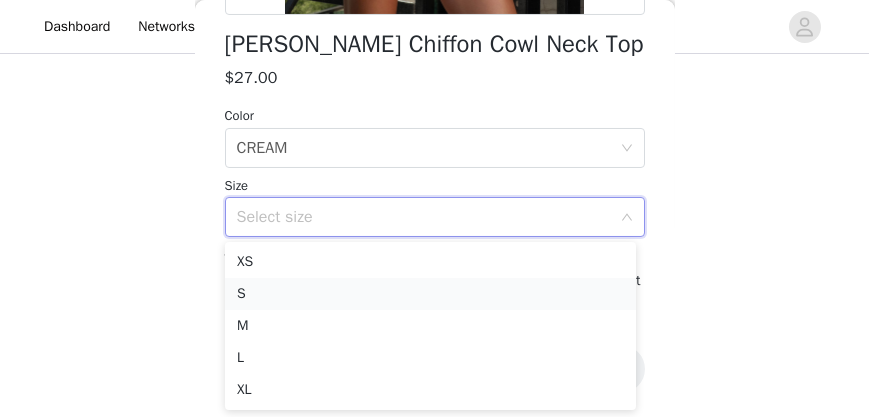 click on "S" at bounding box center [430, 294] 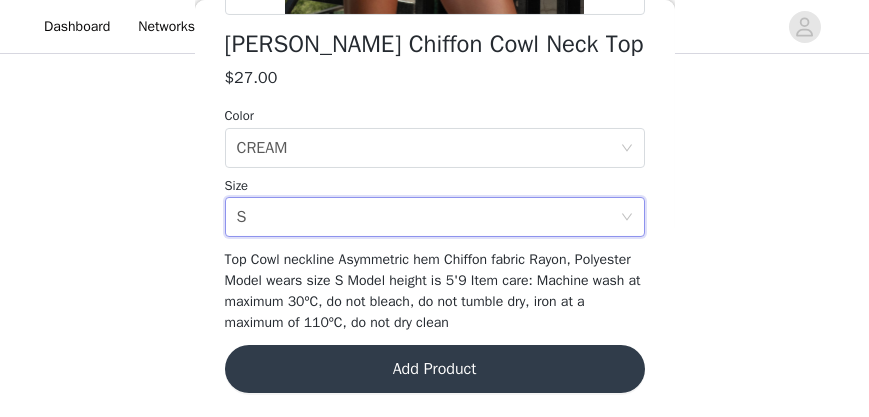 click on "Add Product" at bounding box center (435, 369) 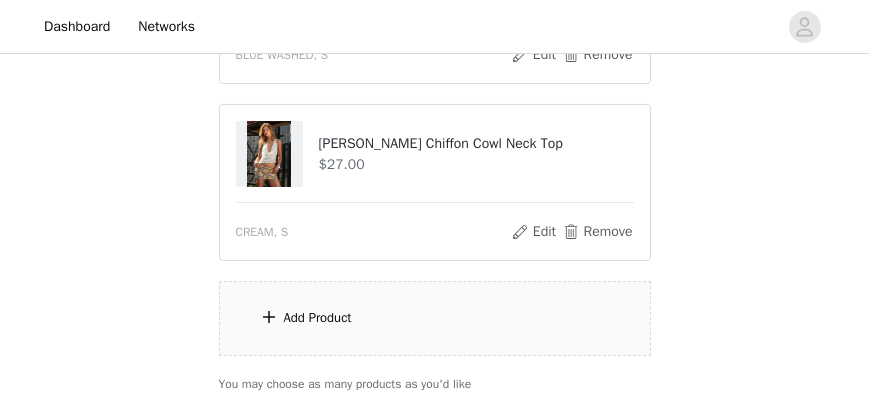 scroll, scrollTop: 901, scrollLeft: 0, axis: vertical 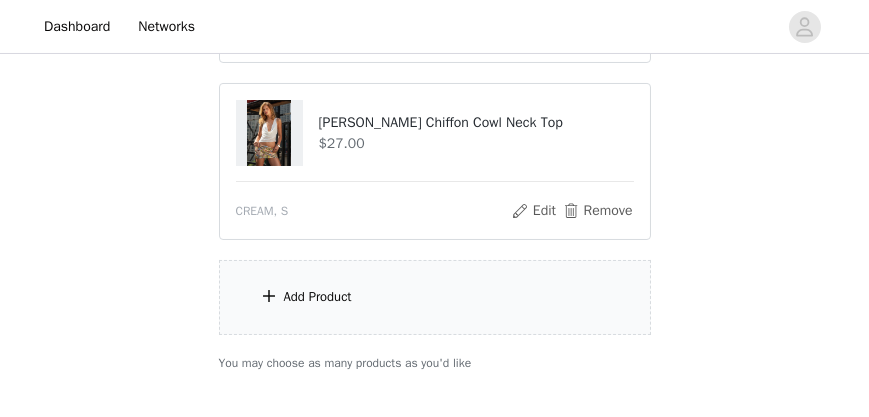 click on "Add Product" at bounding box center (435, 297) 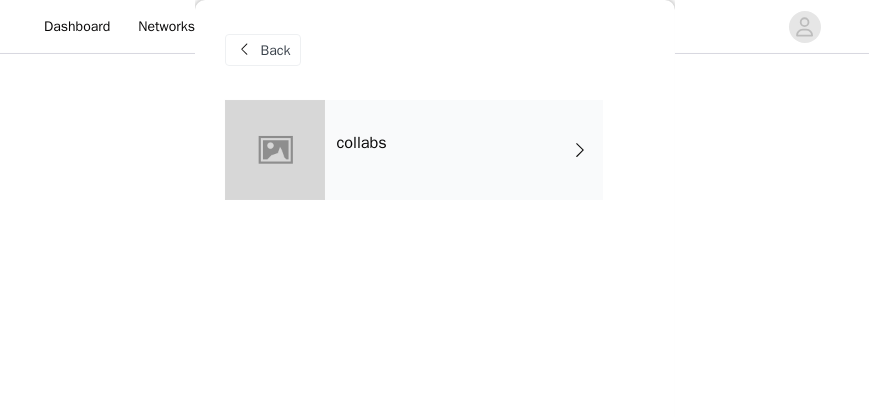 click on "collabs" at bounding box center (464, 150) 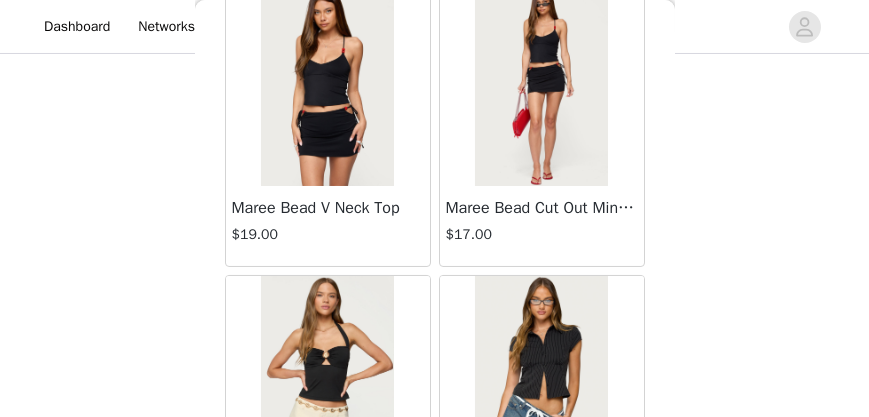 scroll, scrollTop: 1041, scrollLeft: 0, axis: vertical 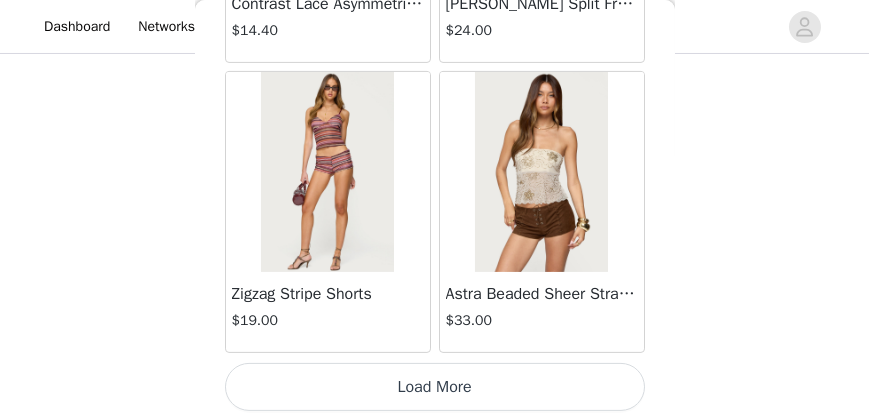 click on "Load More" at bounding box center (435, 387) 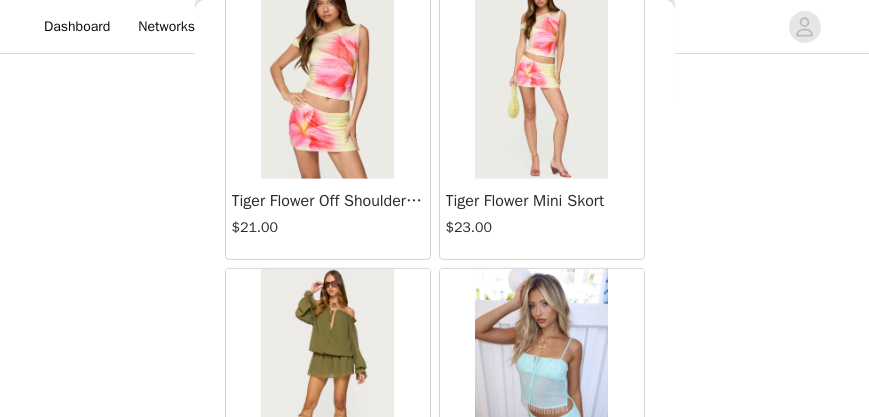 scroll, scrollTop: 4505, scrollLeft: 0, axis: vertical 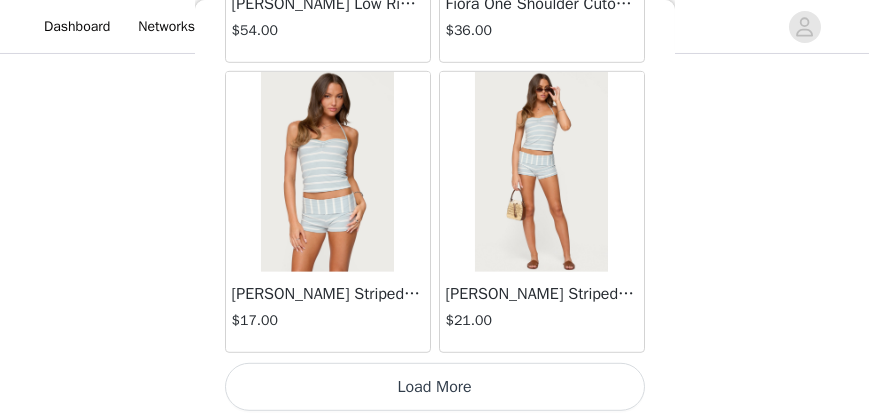 click on "Load More" at bounding box center (435, 387) 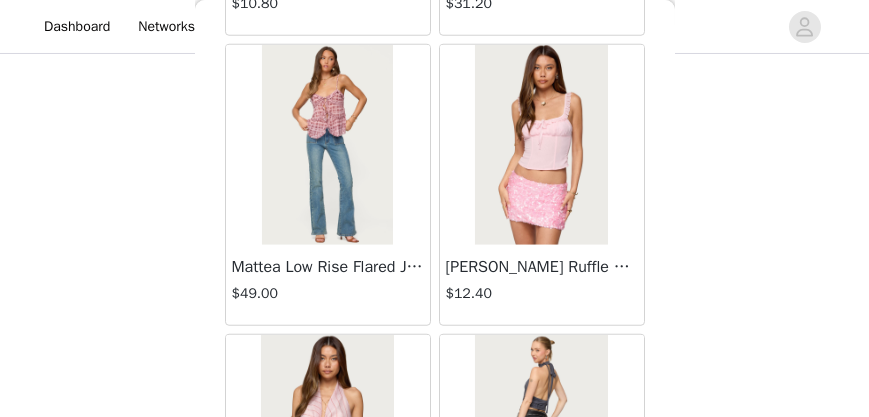 scroll, scrollTop: 7596, scrollLeft: 0, axis: vertical 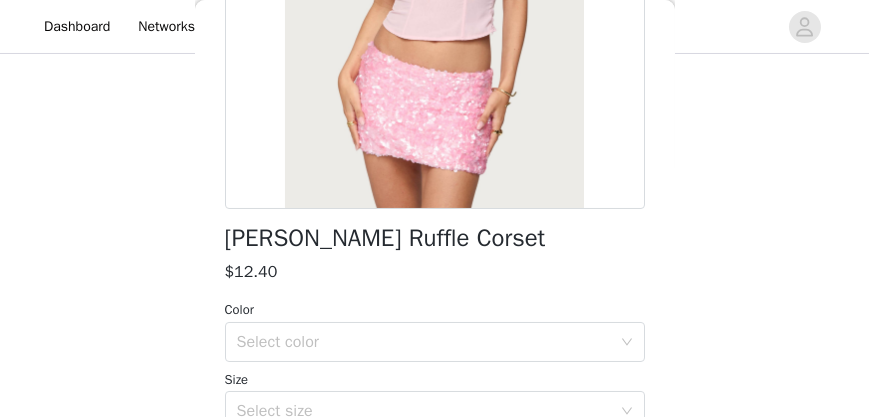 click on "Color" at bounding box center [435, 310] 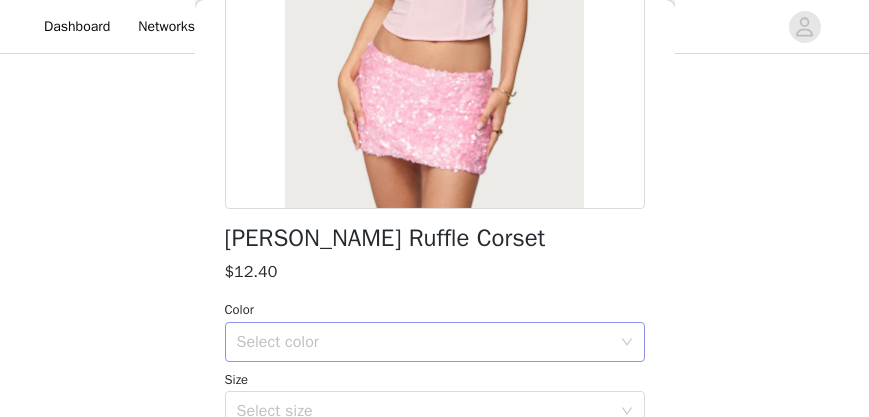 click on "Select color" at bounding box center (428, 342) 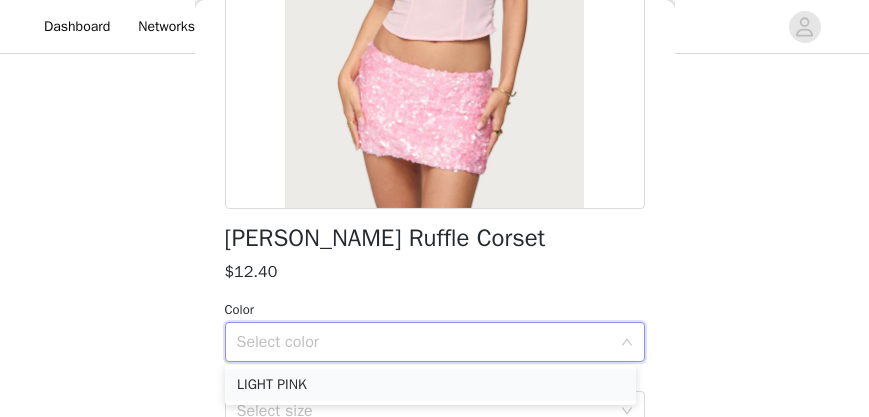 click on "LIGHT PINK" at bounding box center [430, 385] 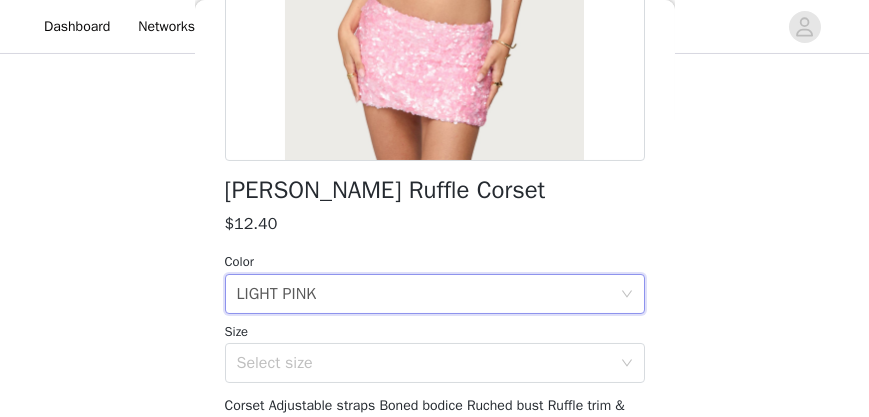 scroll, scrollTop: 394, scrollLeft: 0, axis: vertical 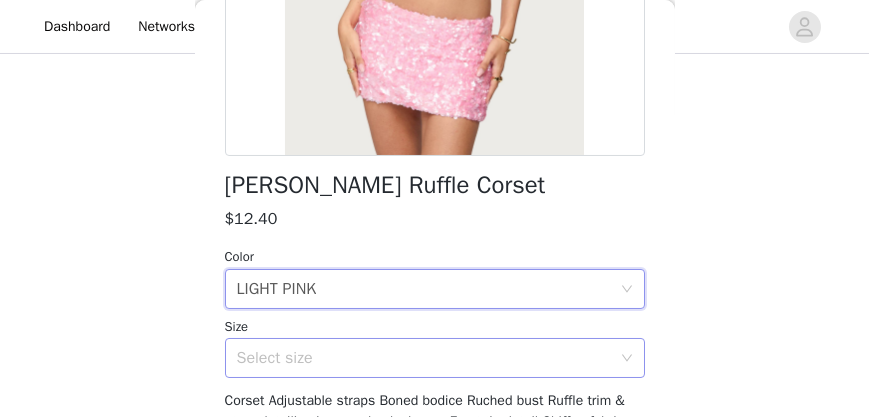 click on "Select size" at bounding box center (424, 358) 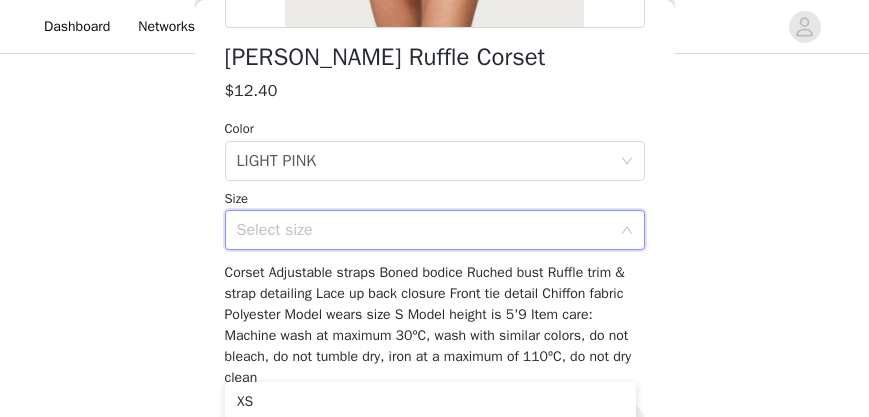 scroll, scrollTop: 576, scrollLeft: 0, axis: vertical 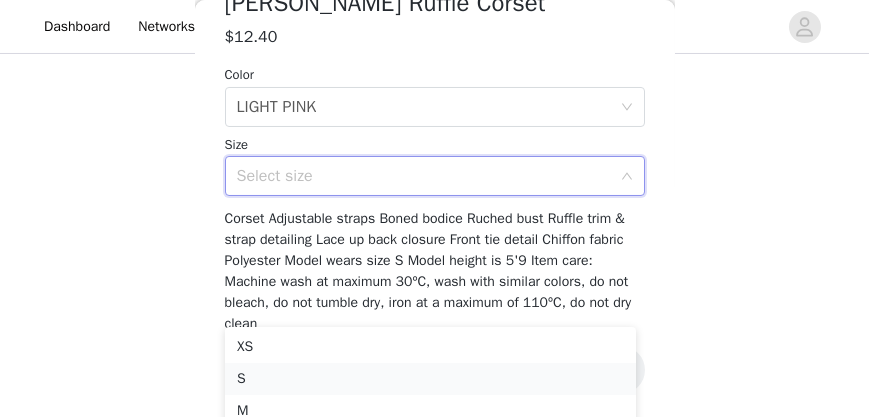 click on "S" at bounding box center [430, 379] 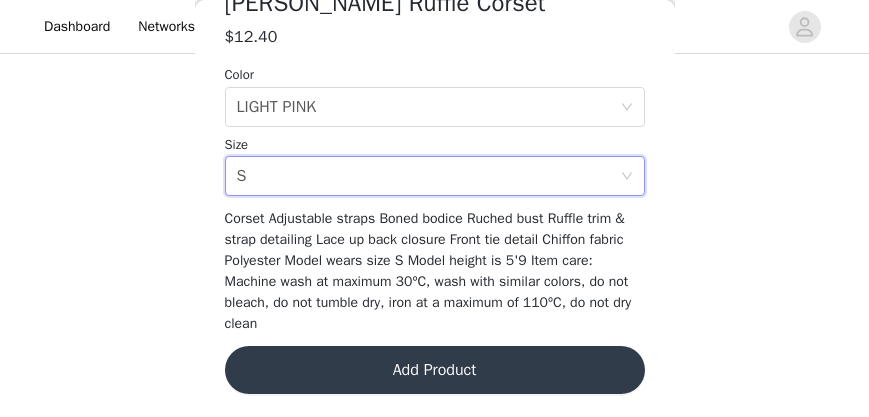 scroll, scrollTop: 1023, scrollLeft: 0, axis: vertical 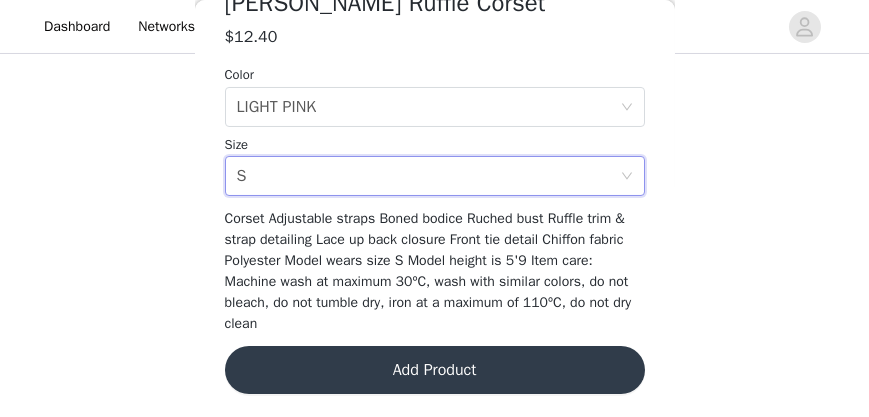 click on "Add Product" at bounding box center (435, 370) 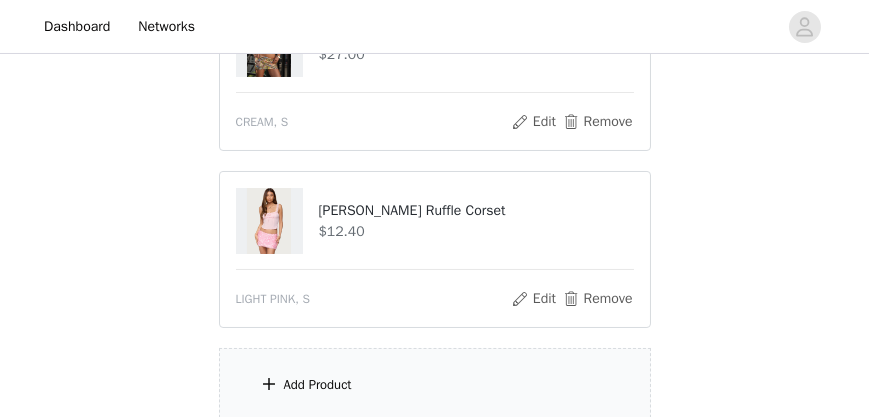 scroll, scrollTop: 995, scrollLeft: 0, axis: vertical 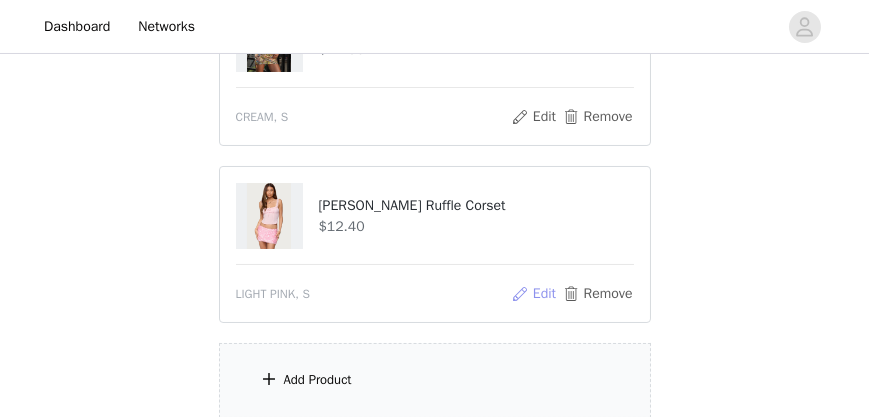 click on "Edit" at bounding box center (533, 294) 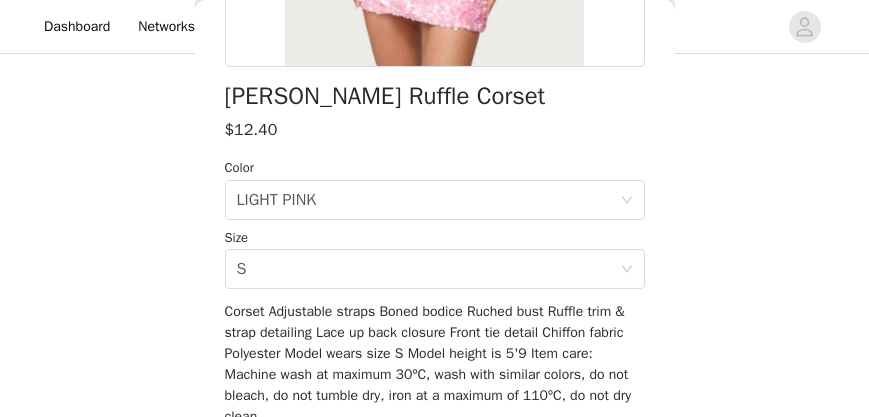 scroll, scrollTop: 484, scrollLeft: 0, axis: vertical 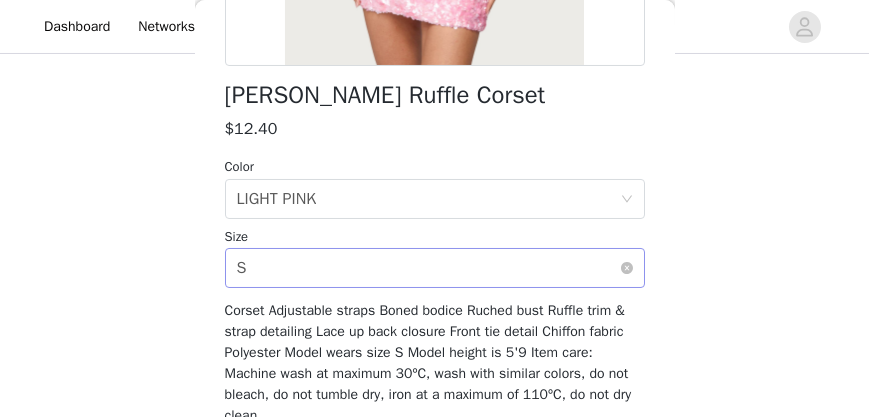 click on "Select size S" at bounding box center [428, 268] 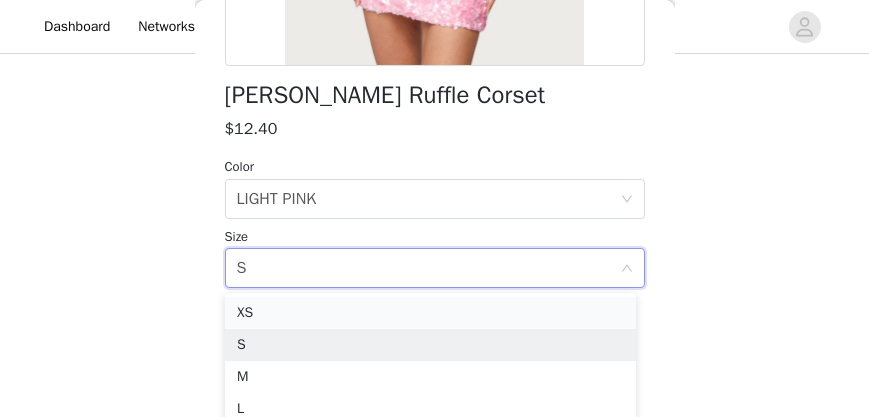 click on "XS" at bounding box center [430, 313] 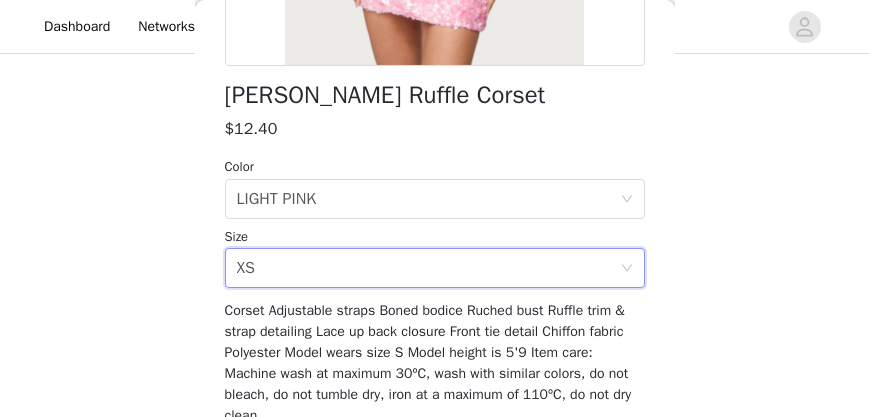 scroll, scrollTop: 576, scrollLeft: 0, axis: vertical 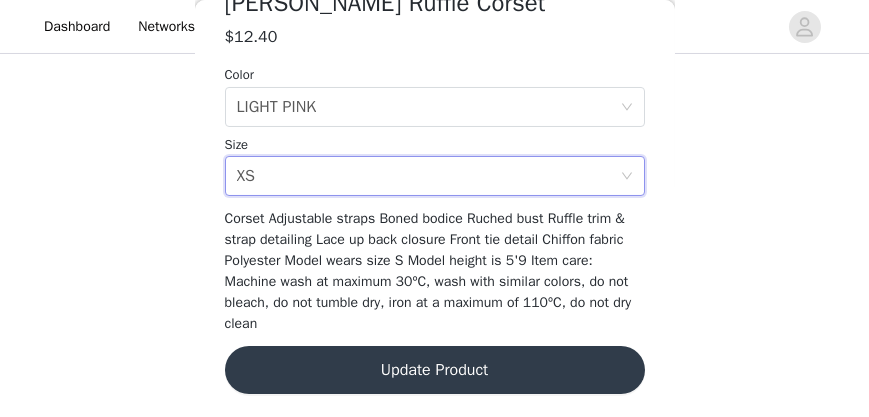 click on "Update Product" at bounding box center [435, 370] 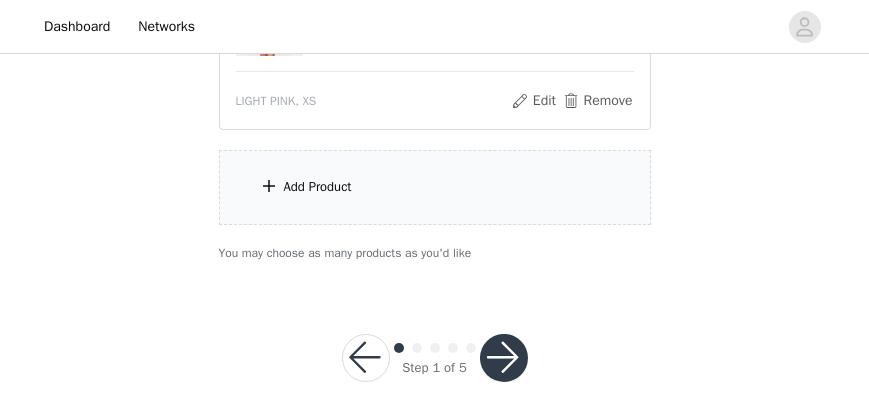 scroll, scrollTop: 1200, scrollLeft: 0, axis: vertical 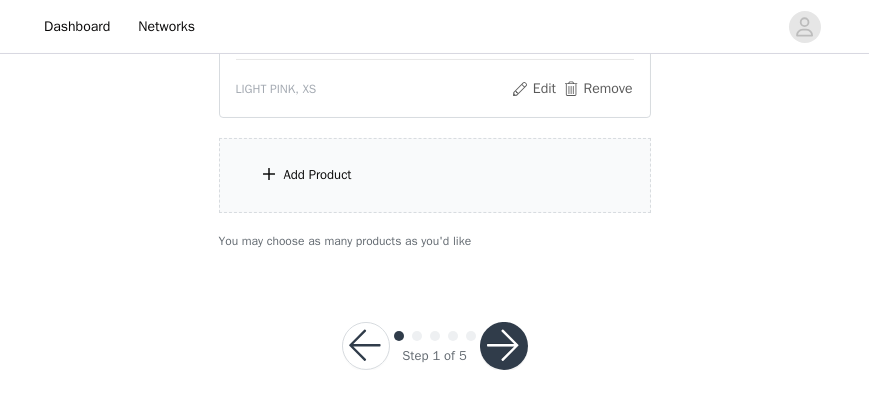 click on "Add Product" at bounding box center [435, 175] 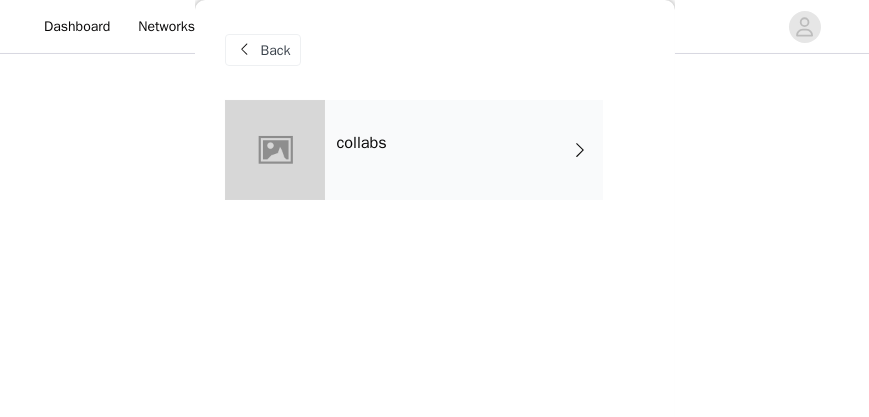 click on "collabs" at bounding box center (464, 150) 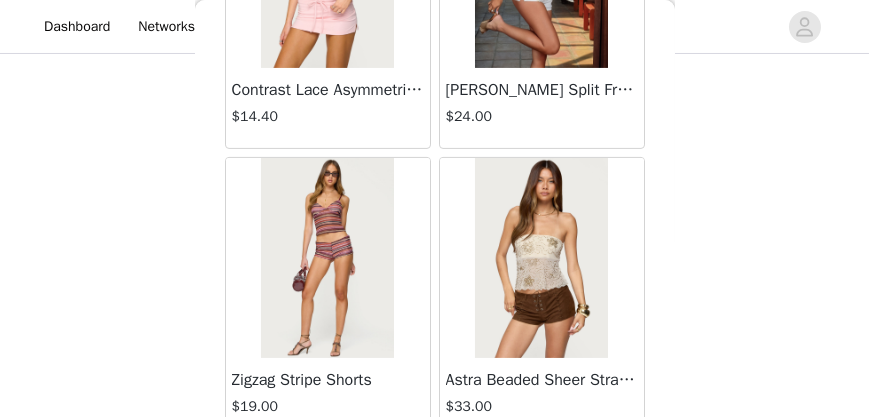 scroll, scrollTop: 2641, scrollLeft: 0, axis: vertical 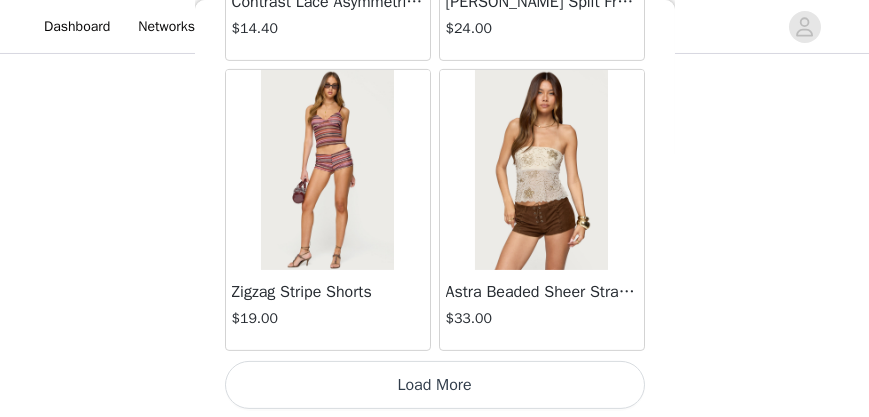 click on "Load More" at bounding box center [435, 385] 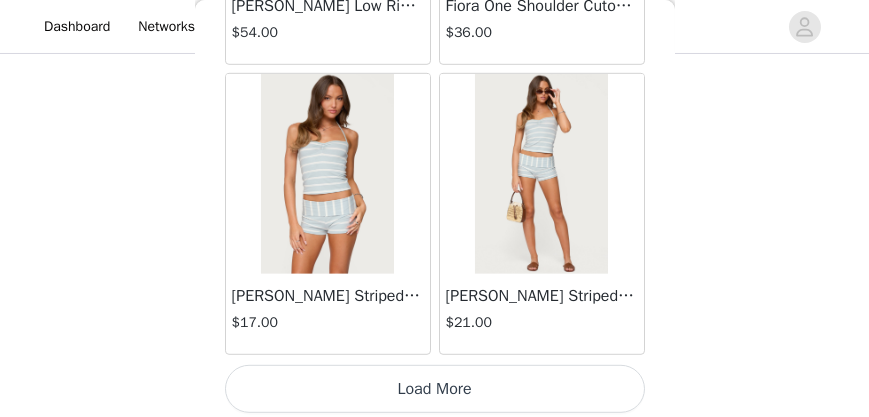scroll, scrollTop: 5539, scrollLeft: 0, axis: vertical 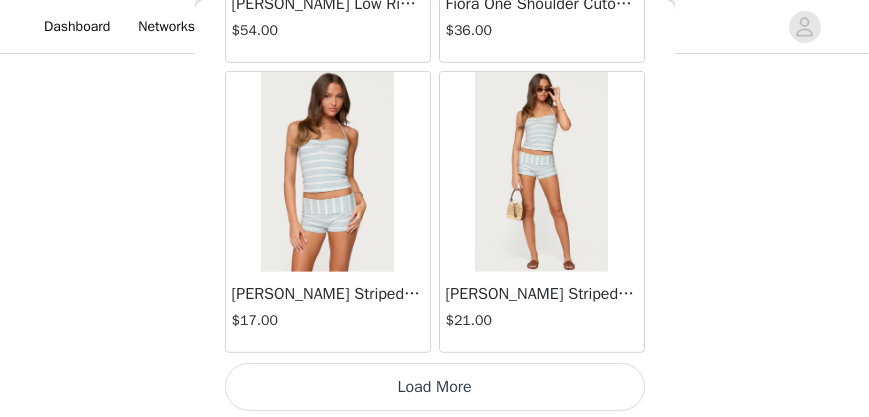 click on "Load More" at bounding box center (435, 387) 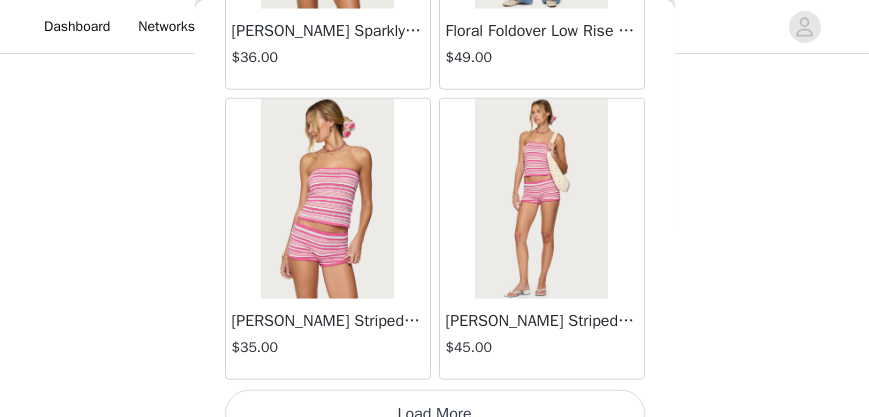 scroll, scrollTop: 8437, scrollLeft: 0, axis: vertical 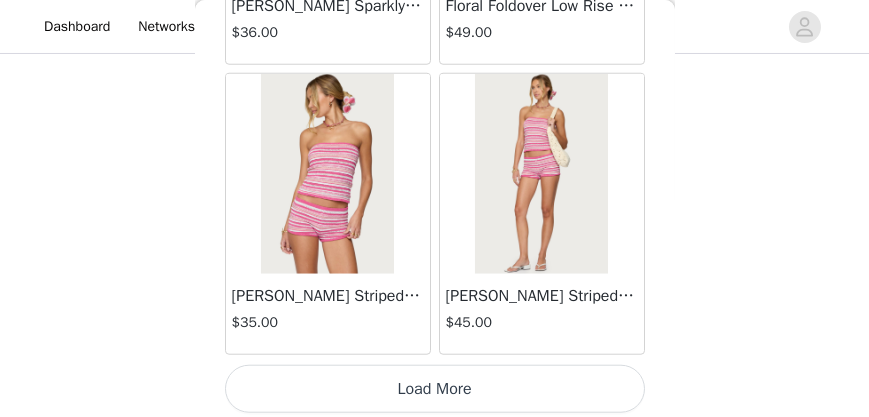 click on "Load More" at bounding box center (435, 389) 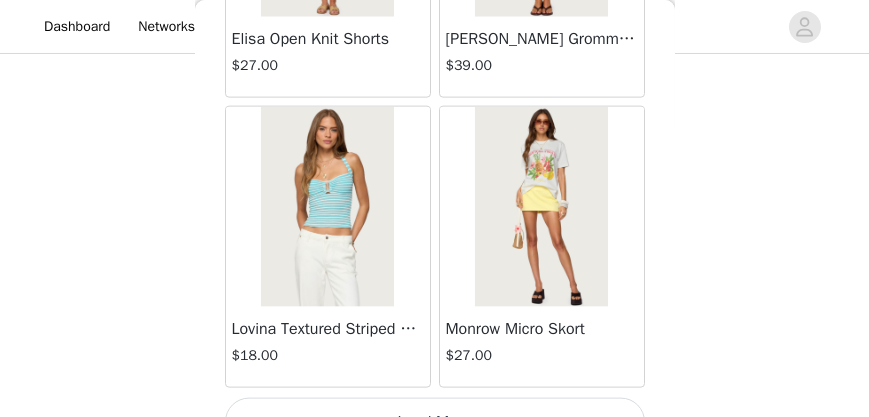 scroll, scrollTop: 11336, scrollLeft: 0, axis: vertical 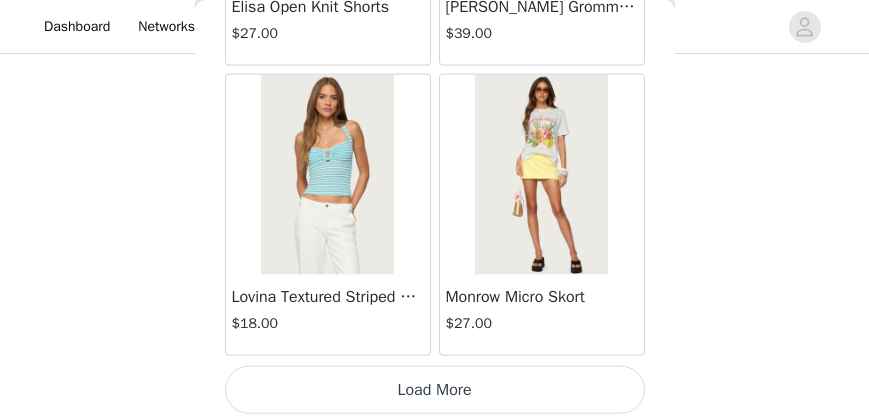 click on "Load More" at bounding box center [435, 390] 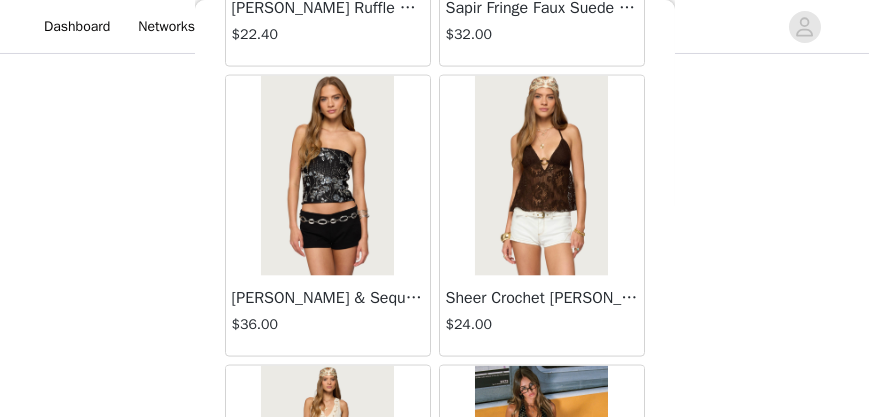 scroll, scrollTop: 12495, scrollLeft: 0, axis: vertical 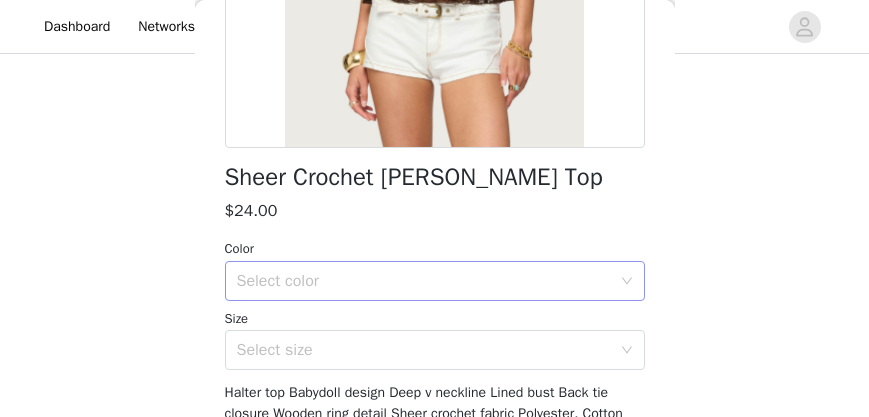 click on "Select color" at bounding box center [424, 281] 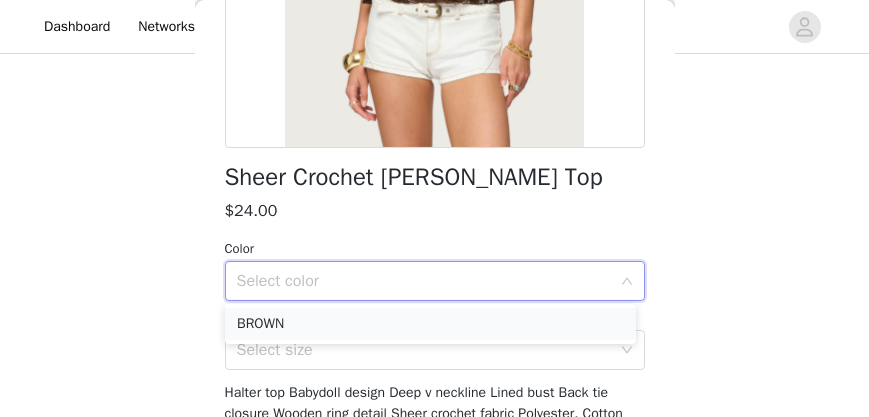 click on "BROWN" at bounding box center (430, 324) 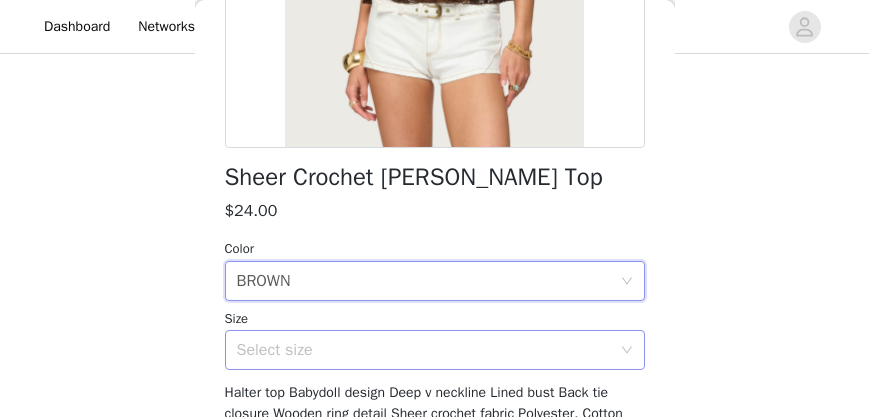 click on "Select size" at bounding box center (424, 350) 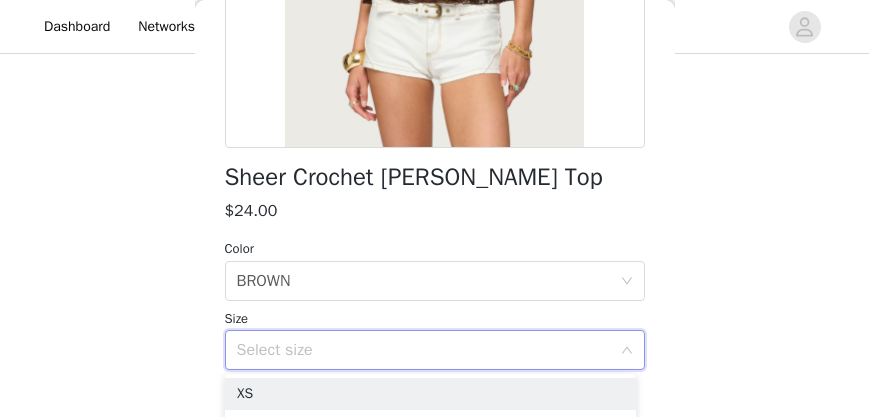 click on "Select size" at bounding box center [424, 350] 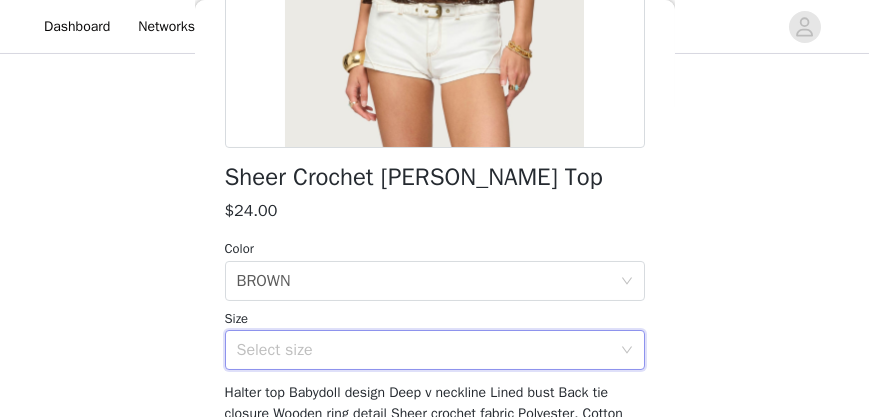 click on "Select size" at bounding box center [424, 350] 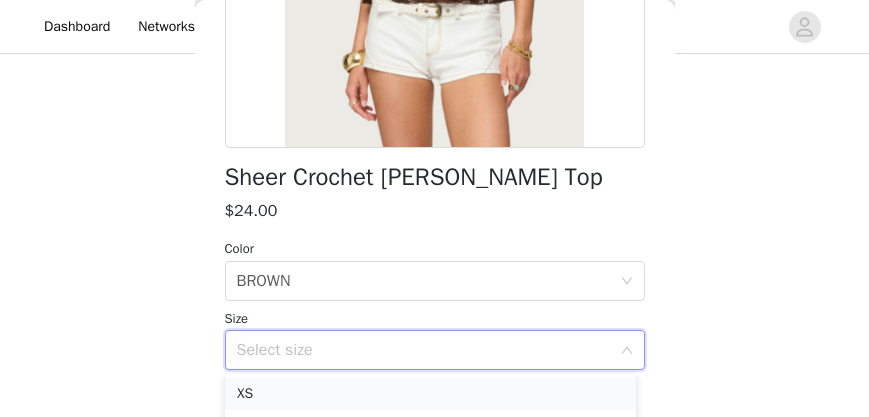 click on "XS" at bounding box center [430, 394] 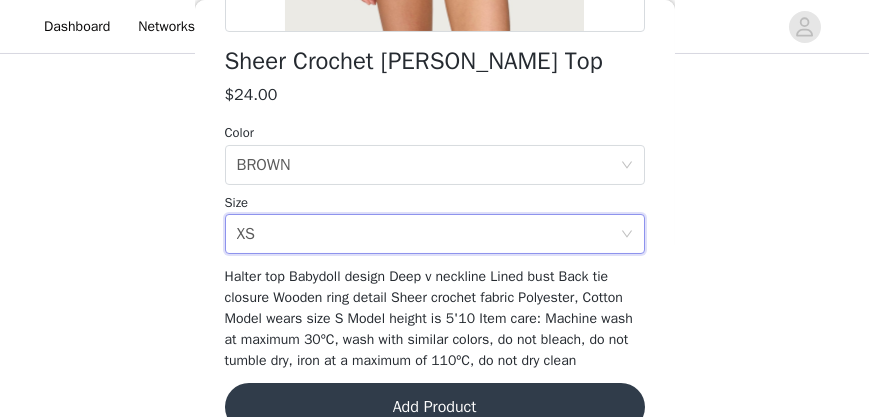 scroll, scrollTop: 555, scrollLeft: 0, axis: vertical 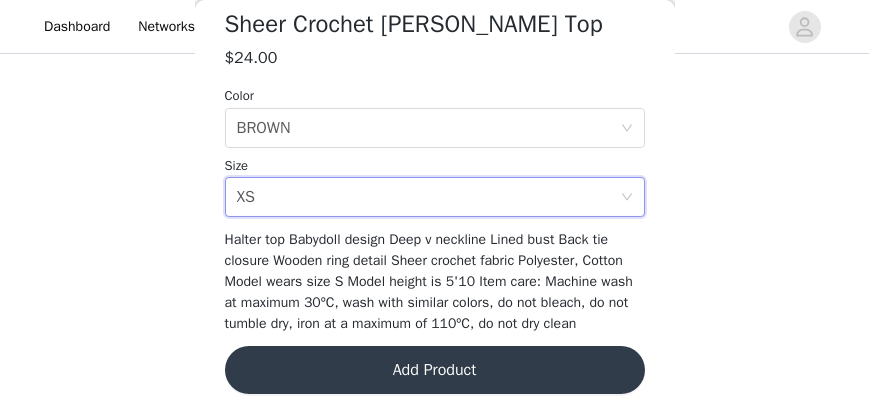 click on "Add Product" at bounding box center (435, 370) 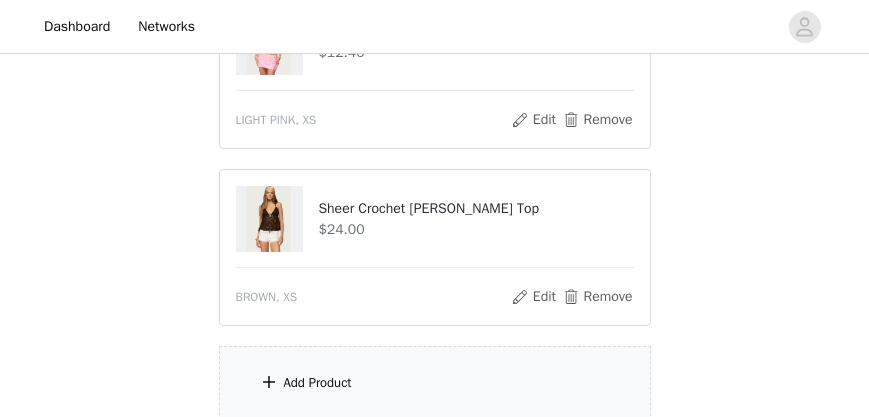 scroll, scrollTop: 1138, scrollLeft: 0, axis: vertical 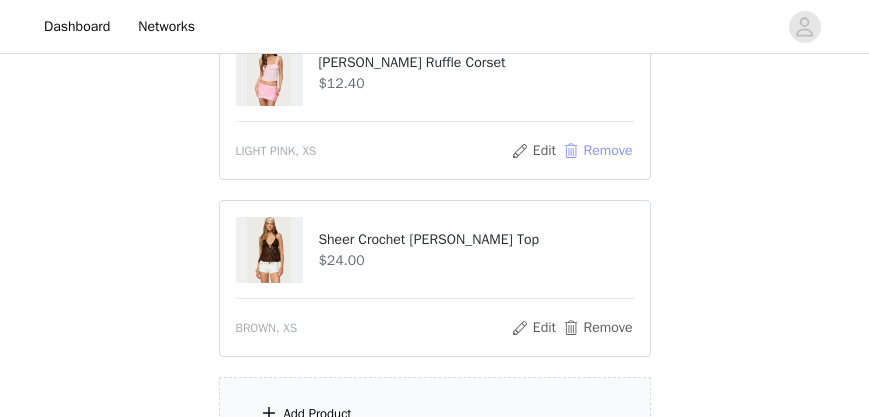 click on "Remove" at bounding box center [597, 151] 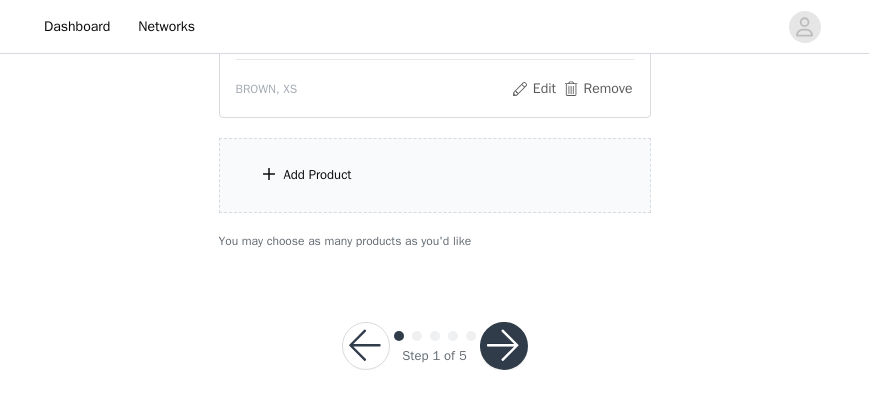 scroll, scrollTop: 1199, scrollLeft: 0, axis: vertical 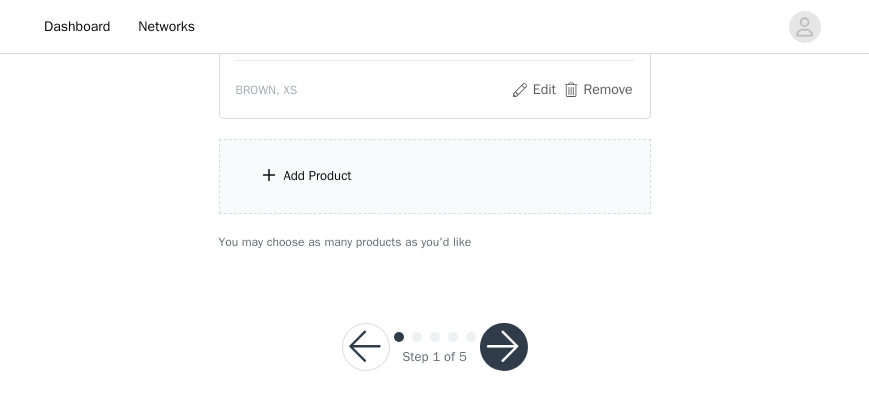 click at bounding box center (504, 347) 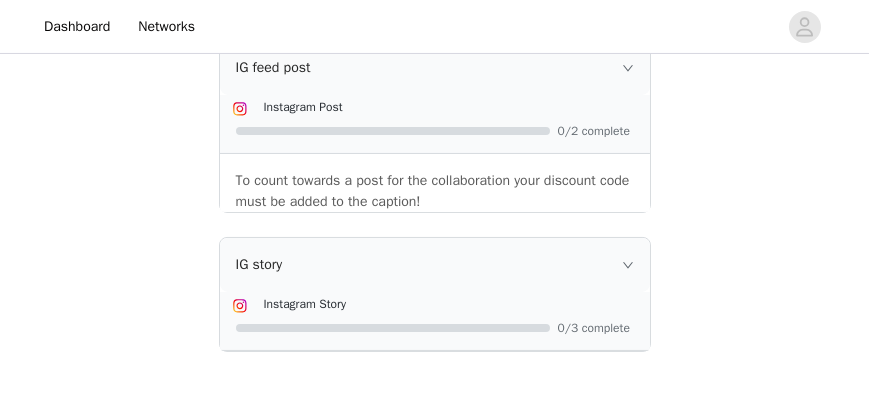 scroll, scrollTop: 1430, scrollLeft: 0, axis: vertical 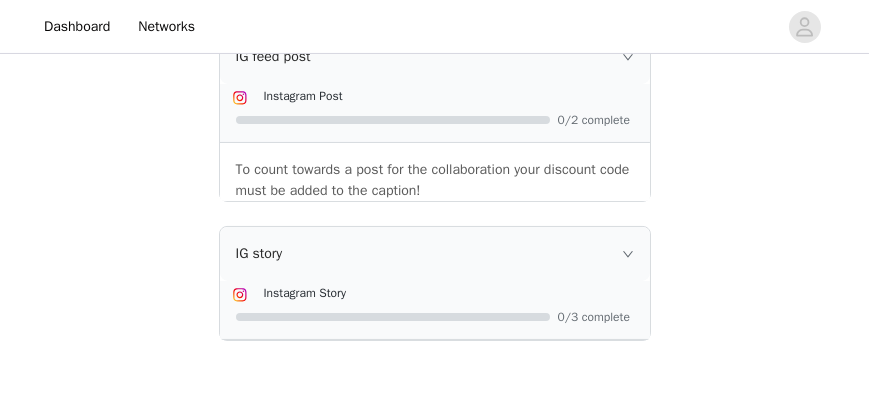 click 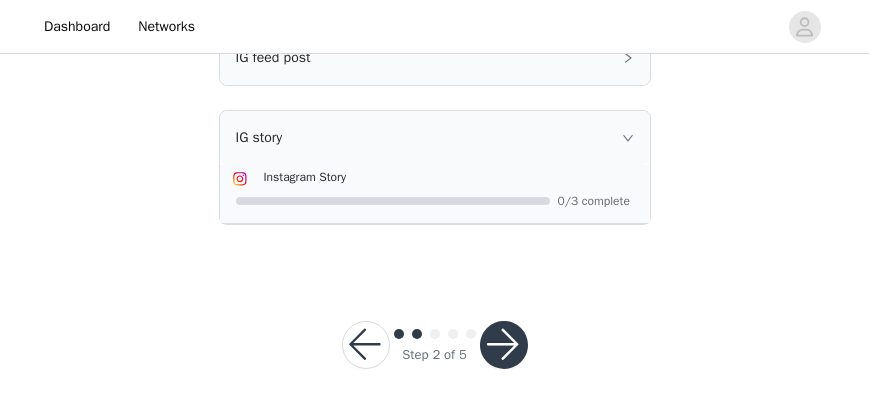 click at bounding box center [504, 345] 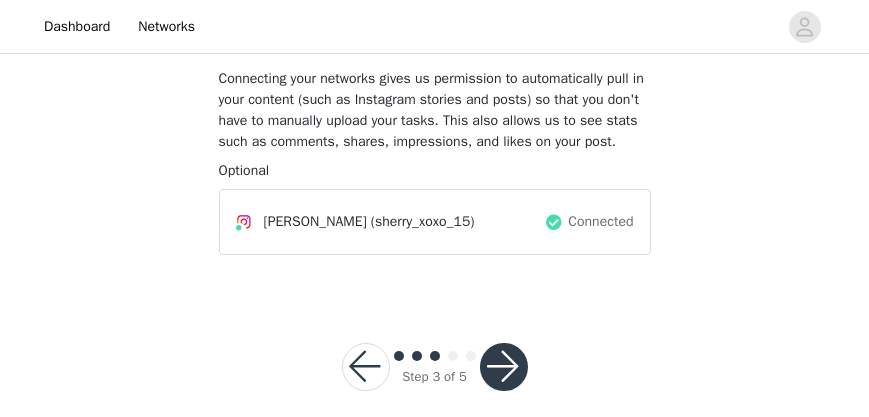 scroll, scrollTop: 139, scrollLeft: 0, axis: vertical 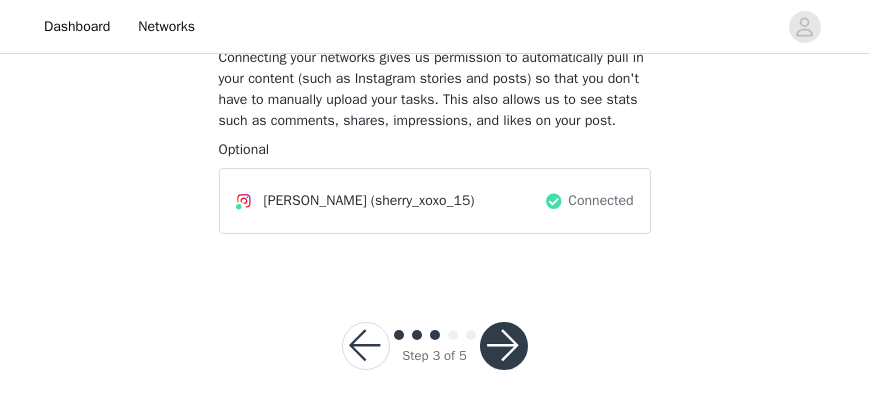 click at bounding box center [504, 346] 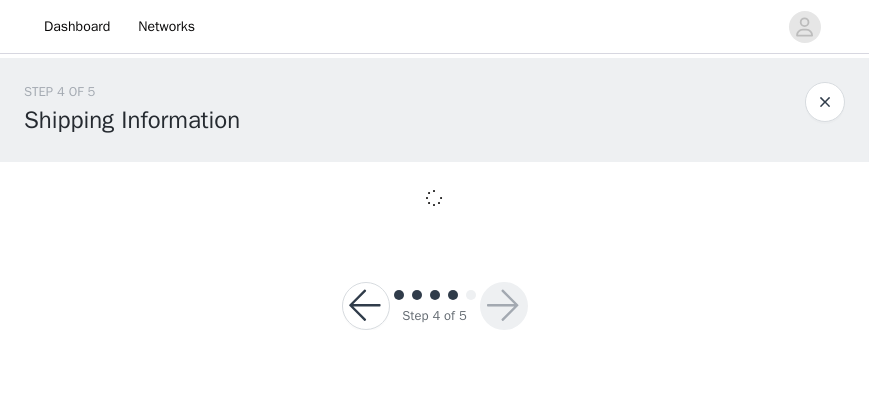 scroll, scrollTop: 0, scrollLeft: 0, axis: both 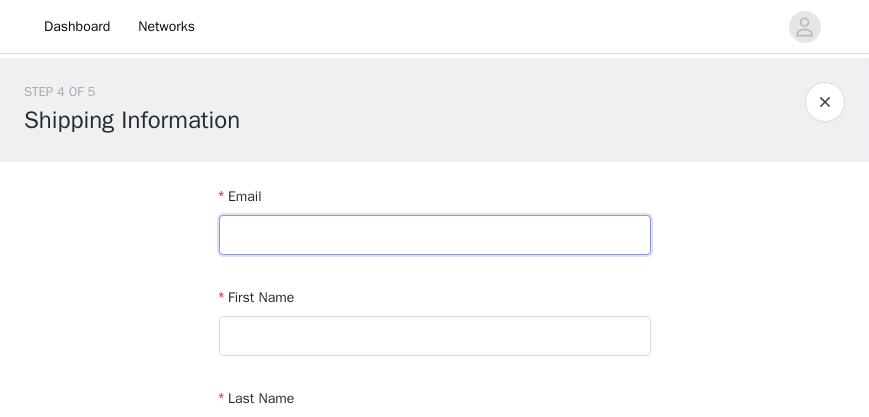 click at bounding box center [435, 235] 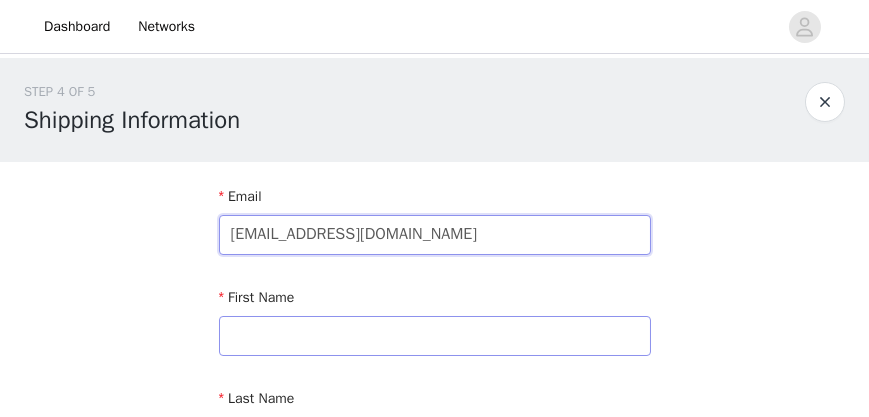 type on "sherrylin643@gmail.com" 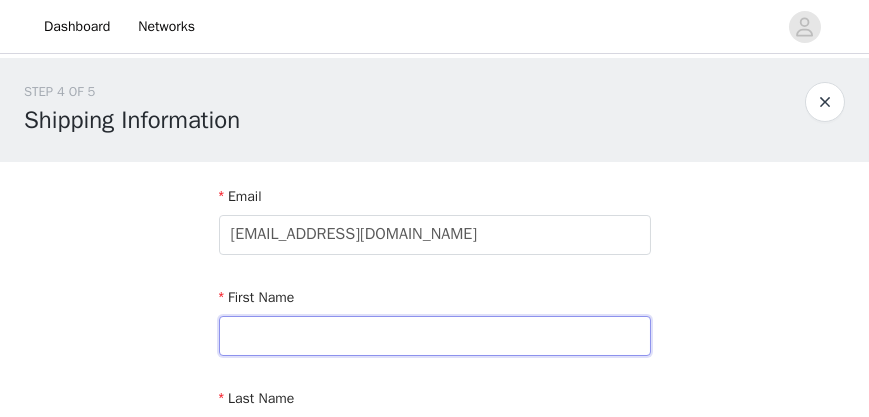 click at bounding box center [435, 336] 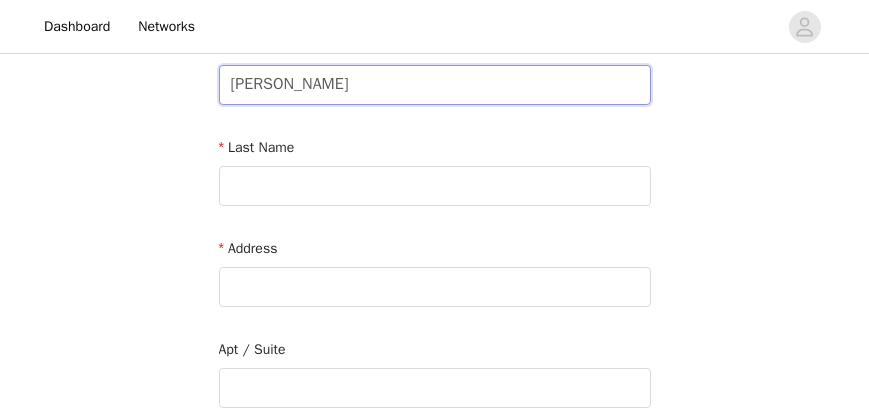 scroll, scrollTop: 261, scrollLeft: 0, axis: vertical 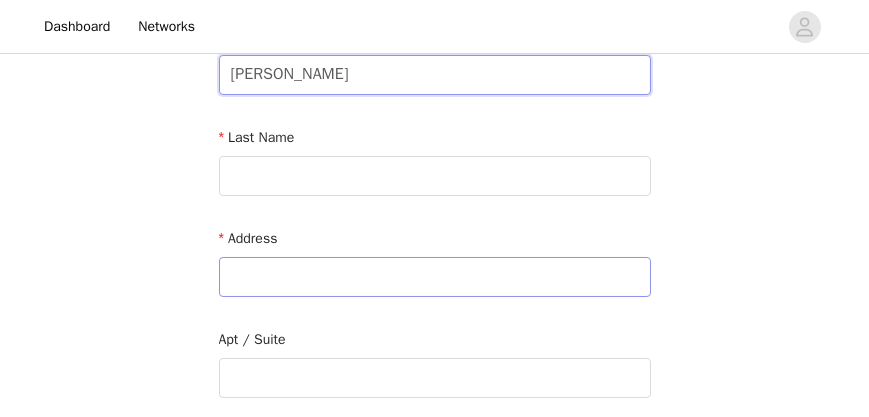 type on "sherry" 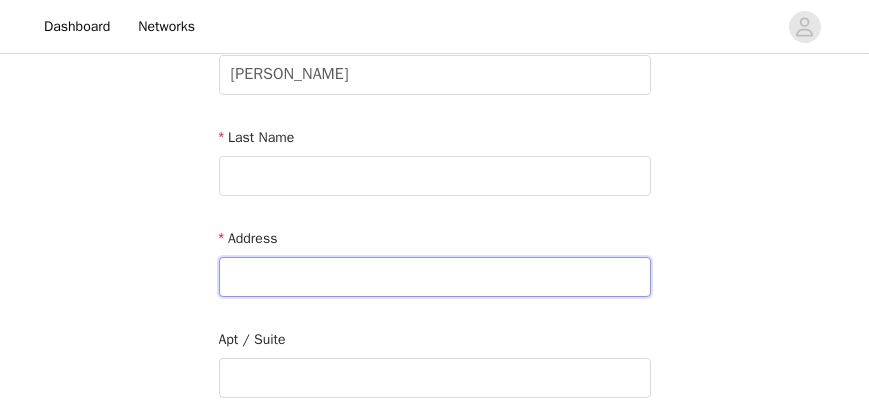 click at bounding box center [435, 277] 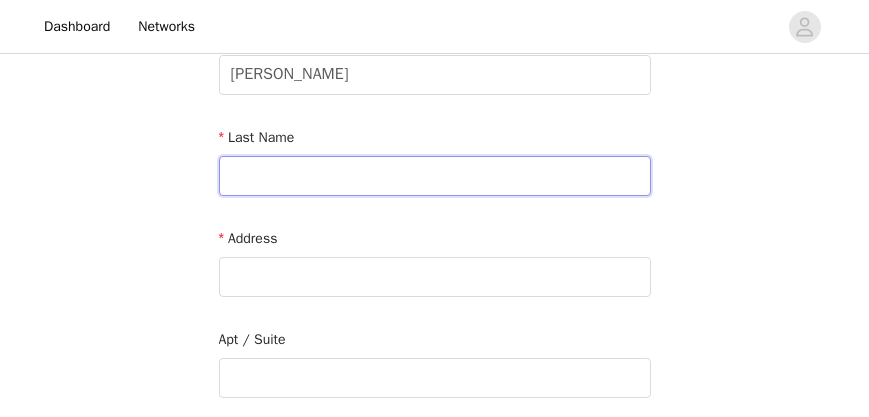 click at bounding box center (435, 176) 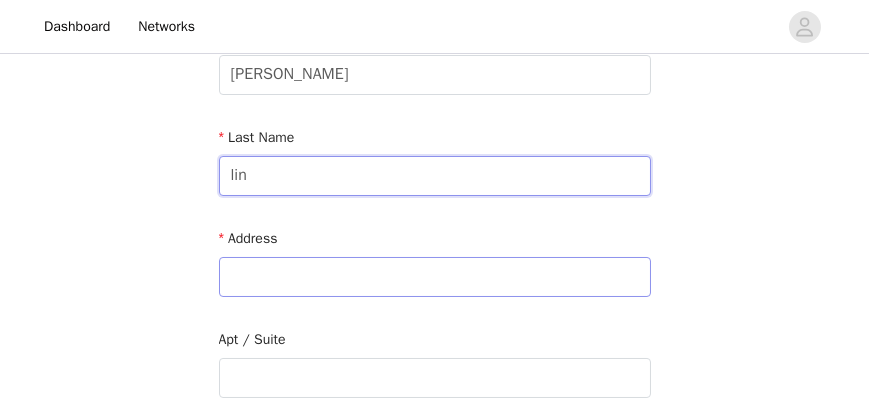 type on "lin" 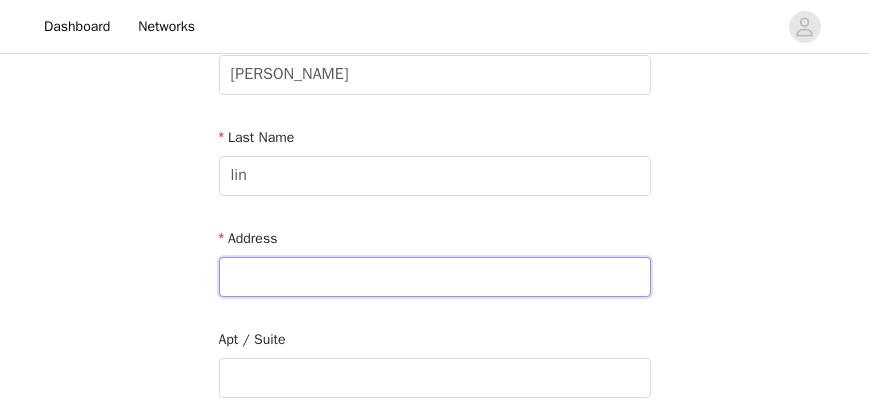 click at bounding box center (435, 277) 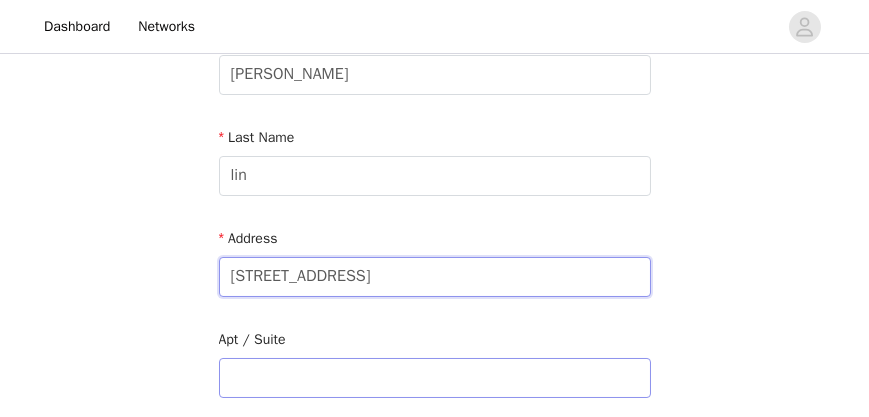 type on "6 symphony road" 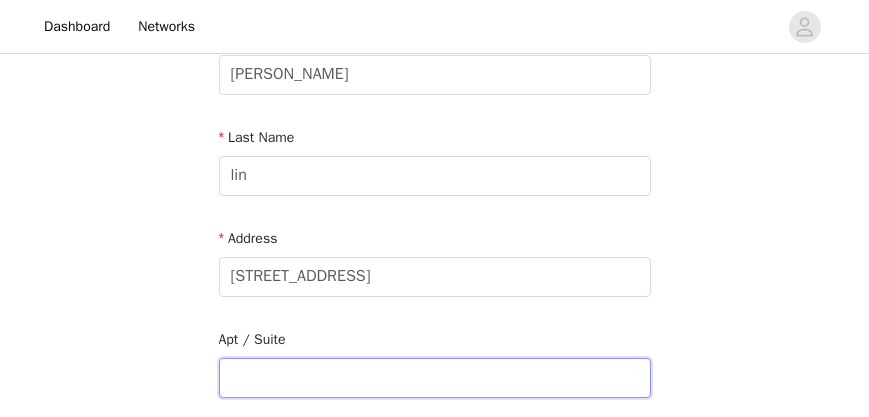 click at bounding box center (435, 378) 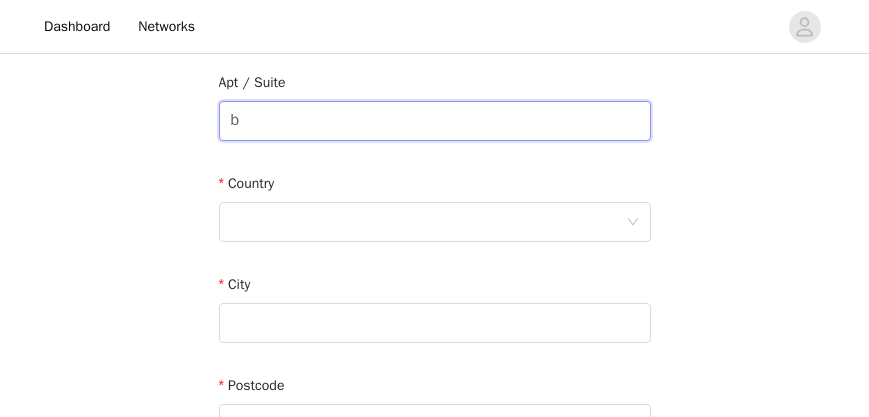 scroll, scrollTop: 519, scrollLeft: 0, axis: vertical 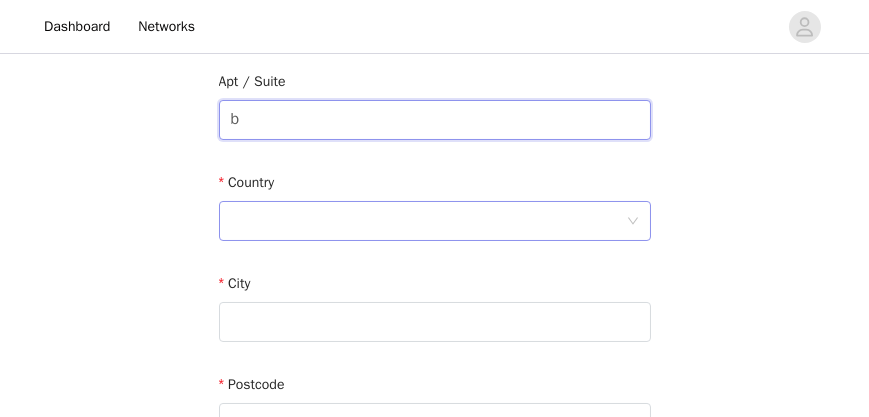 type on "b" 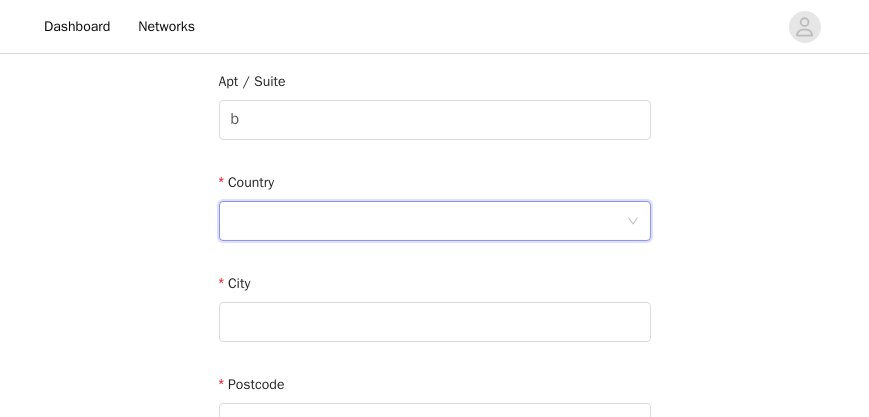 click at bounding box center [428, 221] 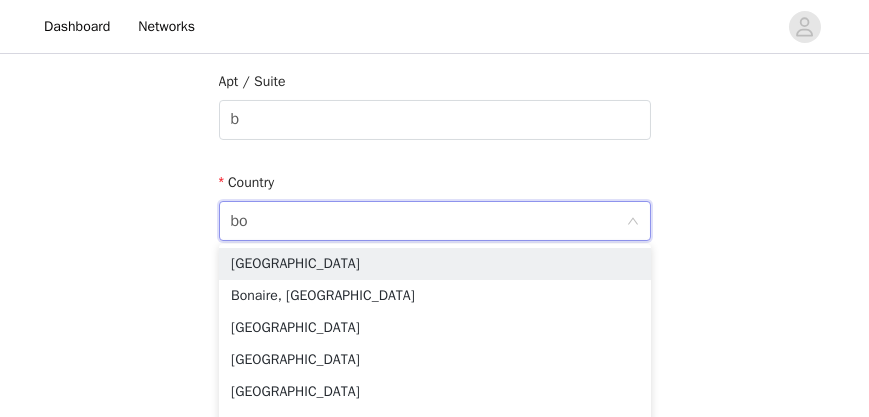 type on "b" 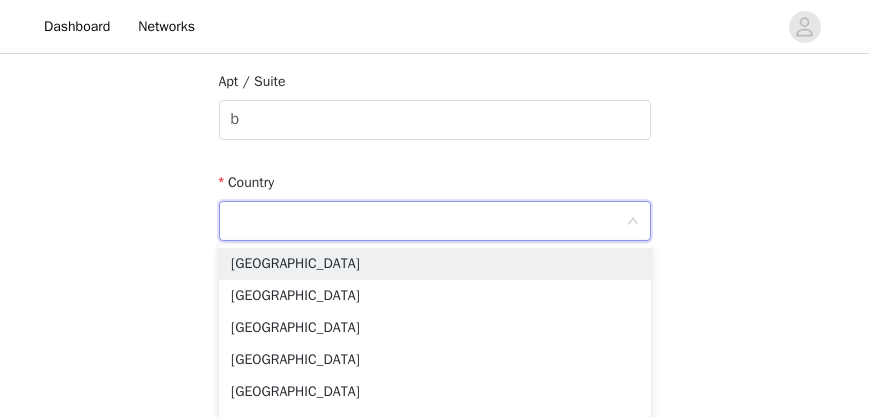 type on "u" 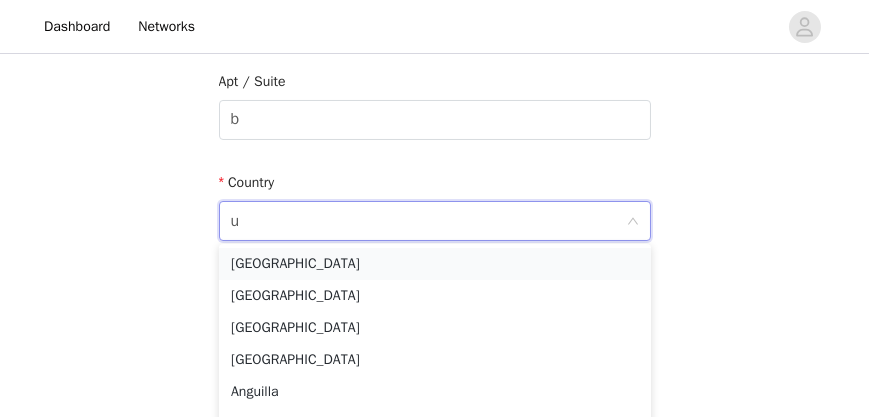 click on "United States" at bounding box center (435, 264) 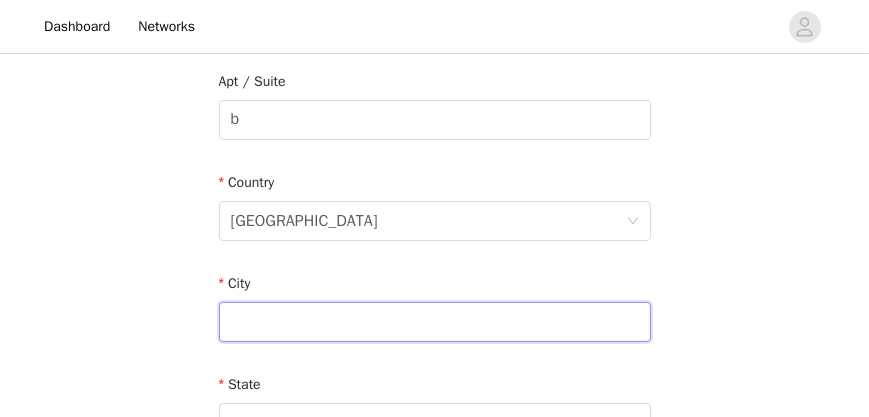 click at bounding box center [435, 322] 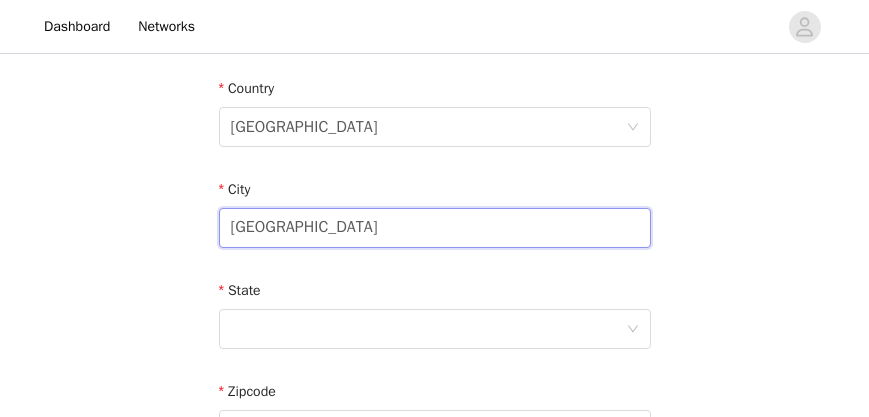 scroll, scrollTop: 616, scrollLeft: 0, axis: vertical 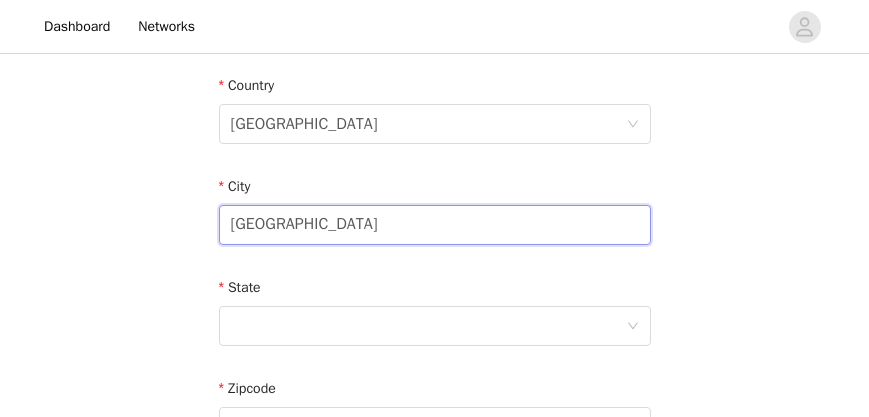 type on "Boston" 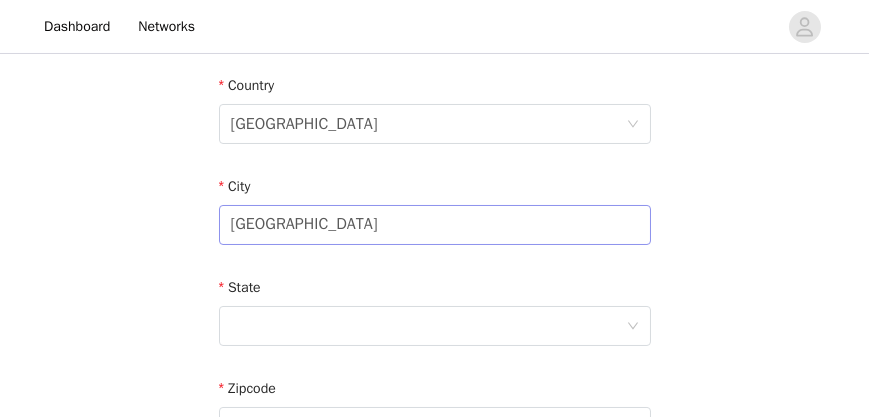 click at bounding box center [428, 326] 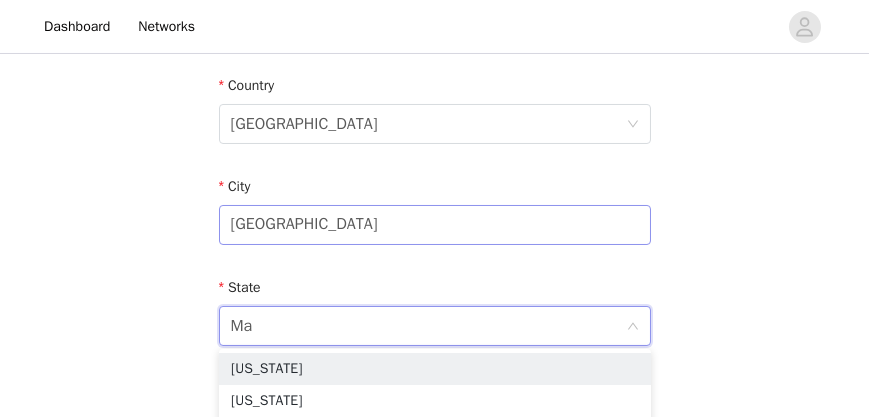 type on "Mas" 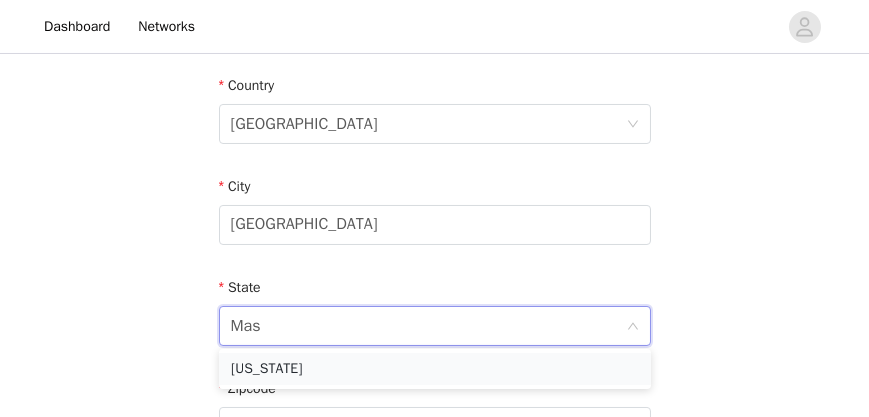 click on "Massachusetts" at bounding box center [435, 369] 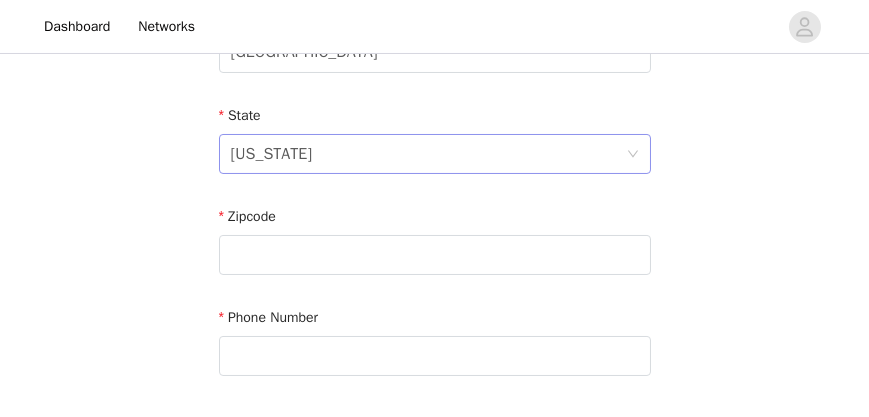 scroll, scrollTop: 790, scrollLeft: 0, axis: vertical 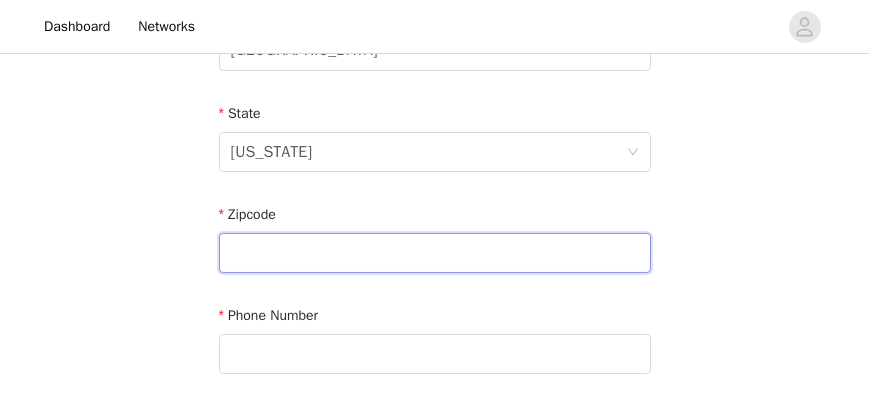 click at bounding box center (435, 253) 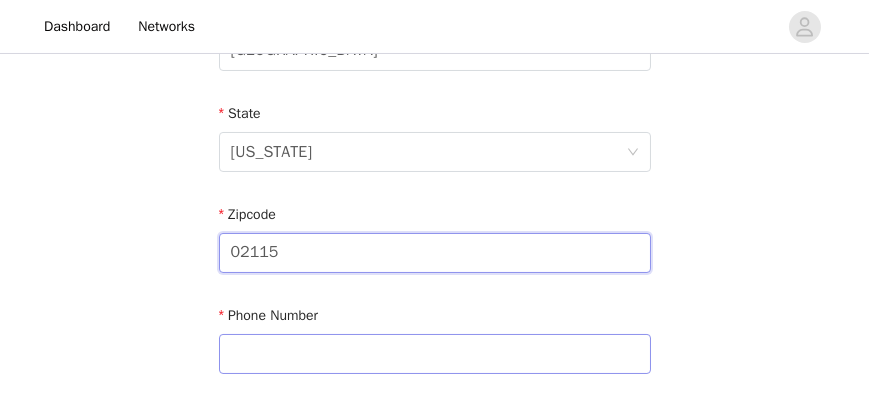 type on "02115" 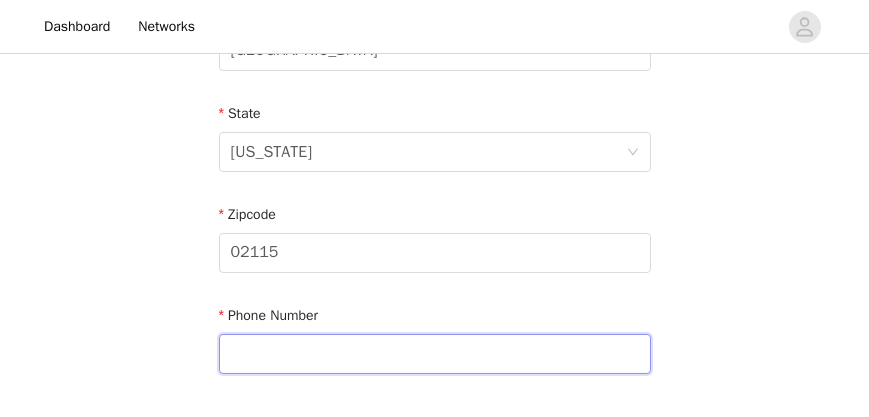 click at bounding box center (435, 354) 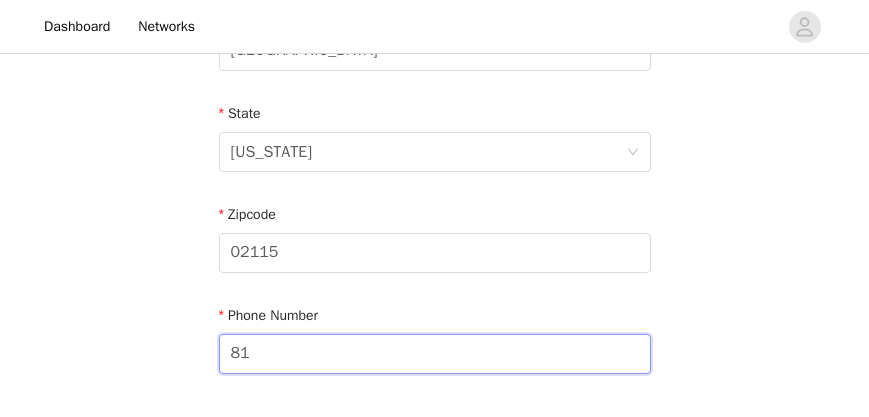 type on "8" 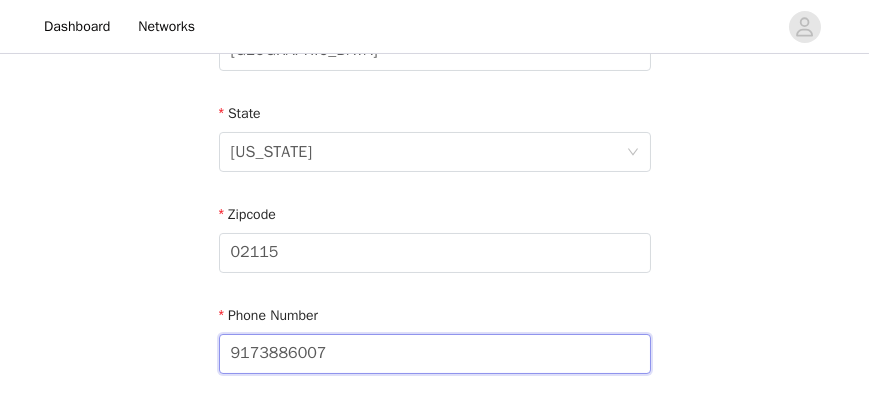 scroll, scrollTop: 946, scrollLeft: 0, axis: vertical 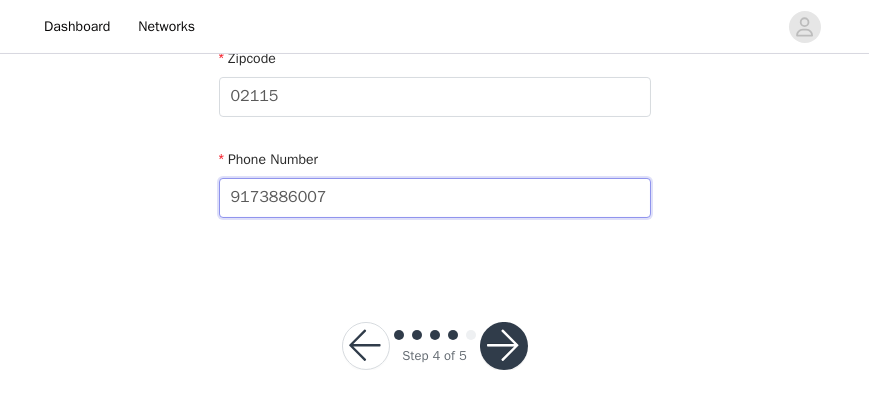 type on "9173886007" 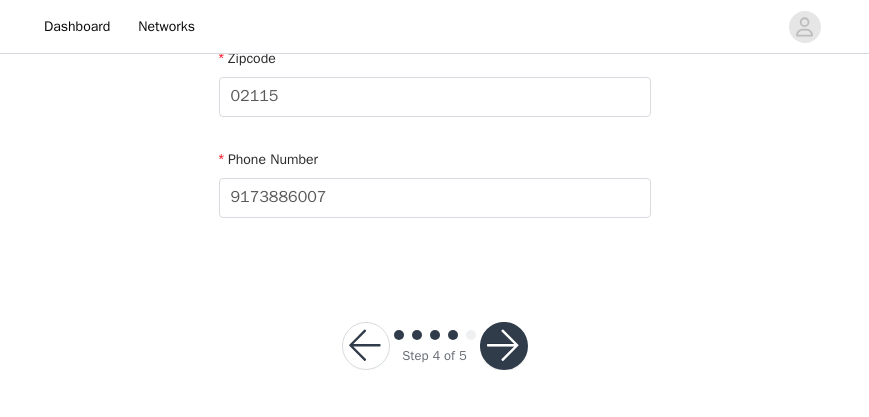 click at bounding box center (504, 346) 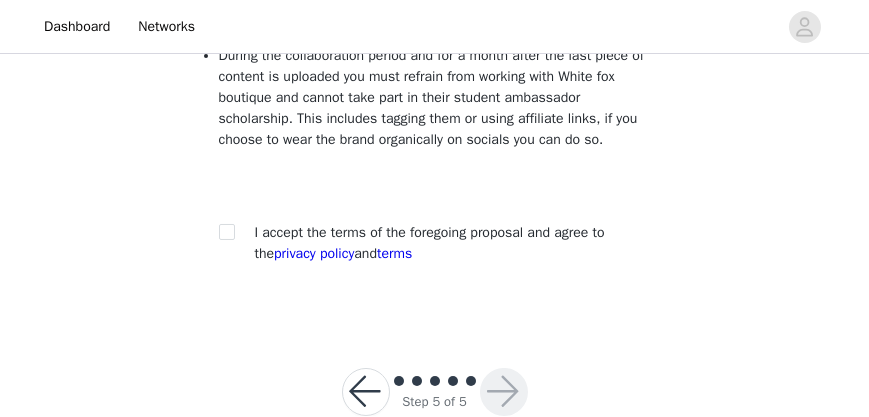 scroll, scrollTop: 469, scrollLeft: 0, axis: vertical 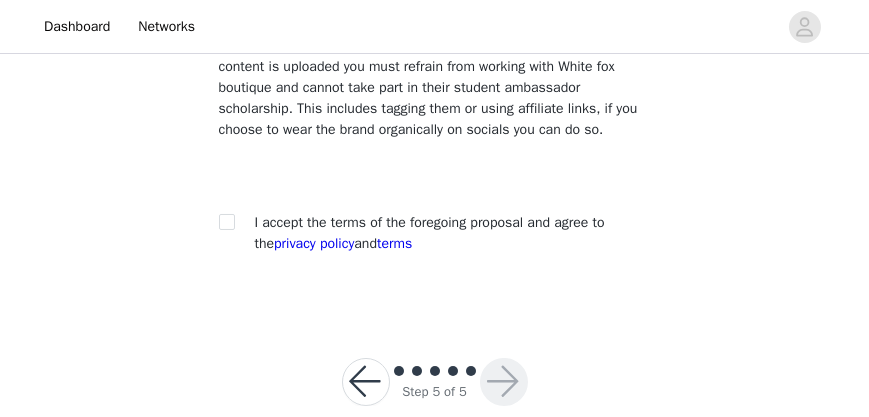 click on "I accept the terms of the foregoing proposal and agree to the
privacy policy
and
terms" at bounding box center [435, 233] 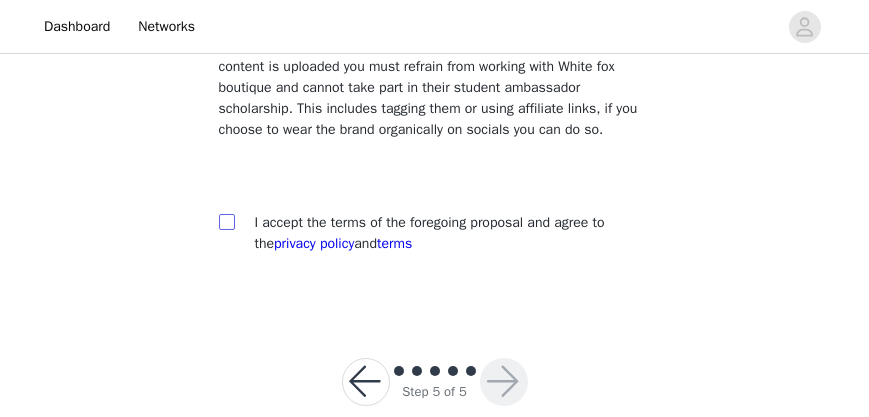 click at bounding box center (226, 221) 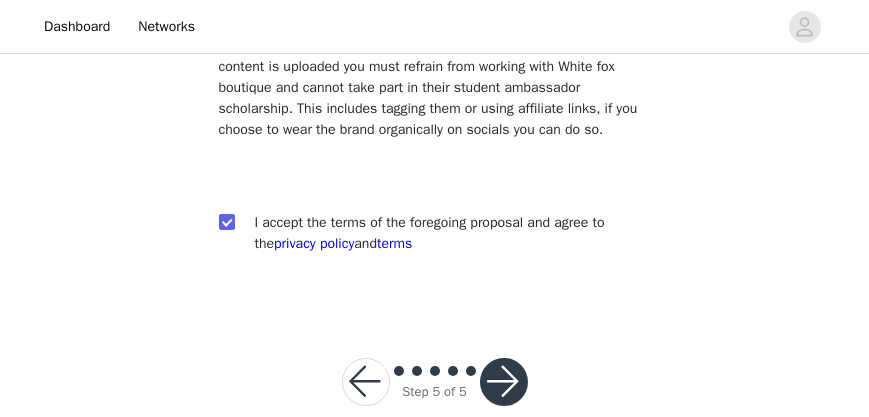 click at bounding box center [504, 382] 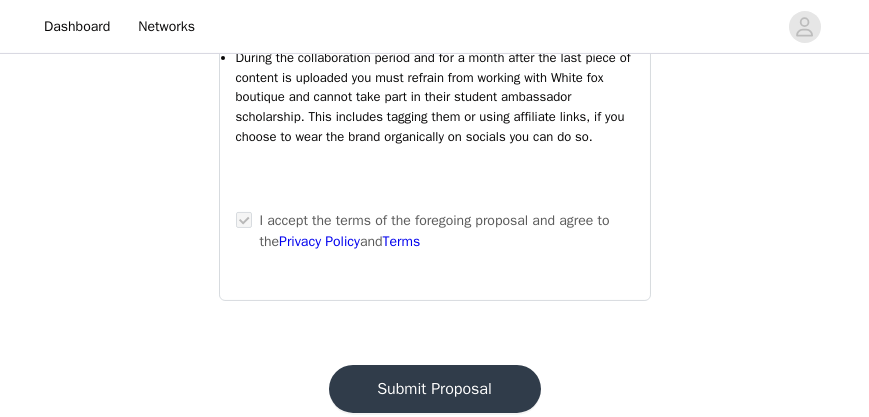 scroll, scrollTop: 2090, scrollLeft: 0, axis: vertical 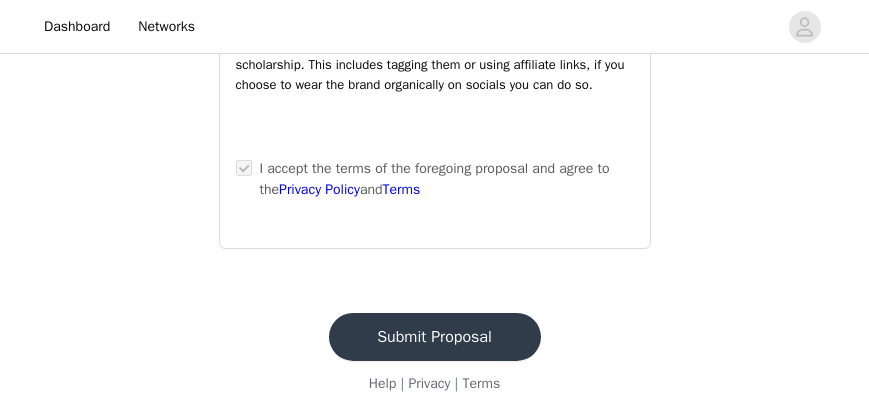 click on "Submit Proposal" at bounding box center [435, 337] 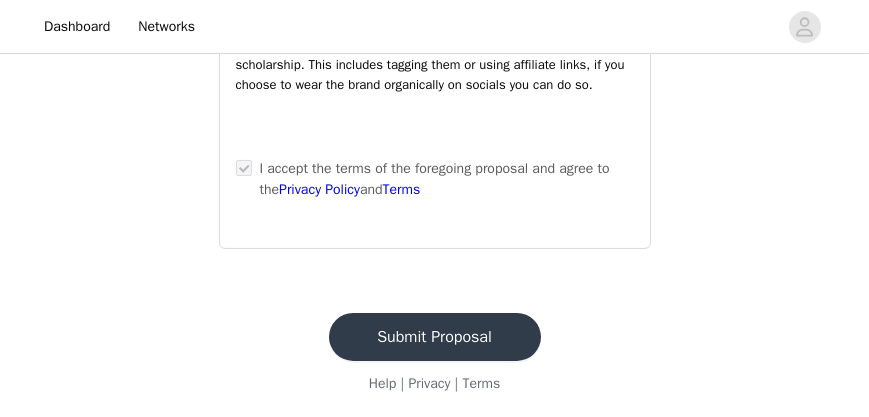 scroll, scrollTop: 83, scrollLeft: 0, axis: vertical 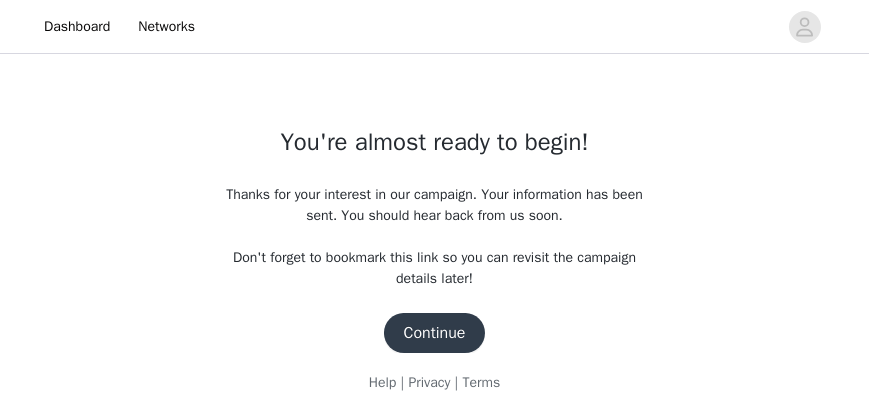 click on "Continue" at bounding box center (435, 333) 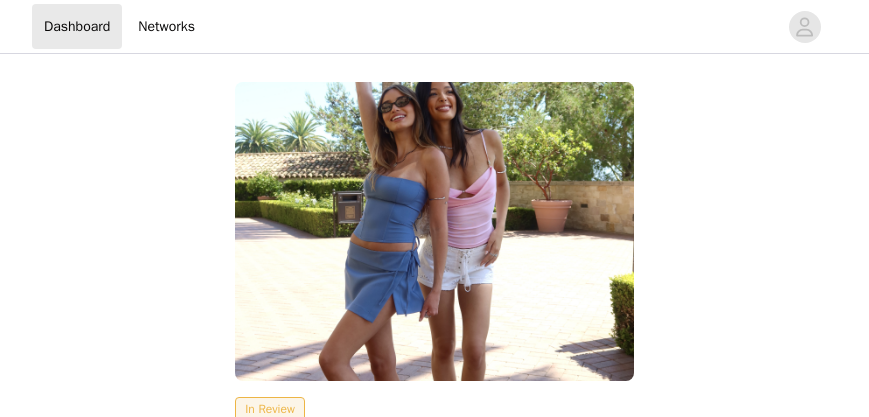 scroll, scrollTop: 265, scrollLeft: 0, axis: vertical 